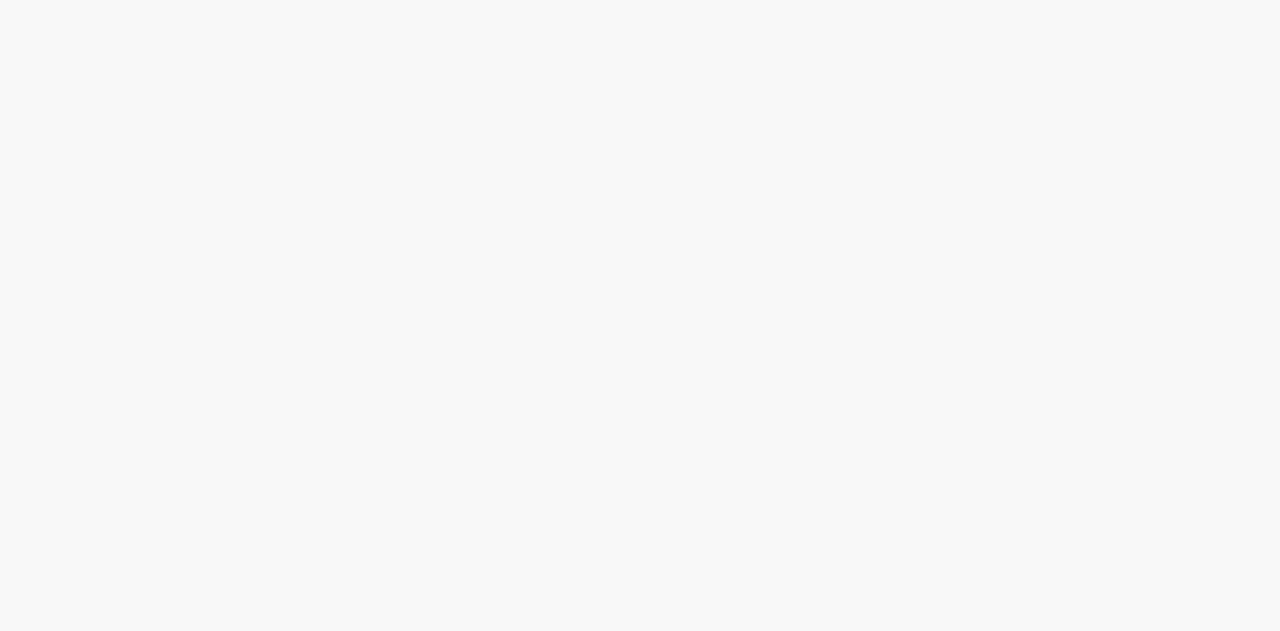 scroll, scrollTop: 0, scrollLeft: 0, axis: both 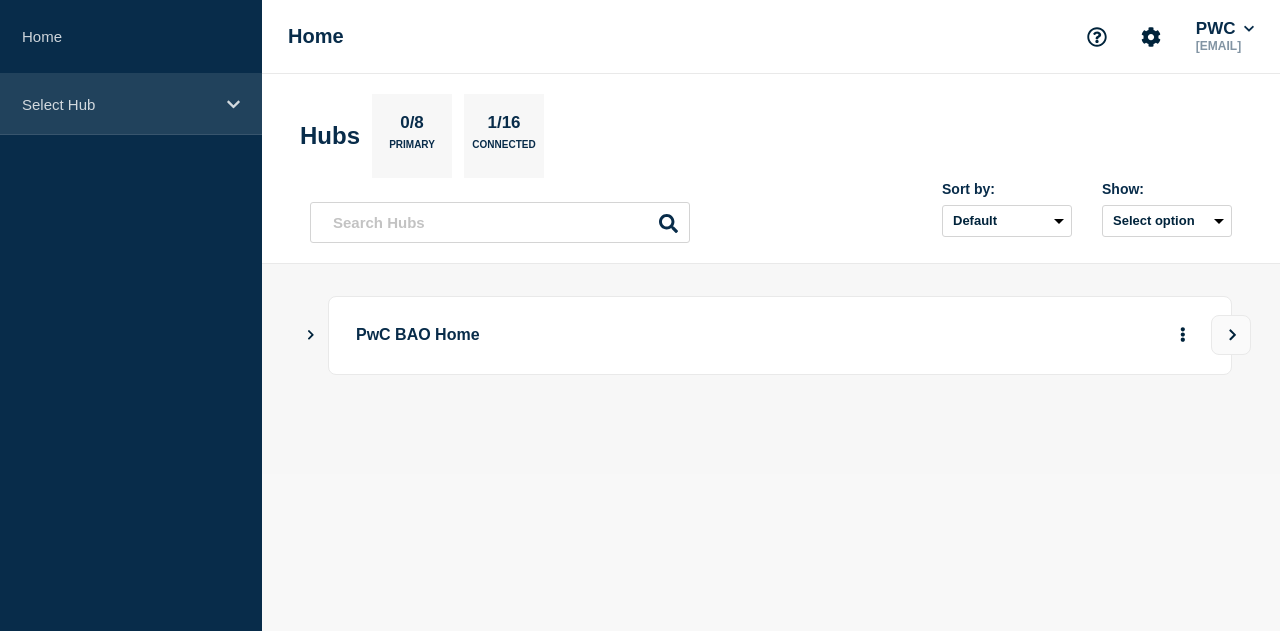 click on "Select Hub" at bounding box center [131, 104] 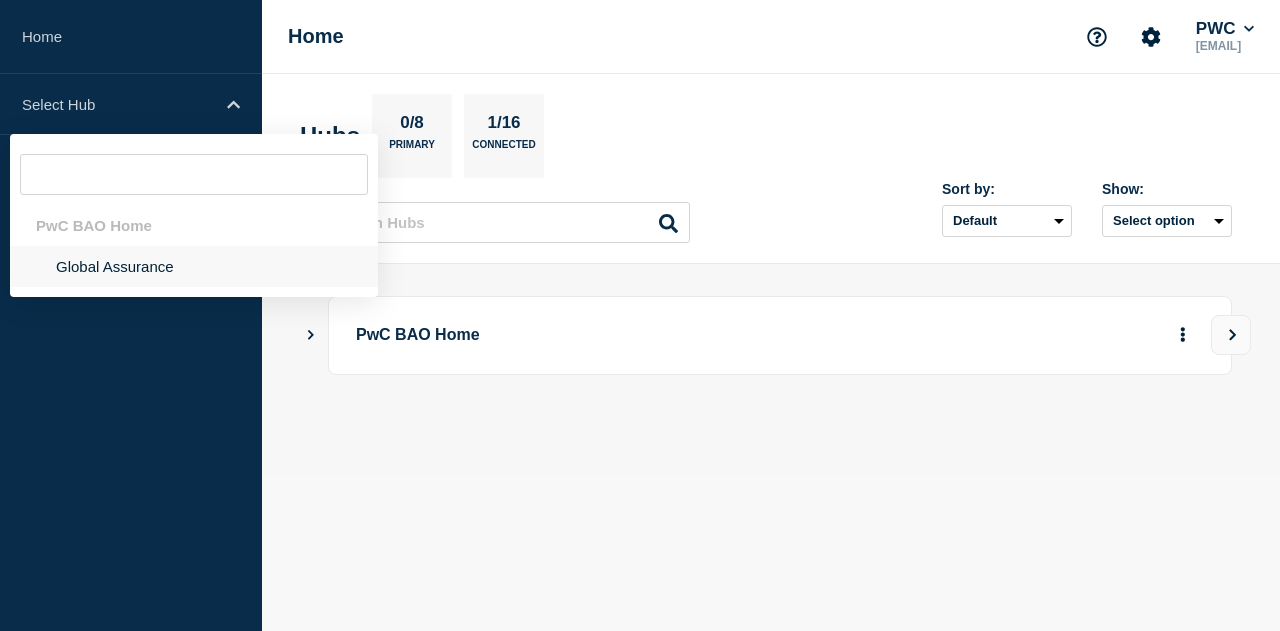 click on "Global Assurance" 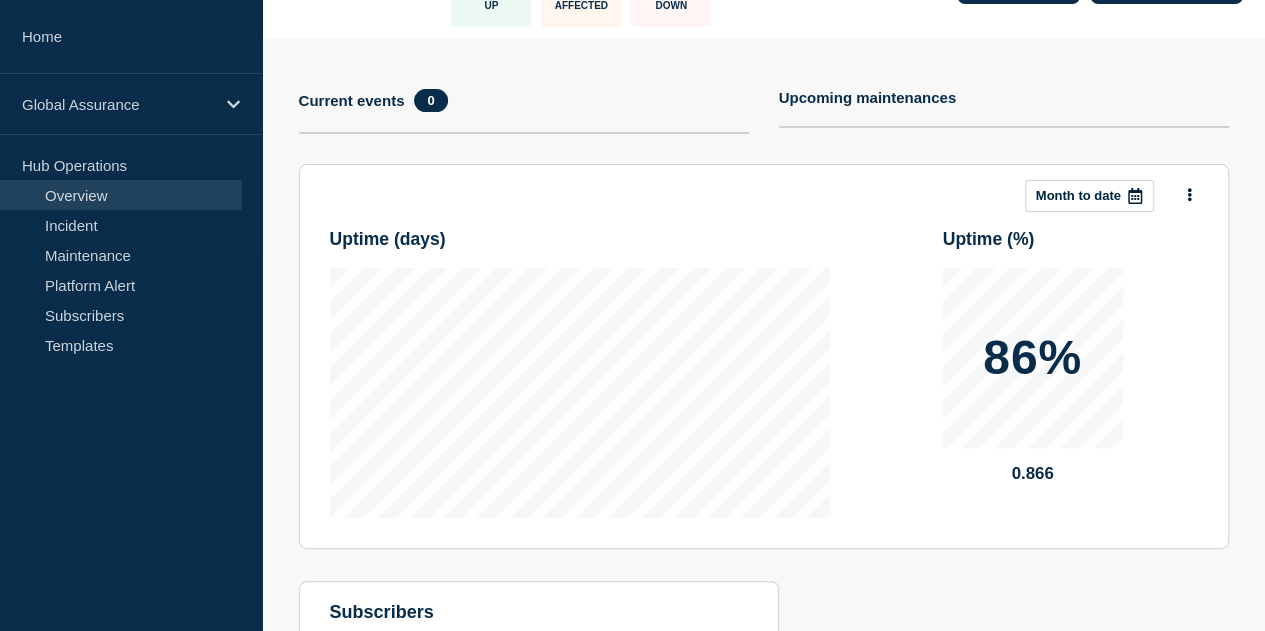 scroll, scrollTop: 300, scrollLeft: 0, axis: vertical 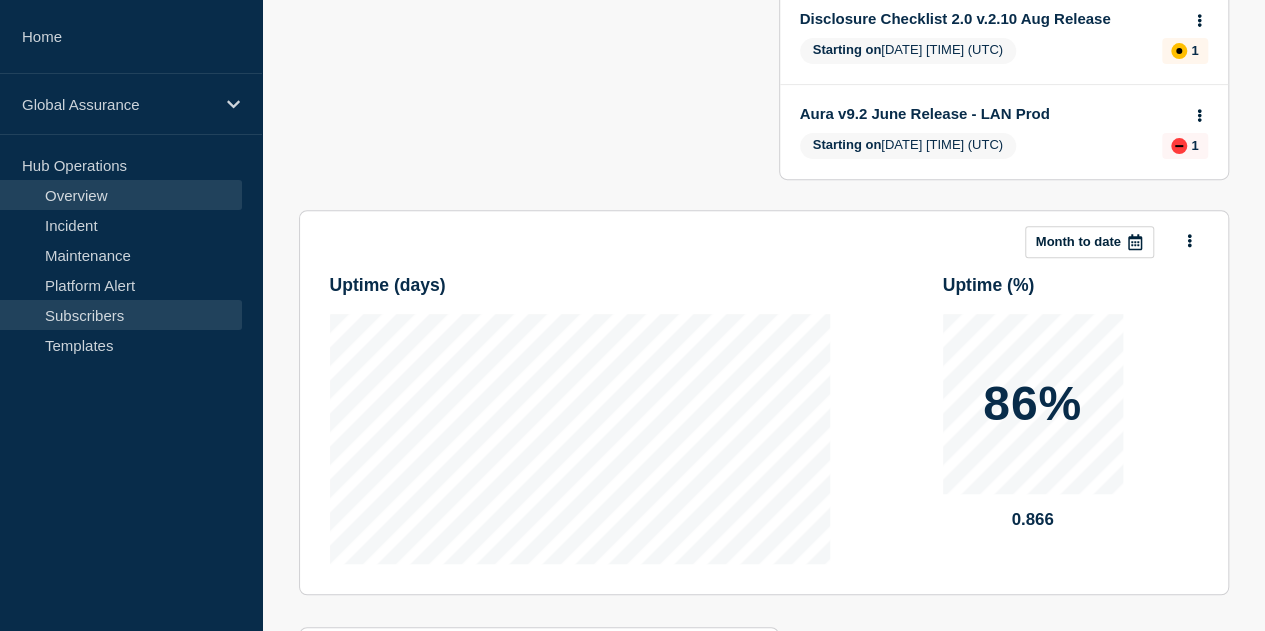 click on "Subscribers" at bounding box center (121, 315) 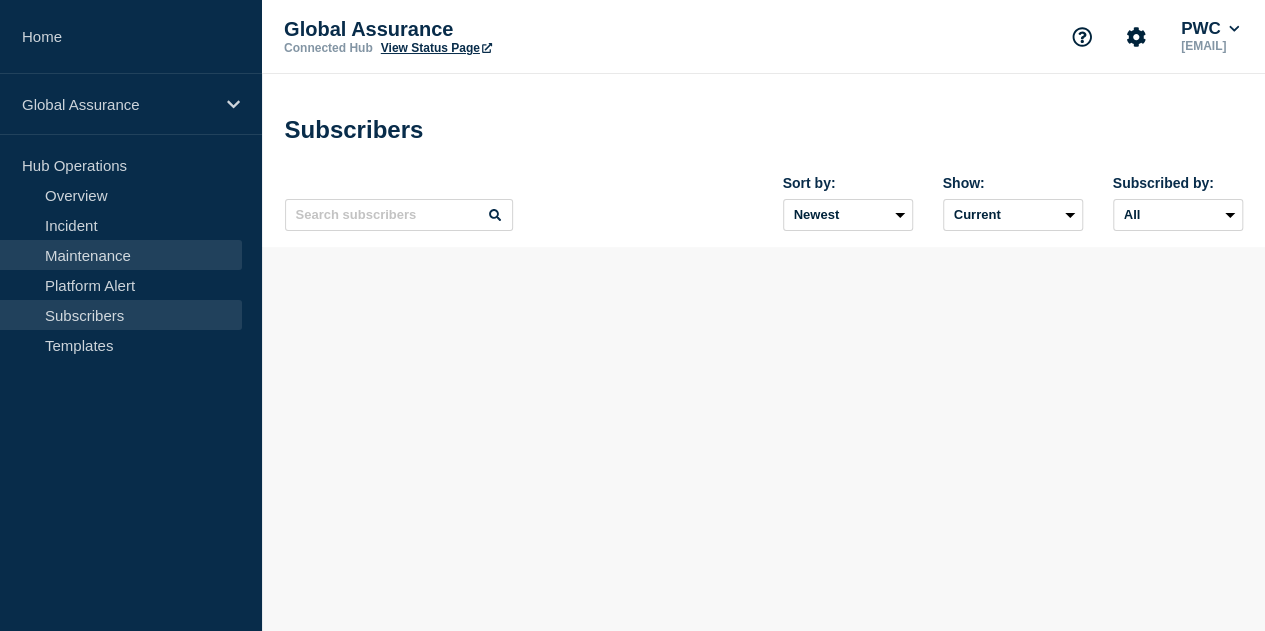 scroll, scrollTop: 0, scrollLeft: 0, axis: both 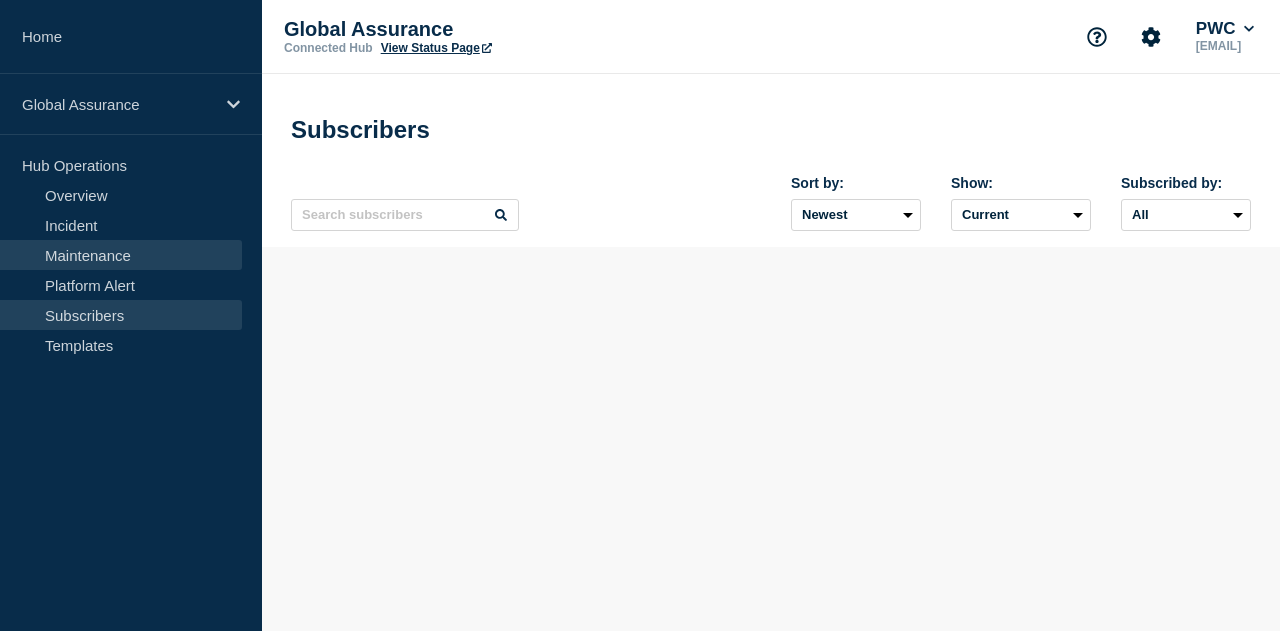 click on "Maintenance" at bounding box center (121, 255) 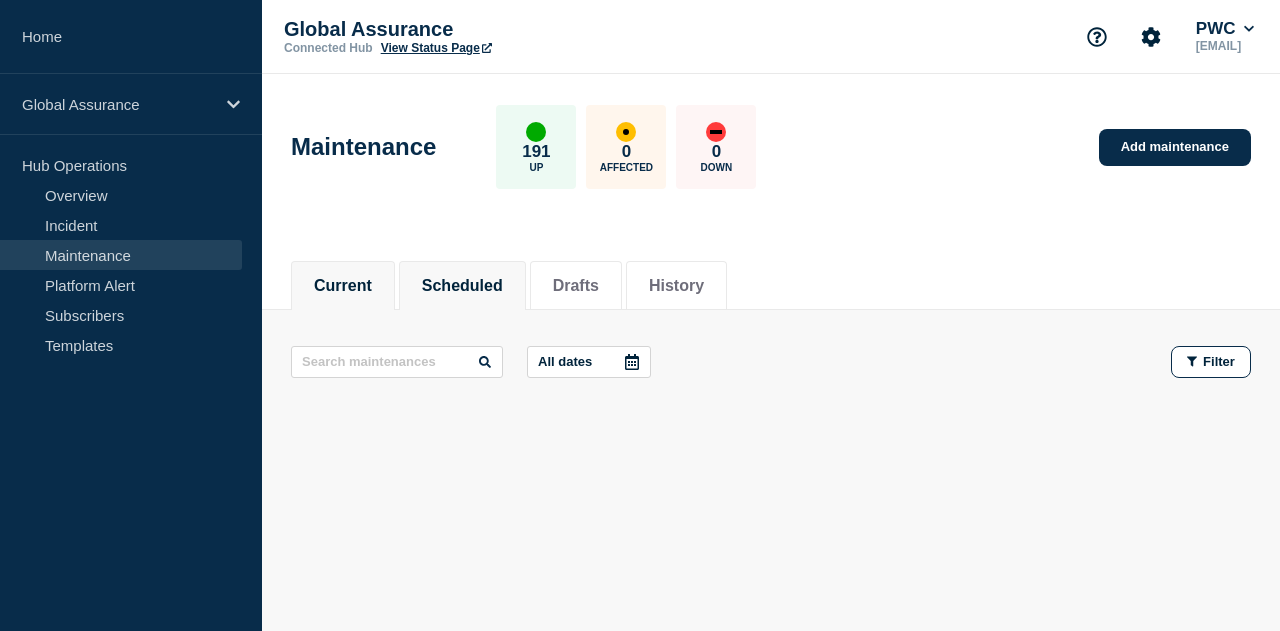 click on "Scheduled" at bounding box center (462, 286) 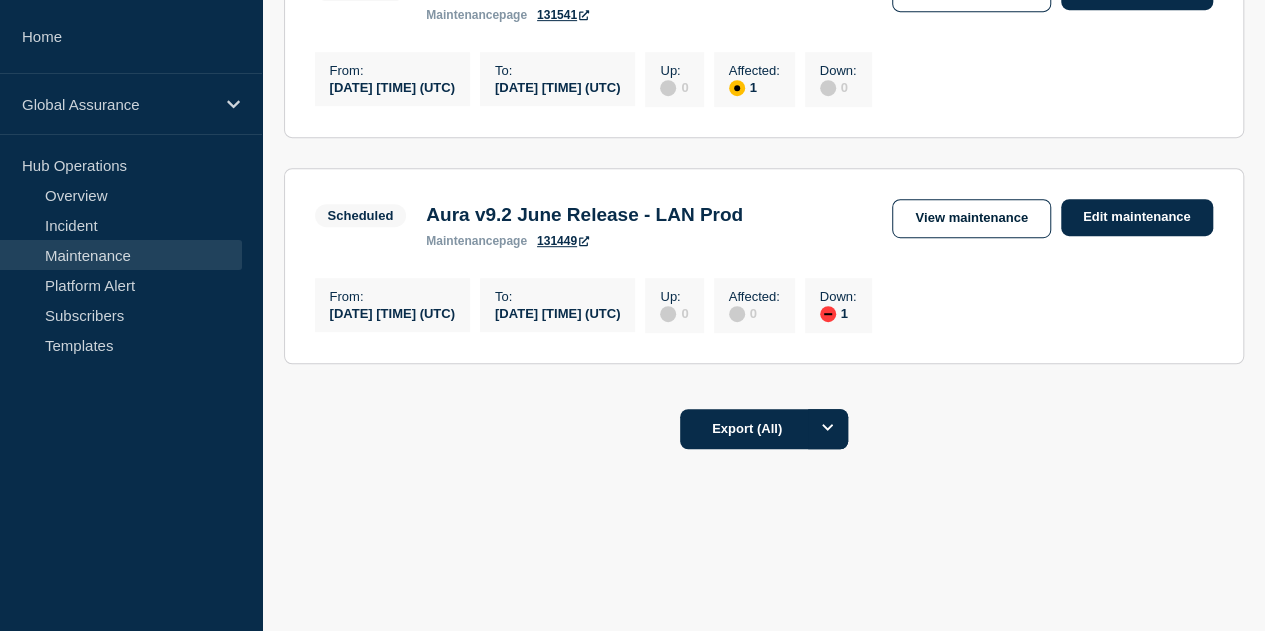 scroll, scrollTop: 100, scrollLeft: 0, axis: vertical 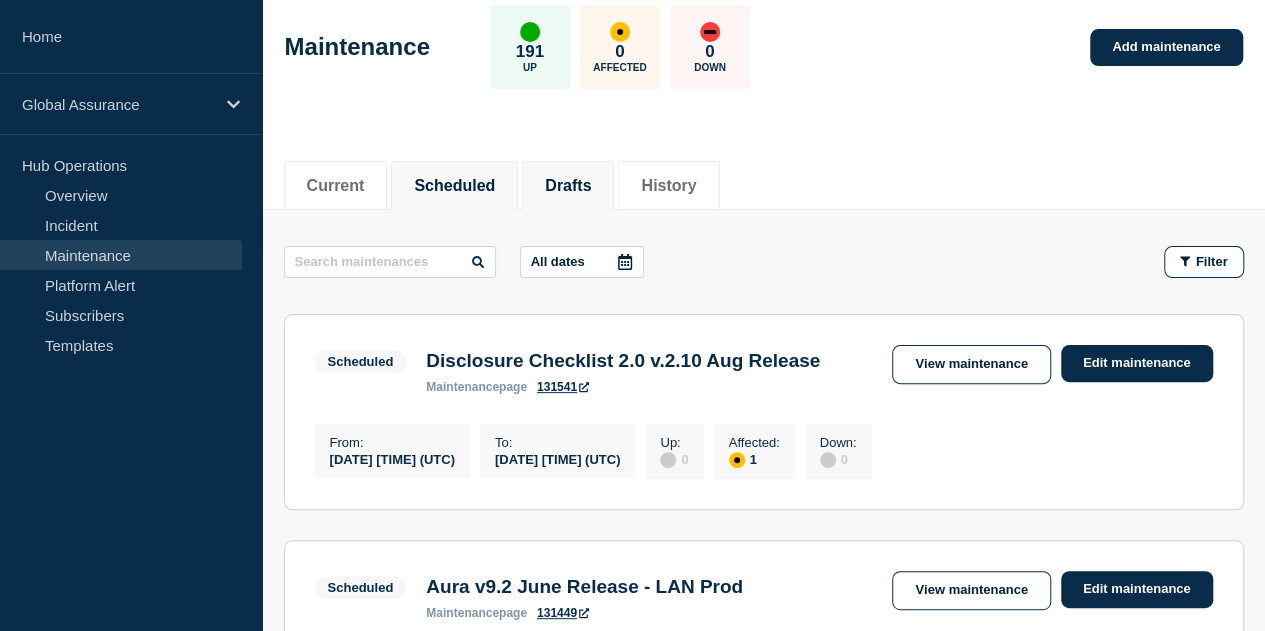 click on "Drafts" at bounding box center (568, 186) 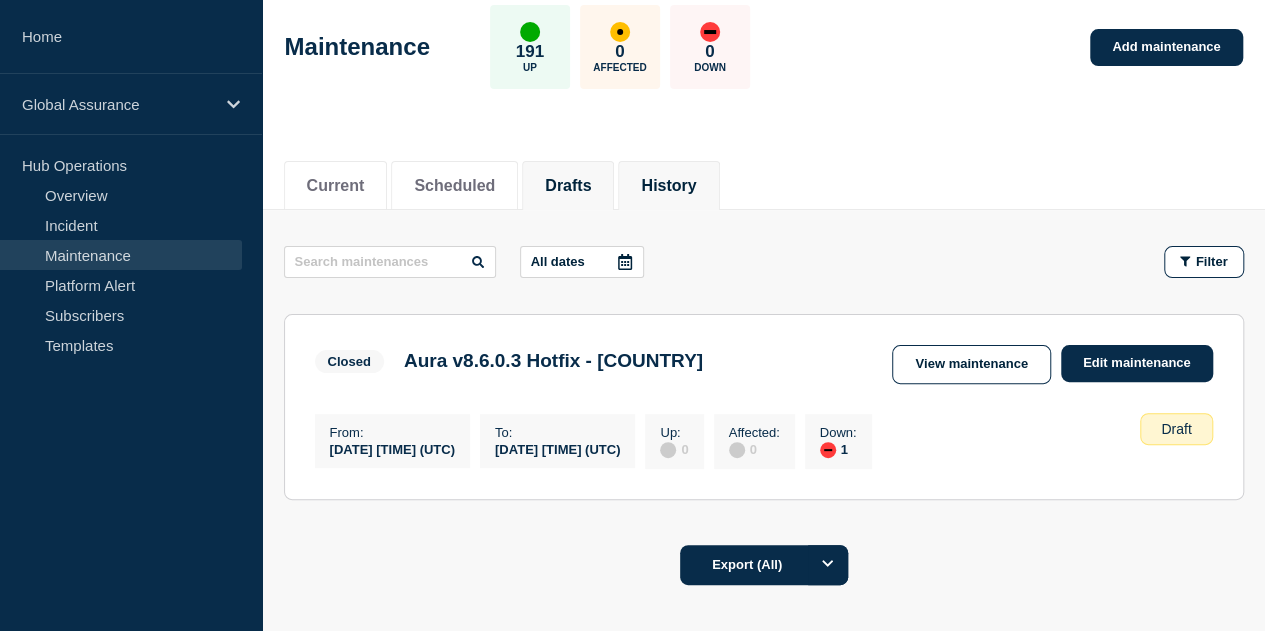 click on "History" 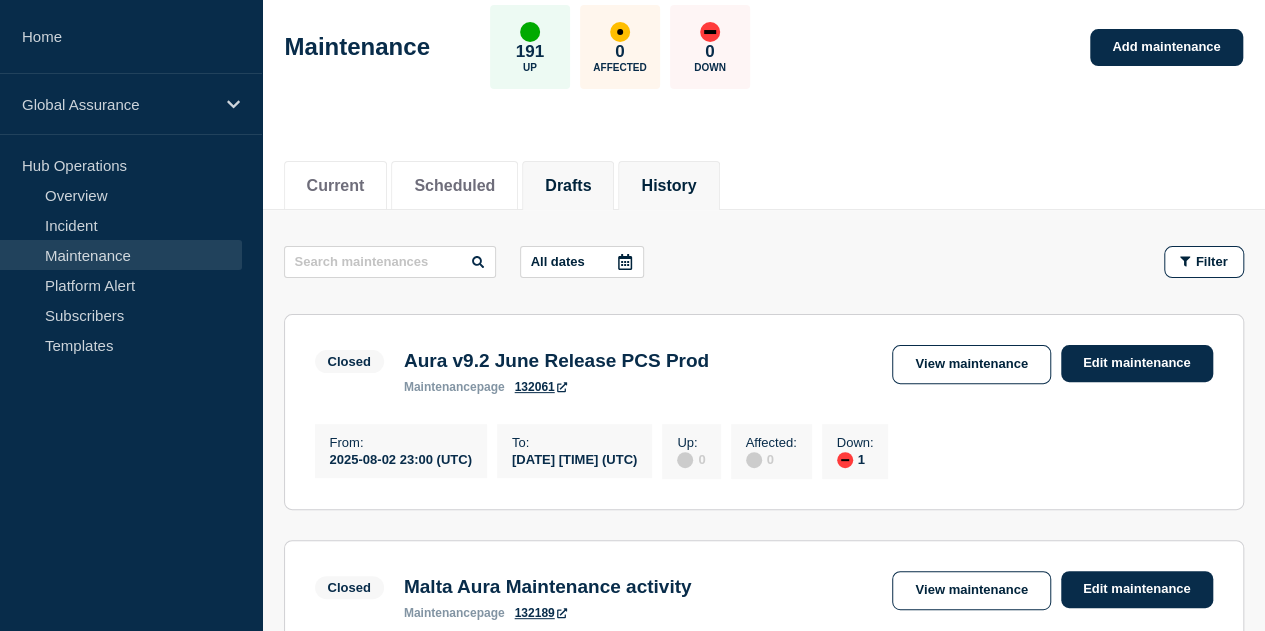 click on "Drafts" 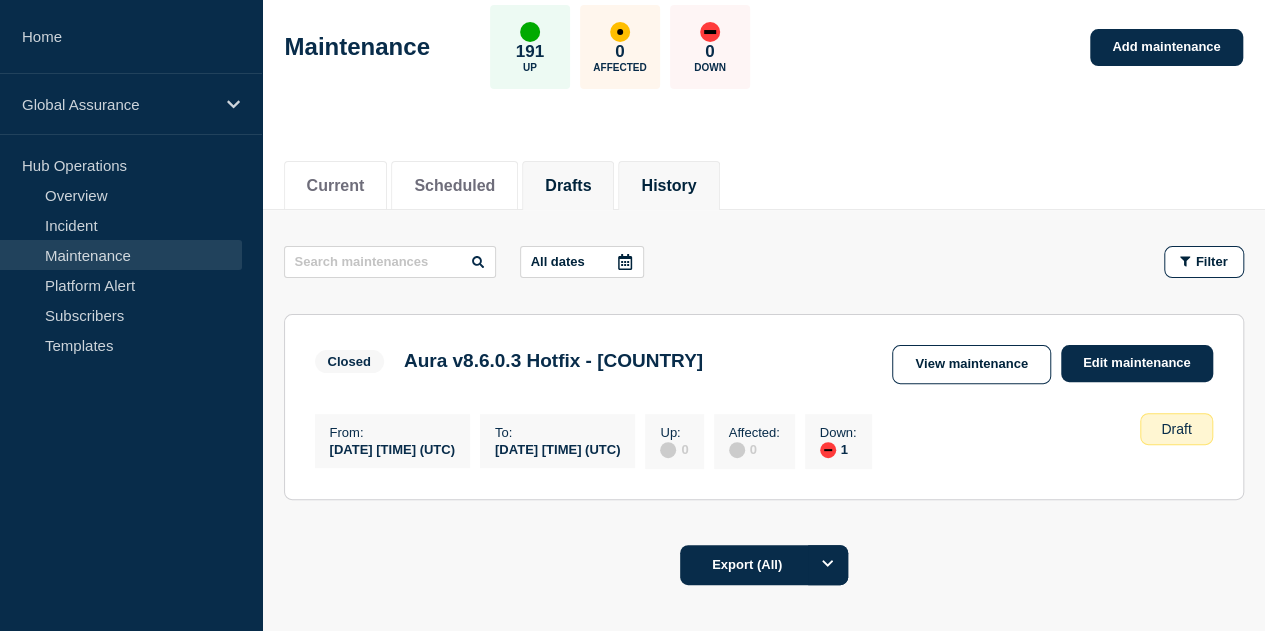 click on "History" at bounding box center [668, 186] 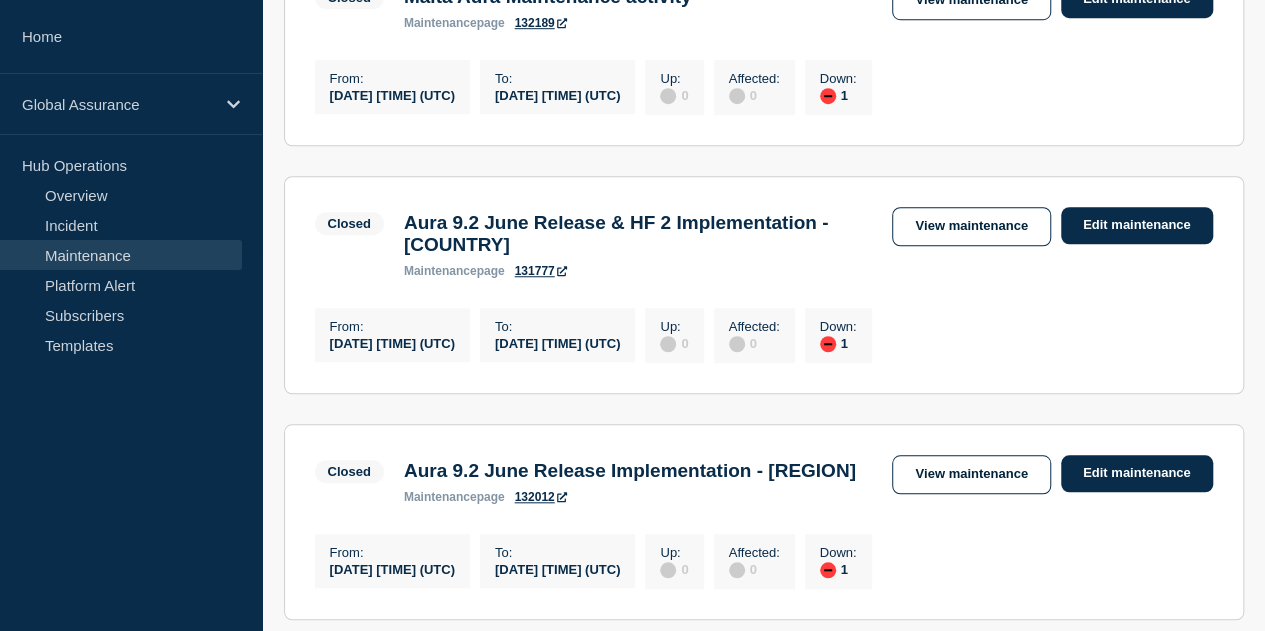 scroll, scrollTop: 800, scrollLeft: 0, axis: vertical 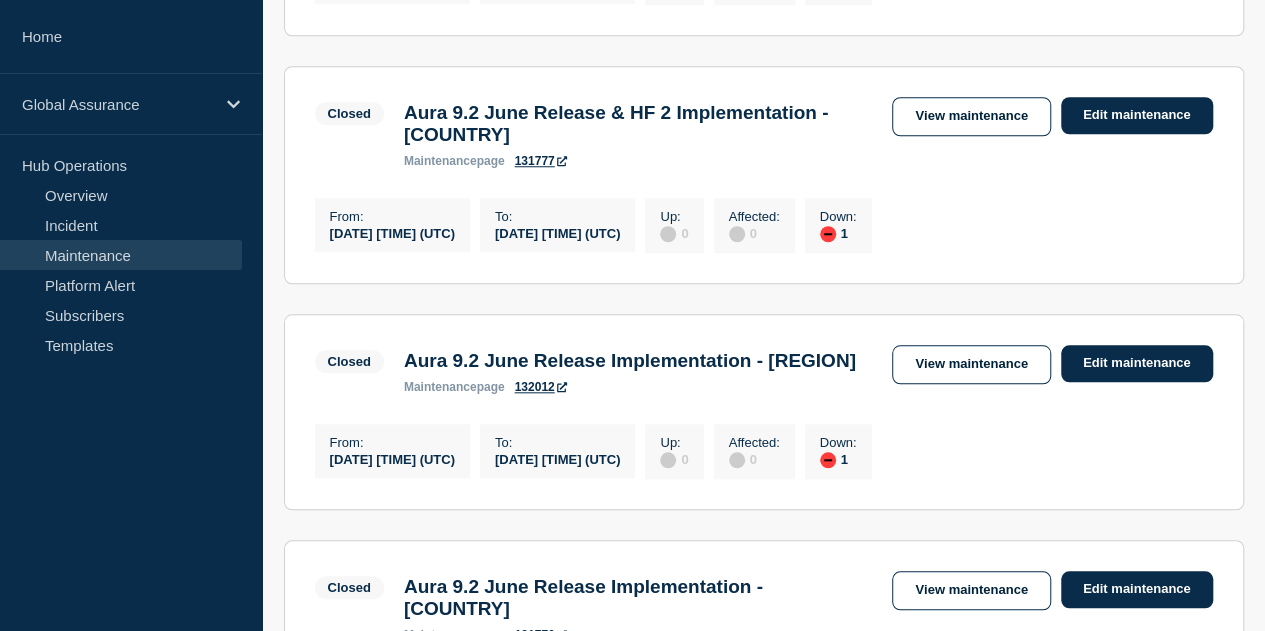 type 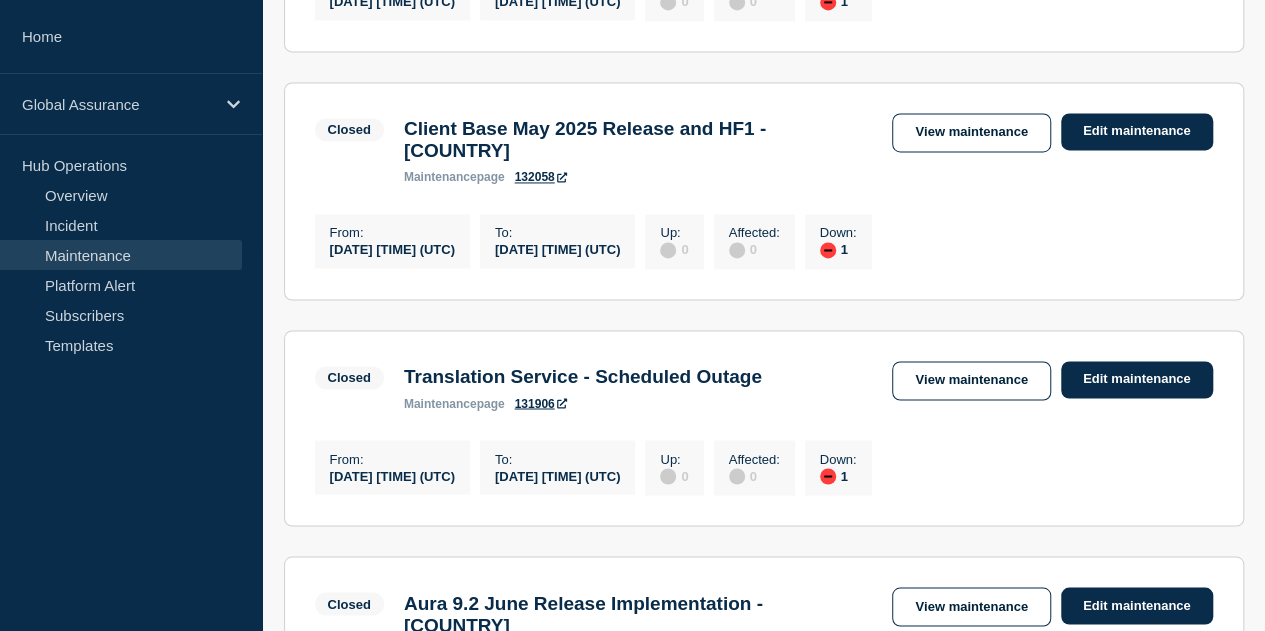 scroll, scrollTop: 1600, scrollLeft: 0, axis: vertical 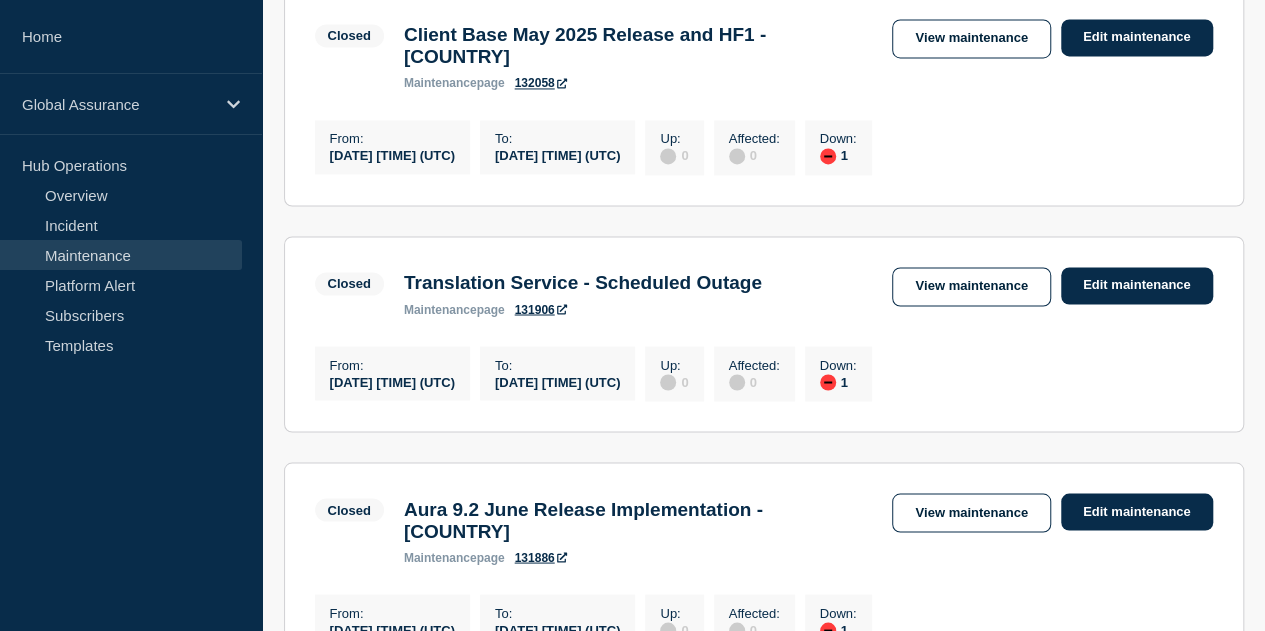 click on "132058" at bounding box center (541, 83) 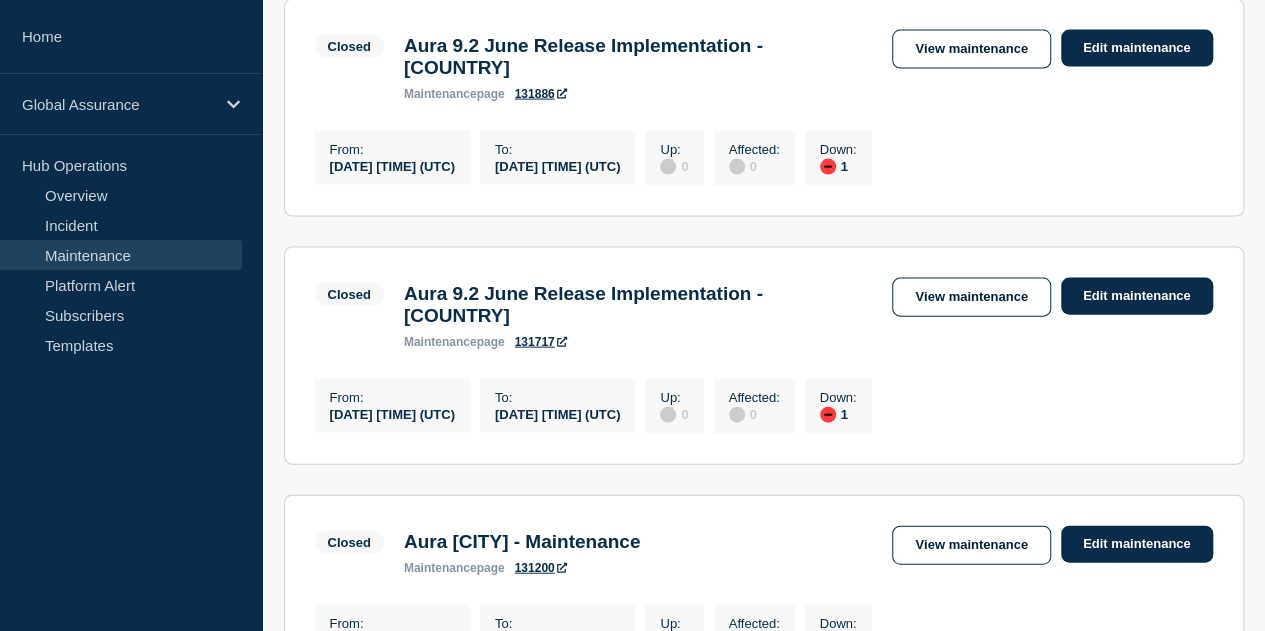 scroll, scrollTop: 2100, scrollLeft: 0, axis: vertical 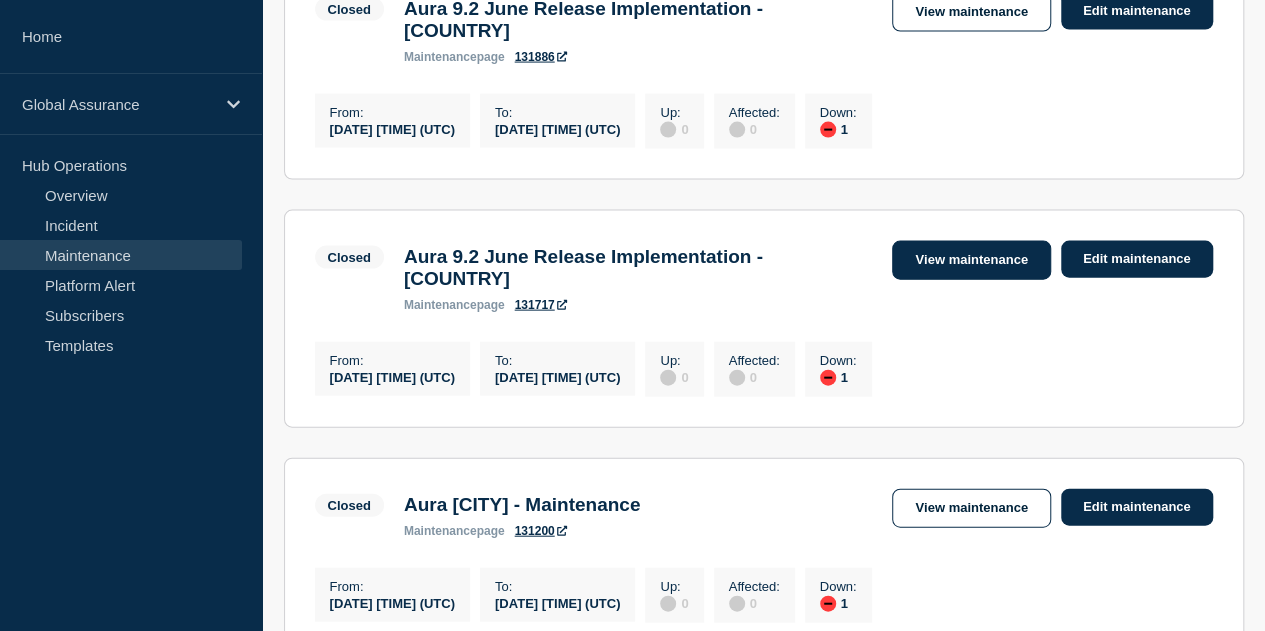 click on "View maintenance" at bounding box center (971, 260) 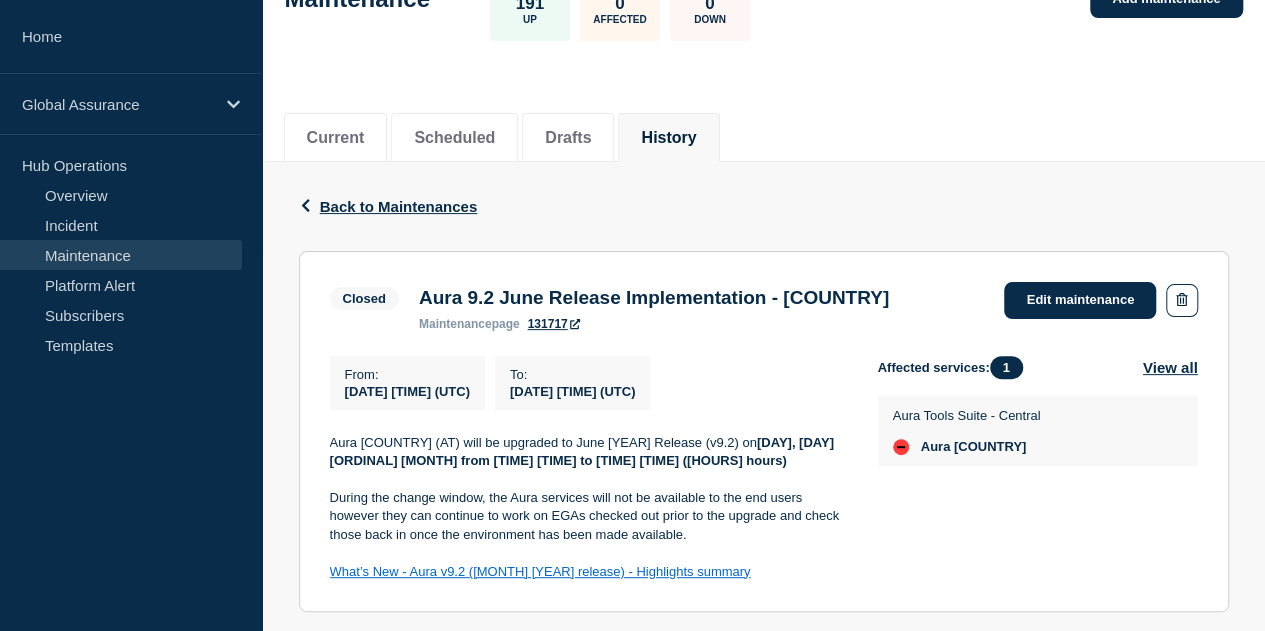 scroll, scrollTop: 238, scrollLeft: 0, axis: vertical 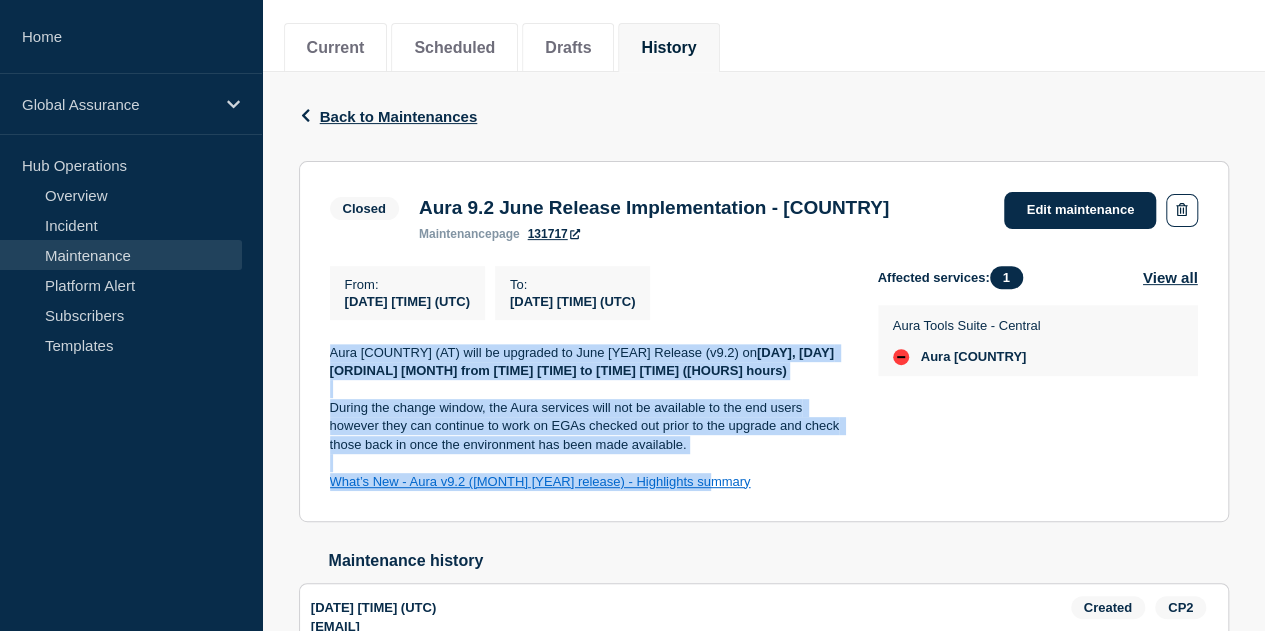 drag, startPoint x: 732, startPoint y: 499, endPoint x: 329, endPoint y: 355, distance: 427.95444 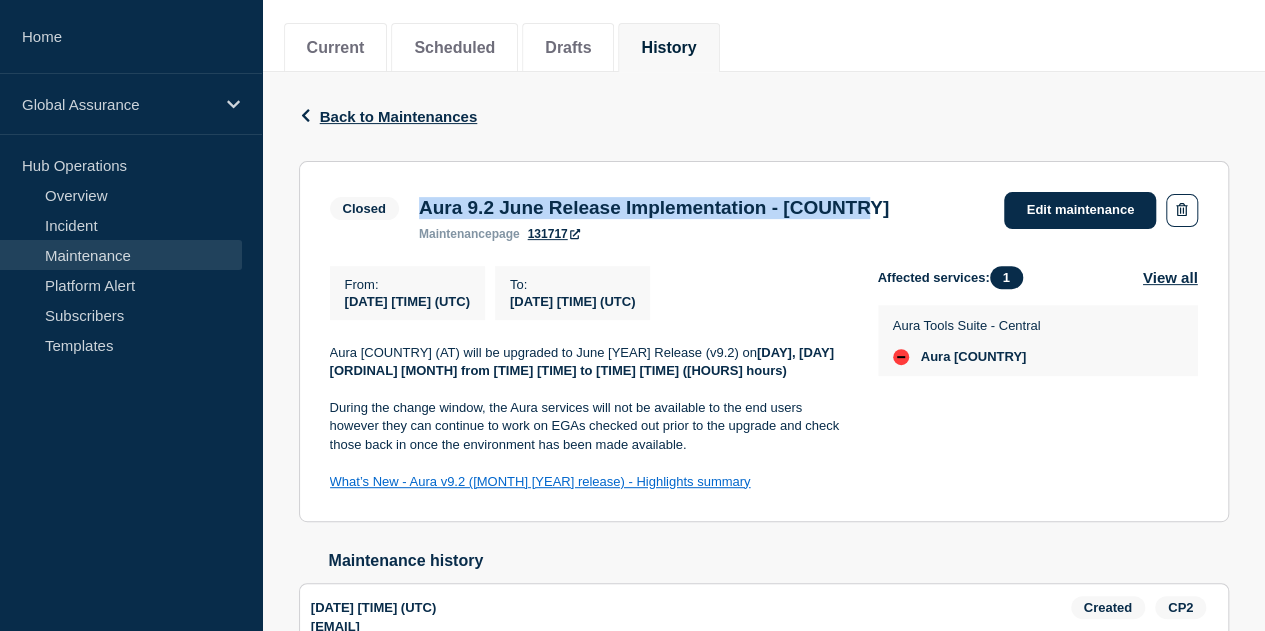 drag, startPoint x: 912, startPoint y: 211, endPoint x: 417, endPoint y: 211, distance: 495 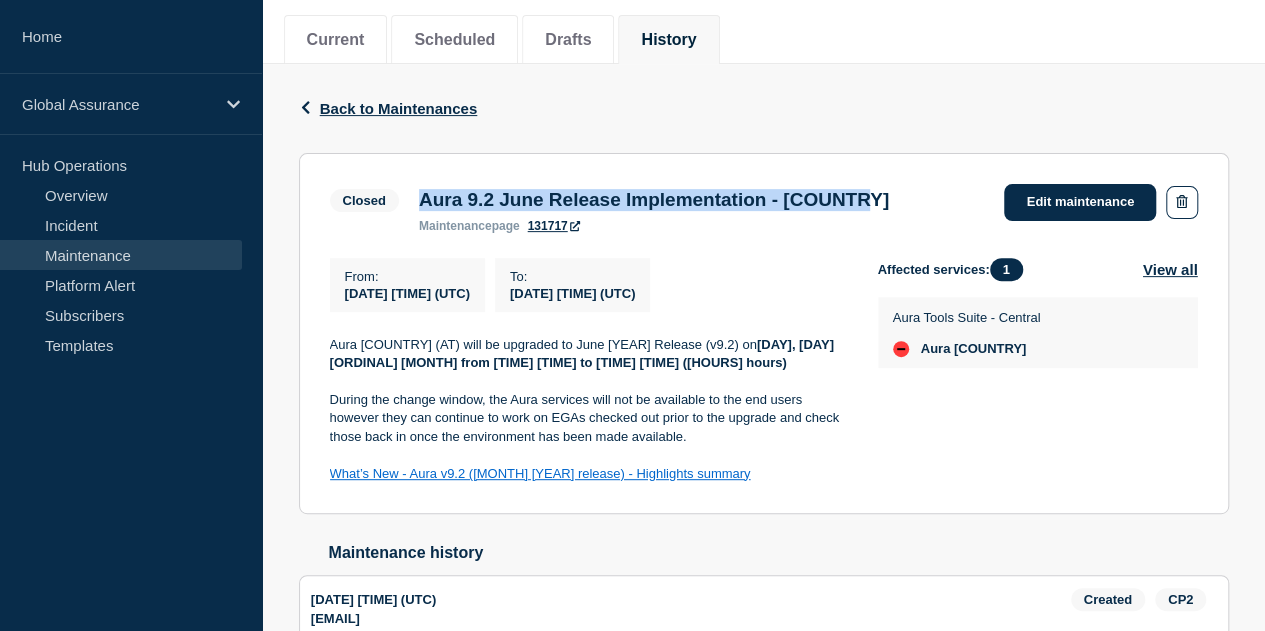 scroll, scrollTop: 38, scrollLeft: 0, axis: vertical 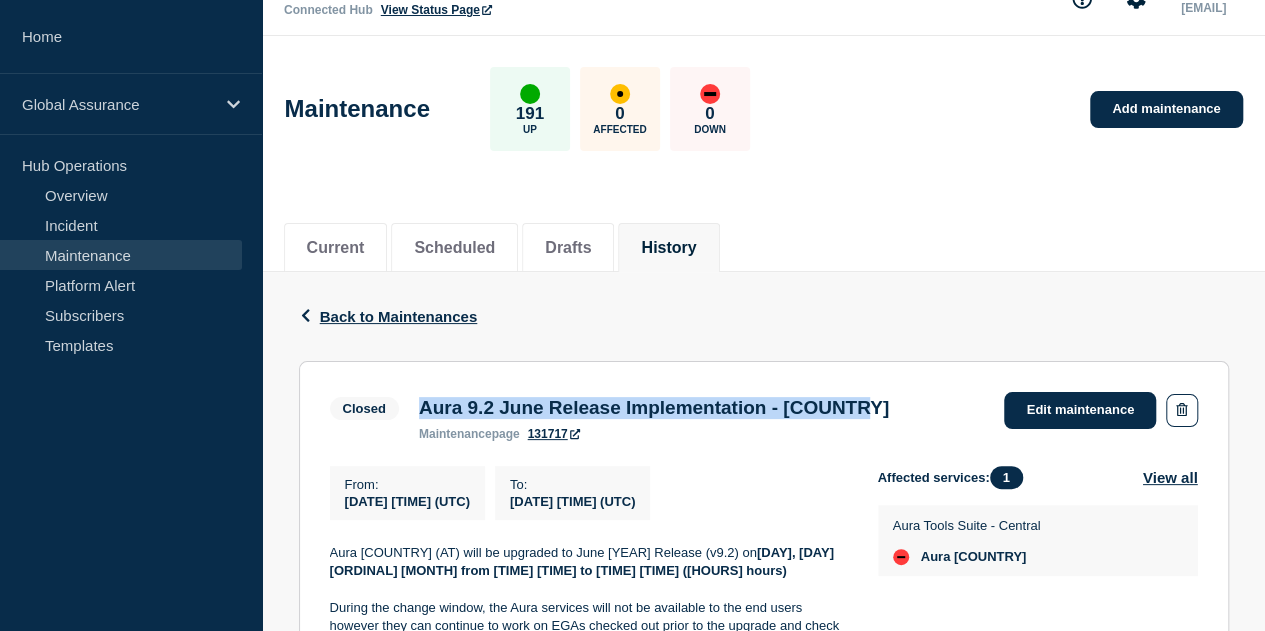copy on "Aura 9.2 June Release Implementation - Austria" 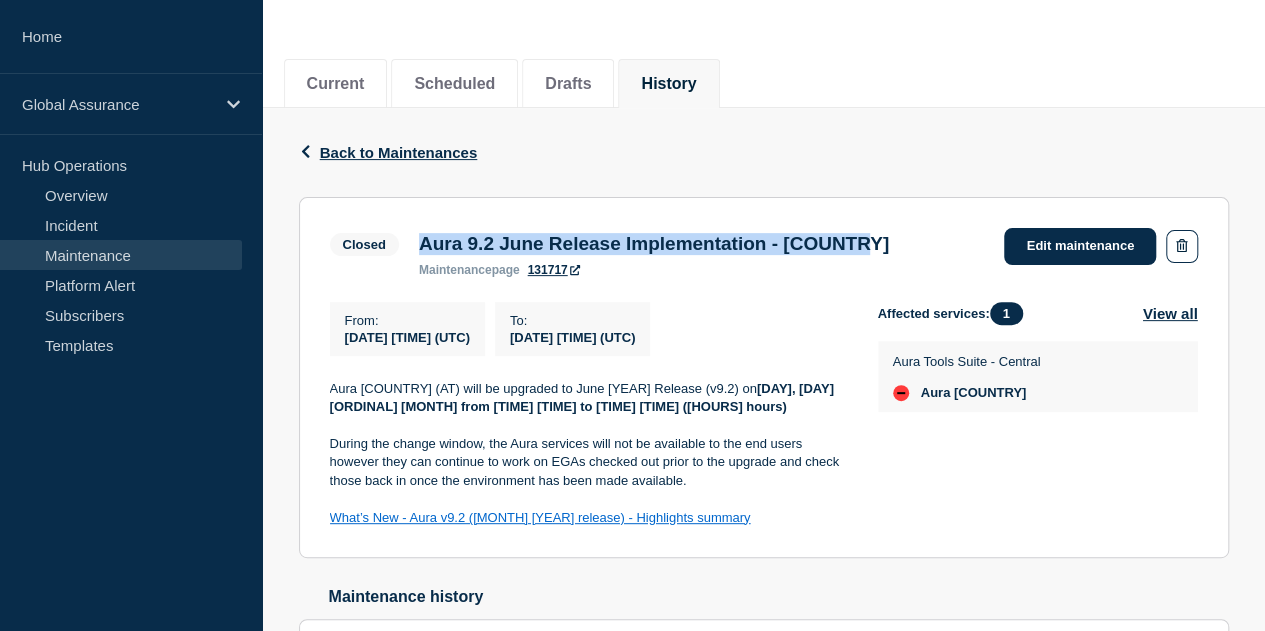 scroll, scrollTop: 338, scrollLeft: 0, axis: vertical 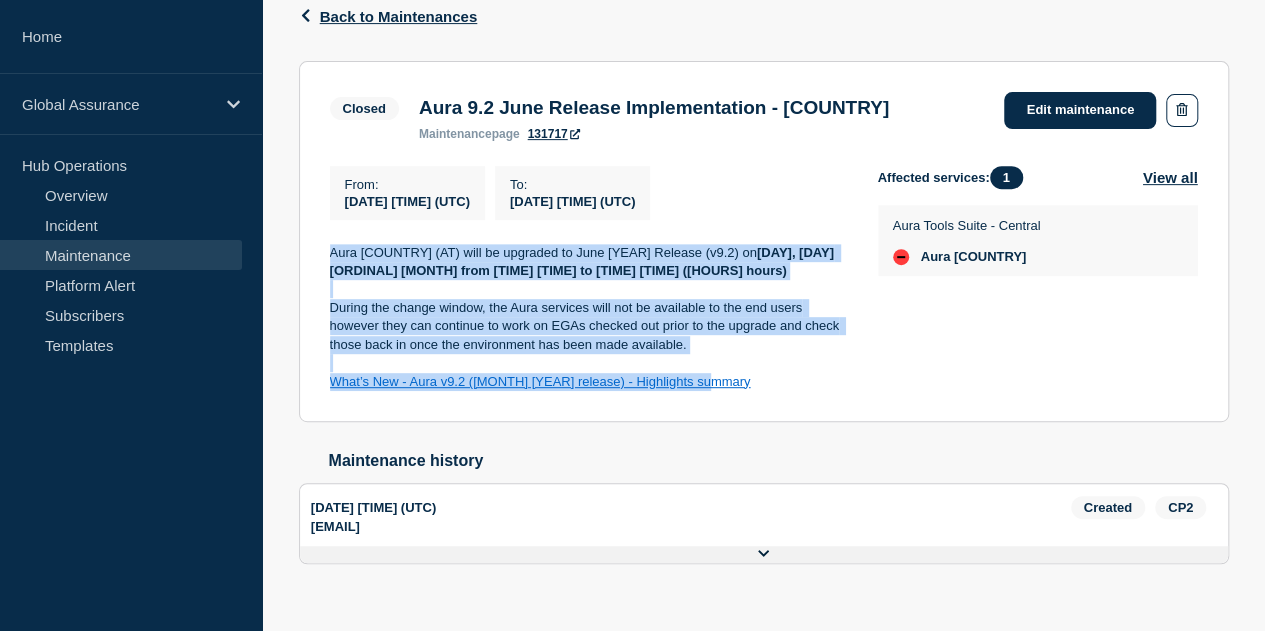 drag, startPoint x: 724, startPoint y: 386, endPoint x: 327, endPoint y: 254, distance: 418.36945 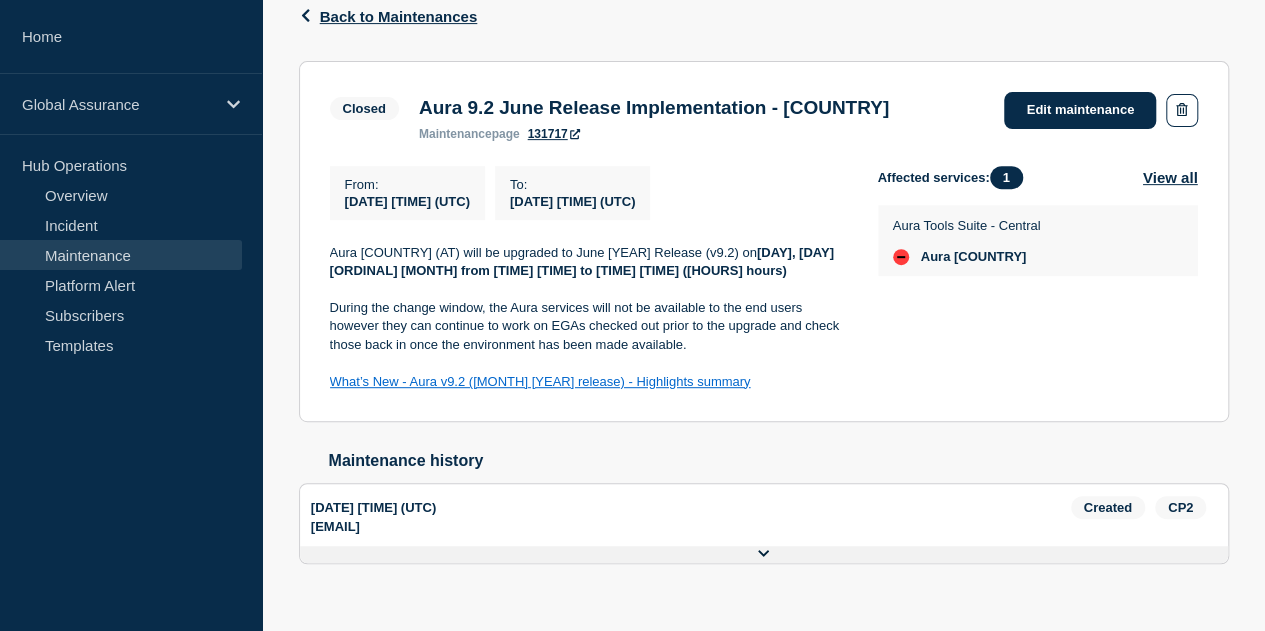 click on "Home Global Assurance Hub Operations Overview  Incident  Maintenance  Platform Alert  Subscribers  Templates" at bounding box center (131, 315) 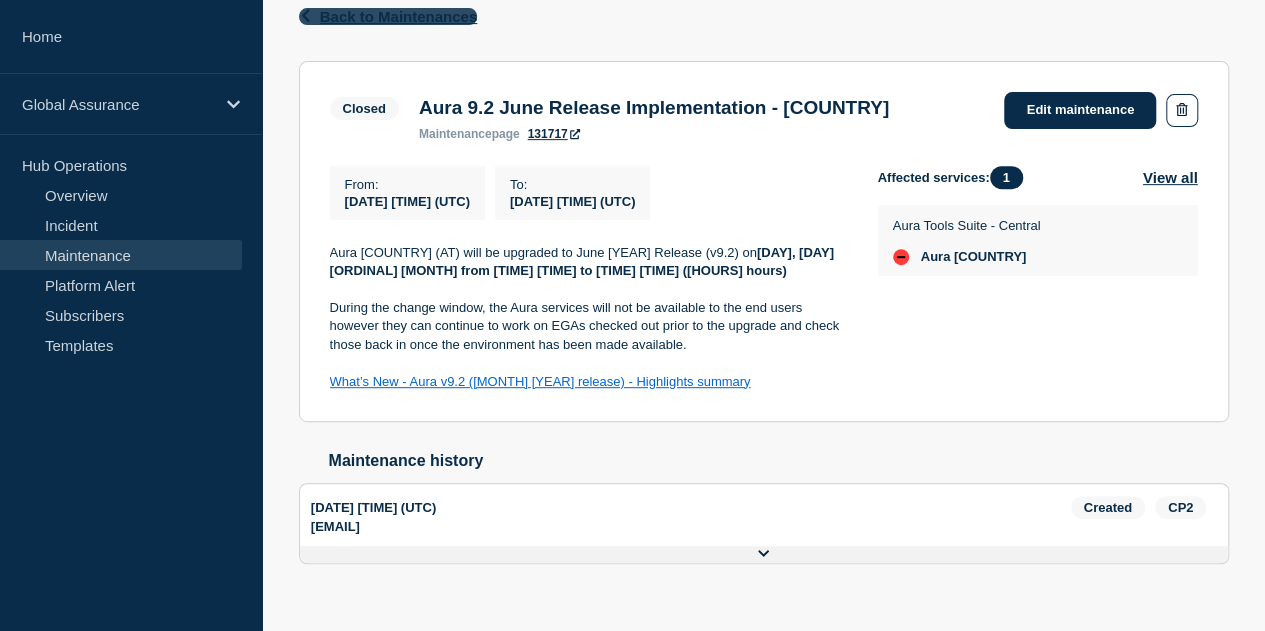 click on "Back to Maintenances" 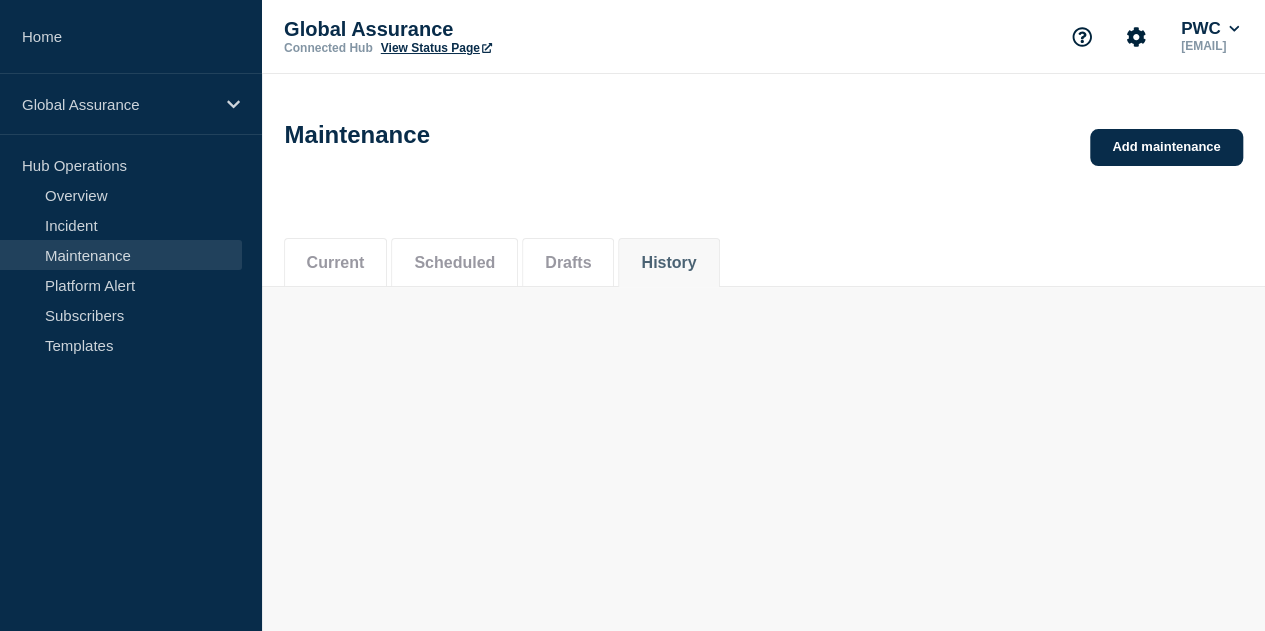 scroll, scrollTop: 0, scrollLeft: 0, axis: both 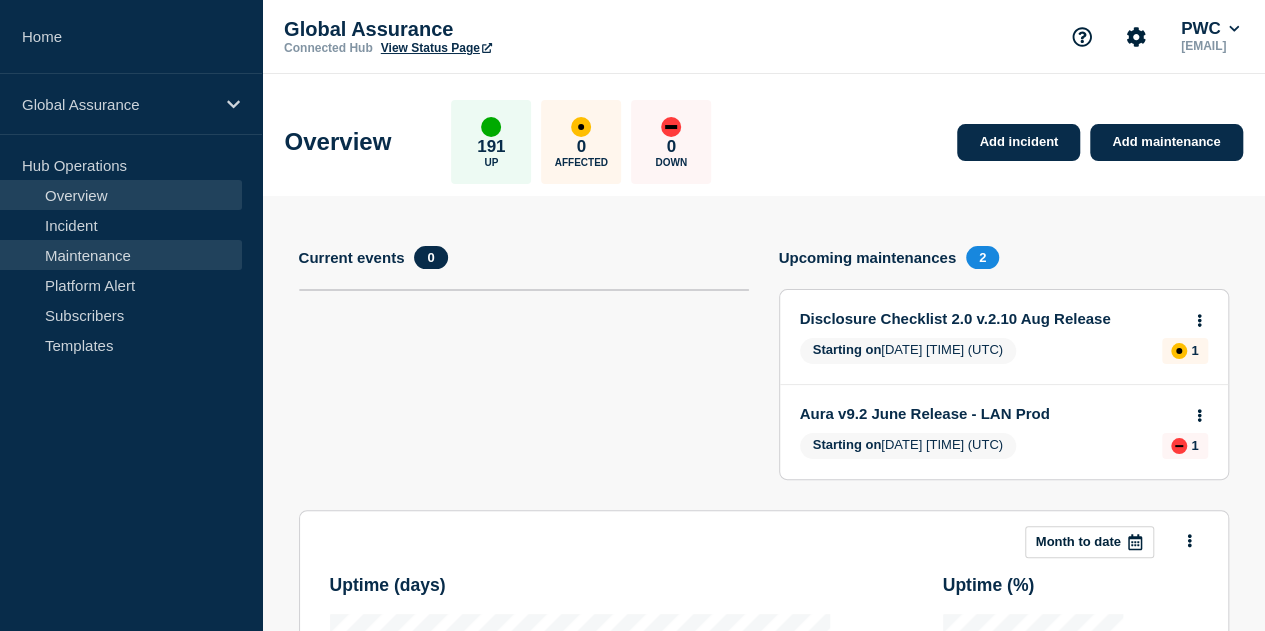click on "Maintenance" at bounding box center [121, 255] 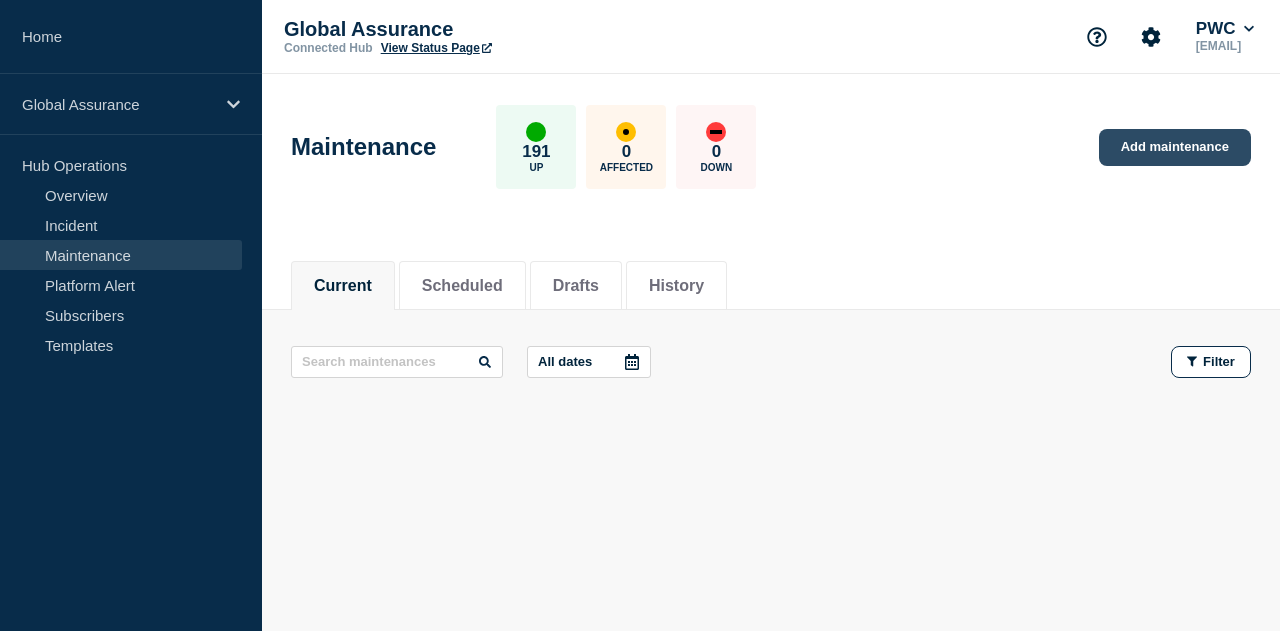click on "Add maintenance" 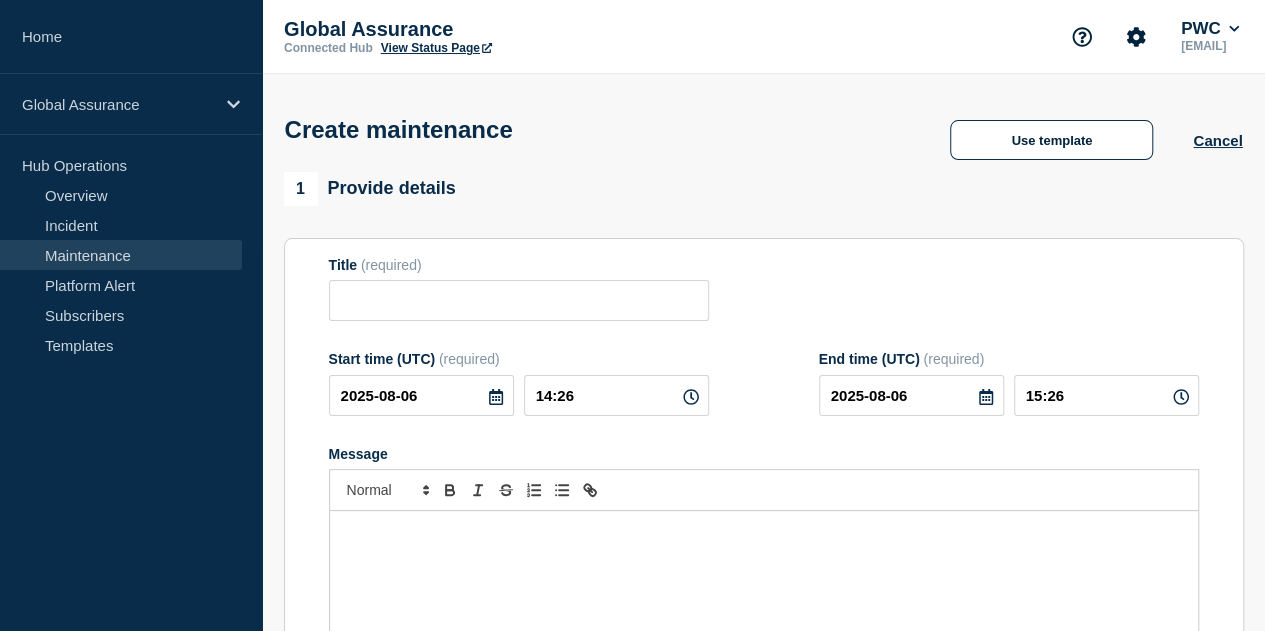 click at bounding box center [764, 631] 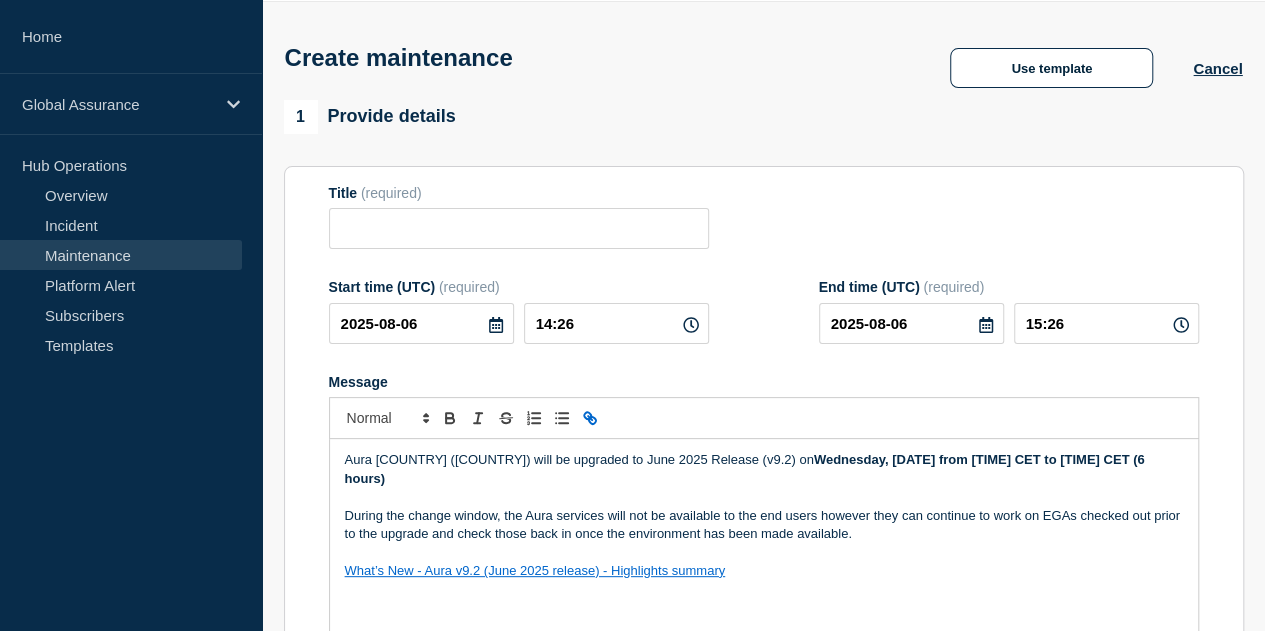 scroll, scrollTop: 104, scrollLeft: 0, axis: vertical 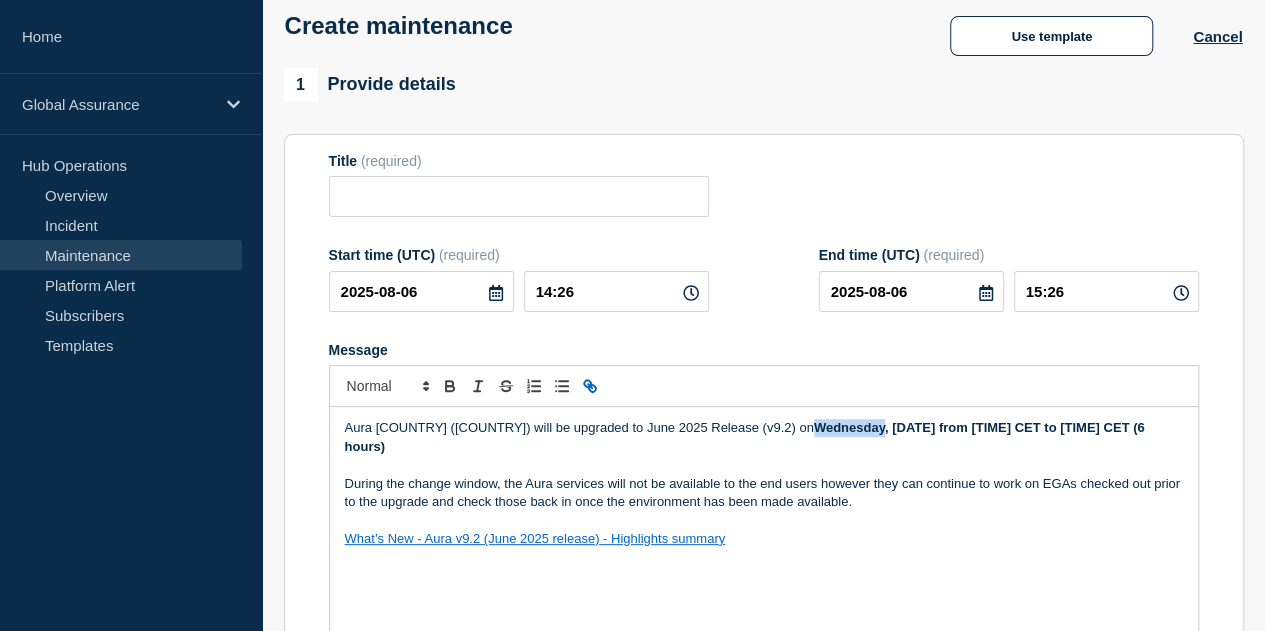 drag, startPoint x: 800, startPoint y: 431, endPoint x: 757, endPoint y: 403, distance: 51.312767 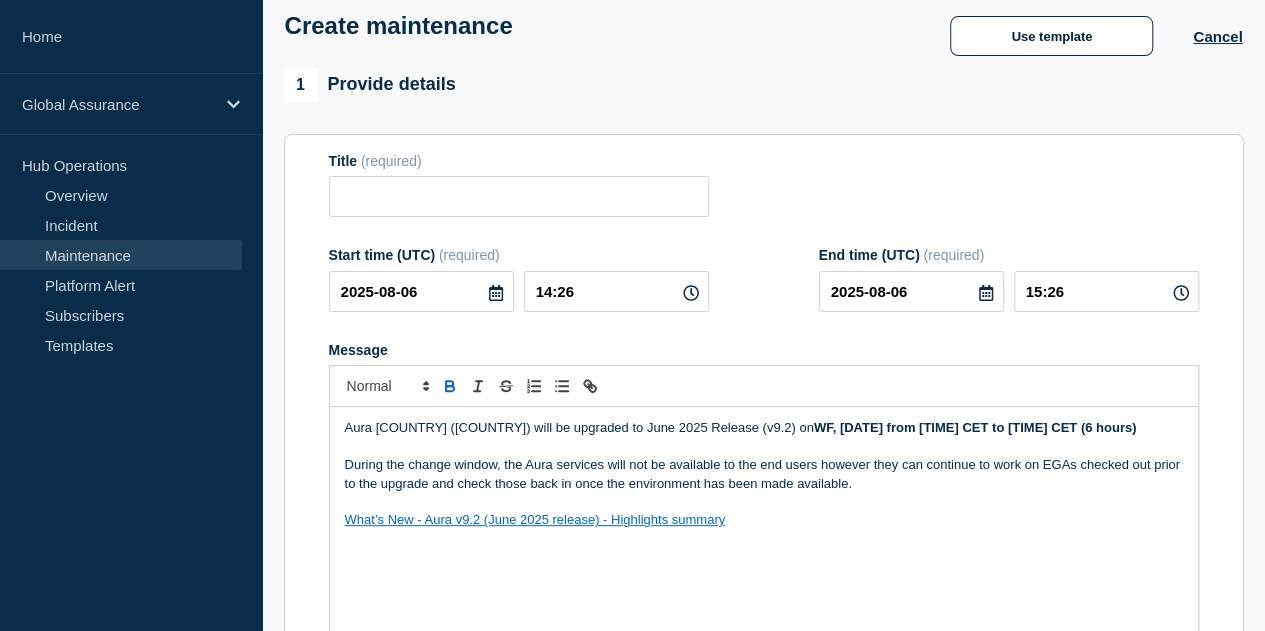 type 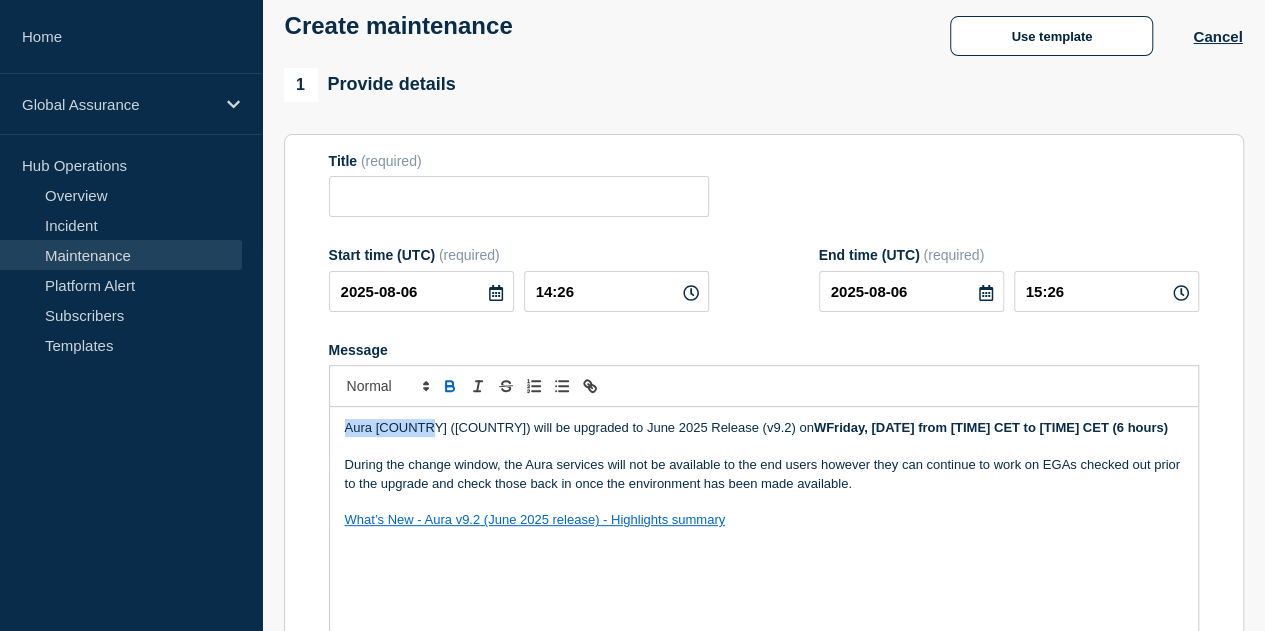 drag, startPoint x: 414, startPoint y: 435, endPoint x: 362, endPoint y: 421, distance: 53.851646 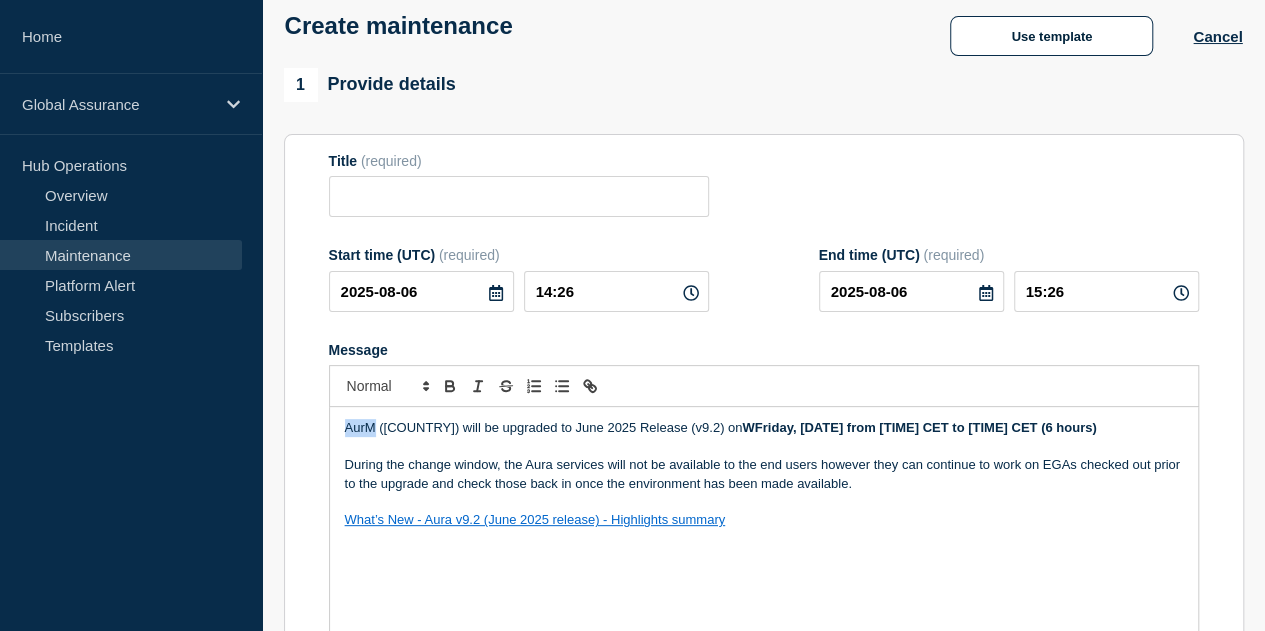drag, startPoint x: 375, startPoint y: 429, endPoint x: 336, endPoint y: 429, distance: 39 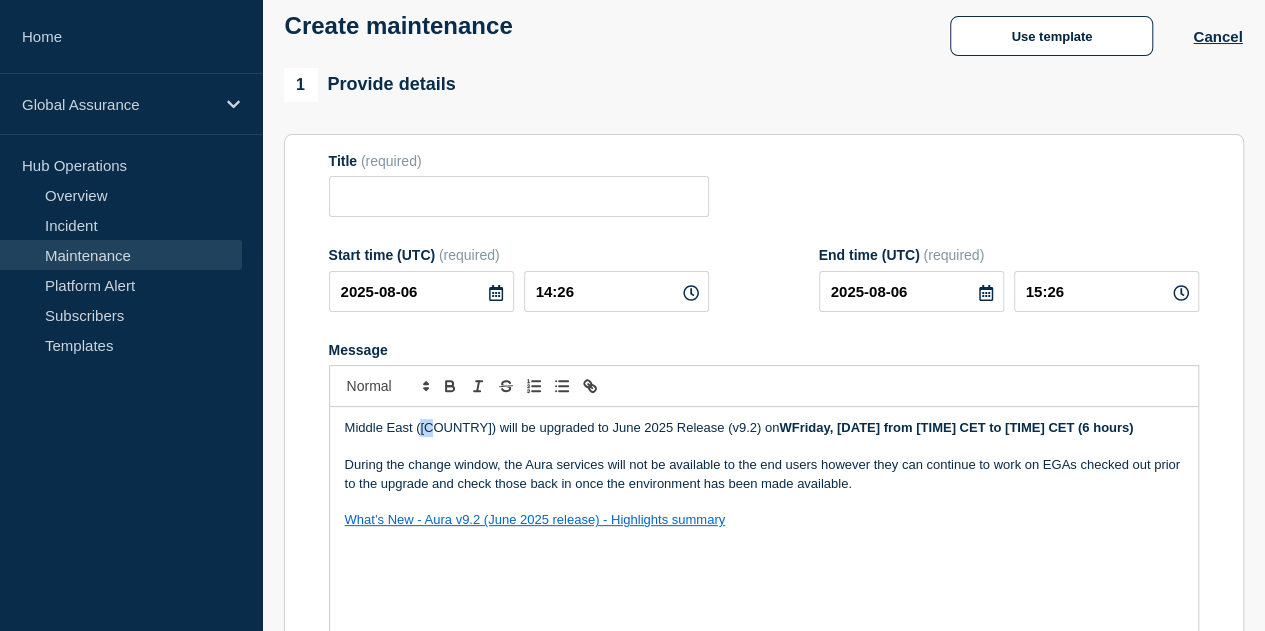 click on "Middle East (AT) will be upgraded to June 2025 Release (v9.2) on  WFriday, 30th July from 16:00 CET to 22:00 CET (6 hours)" at bounding box center [764, 428] 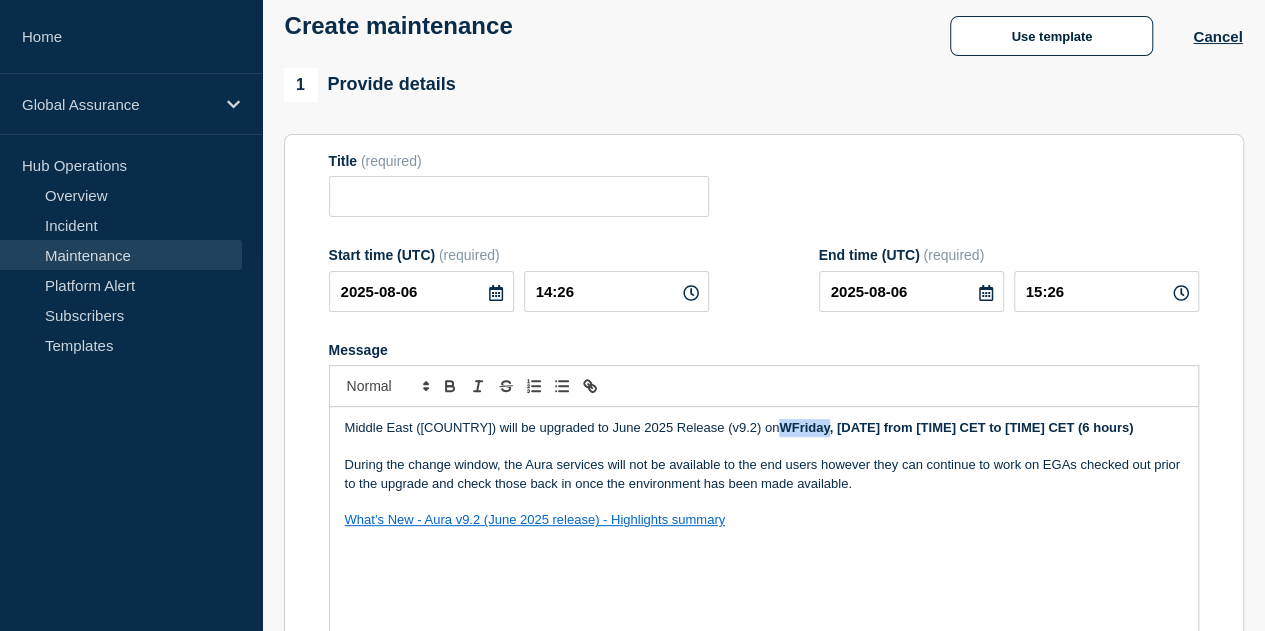drag, startPoint x: 782, startPoint y: 428, endPoint x: 743, endPoint y: 429, distance: 39.012817 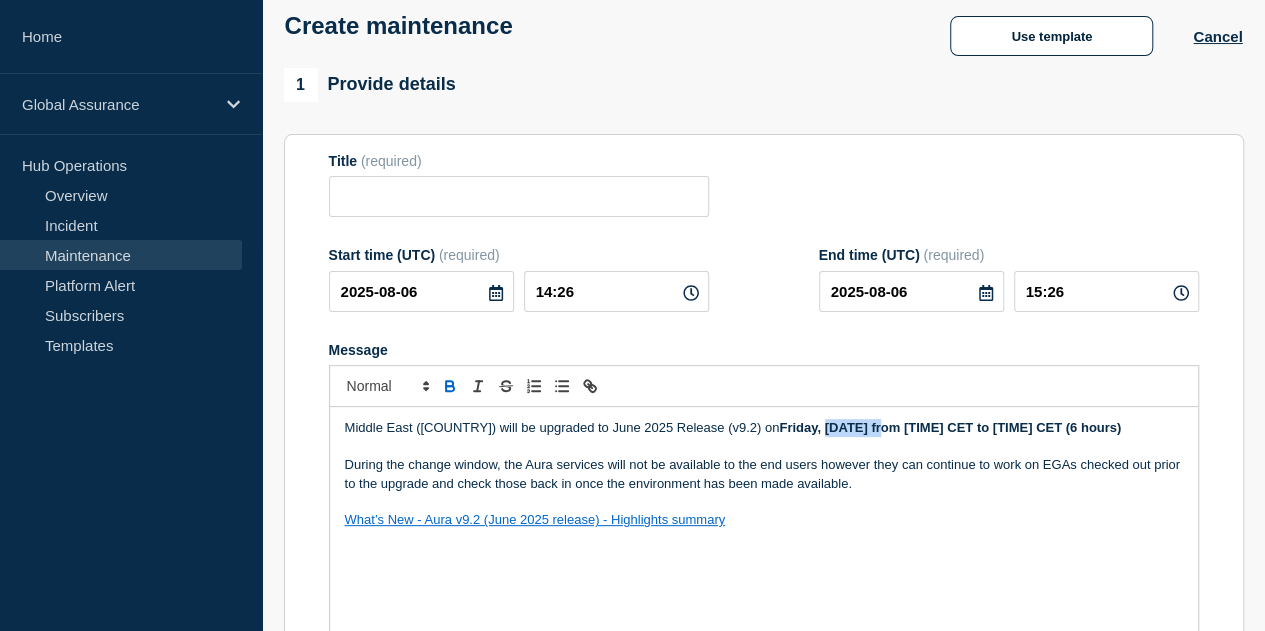 drag, startPoint x: 775, startPoint y: 431, endPoint x: 828, endPoint y: 436, distance: 53.235325 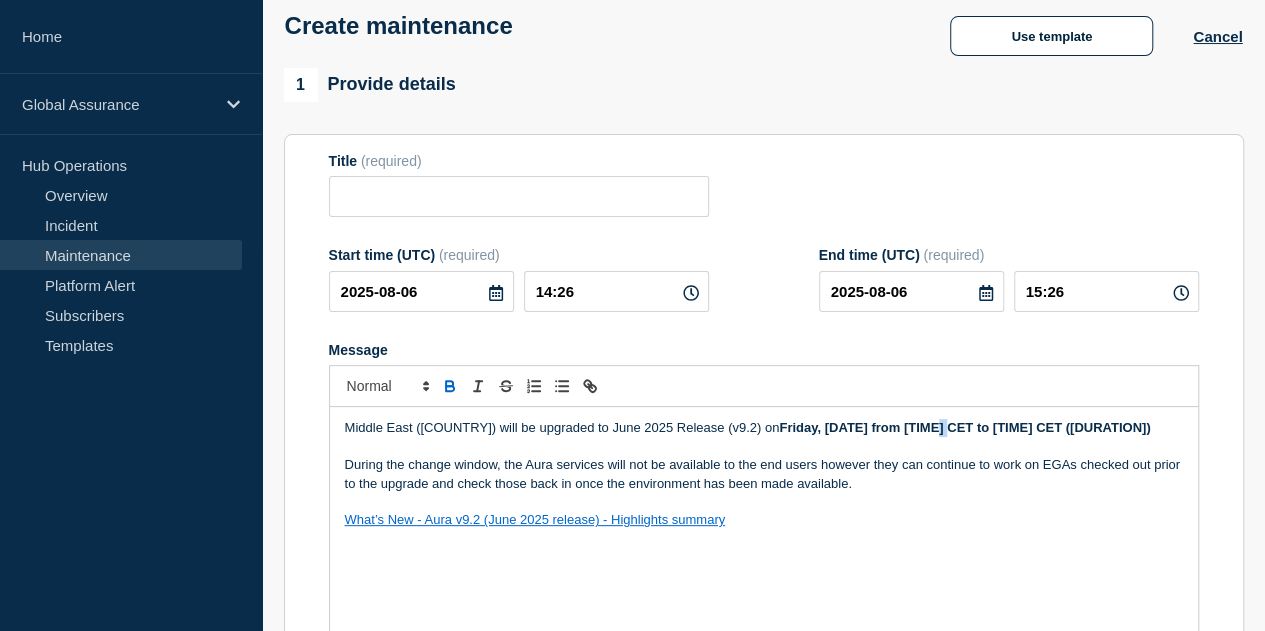 drag, startPoint x: 898, startPoint y: 431, endPoint x: 887, endPoint y: 431, distance: 11 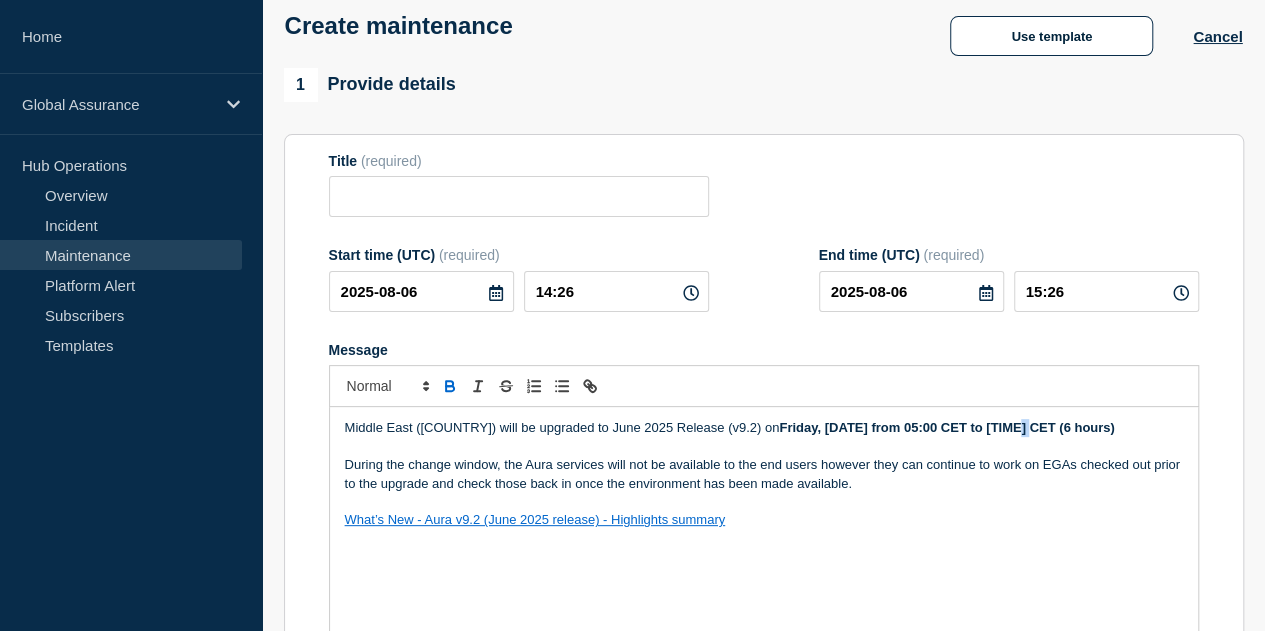drag, startPoint x: 981, startPoint y: 434, endPoint x: 970, endPoint y: 433, distance: 11.045361 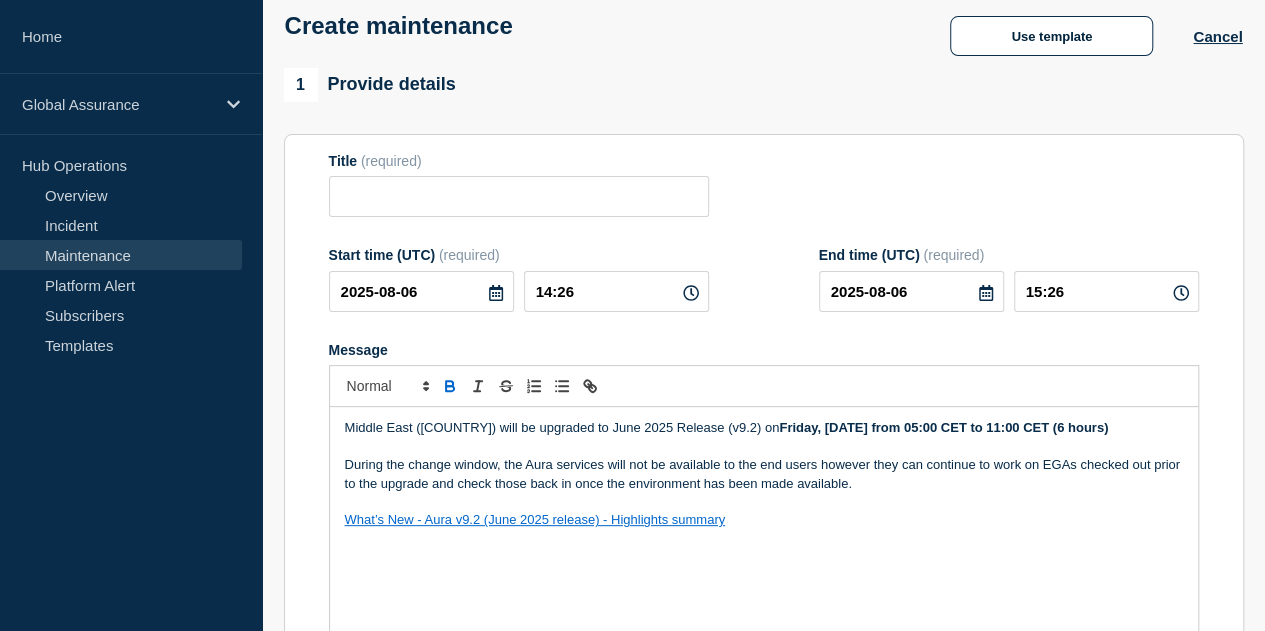 click on "Friday, 08th August from 05:00 CET to 11:00 CET (6 hours)" at bounding box center [943, 427] 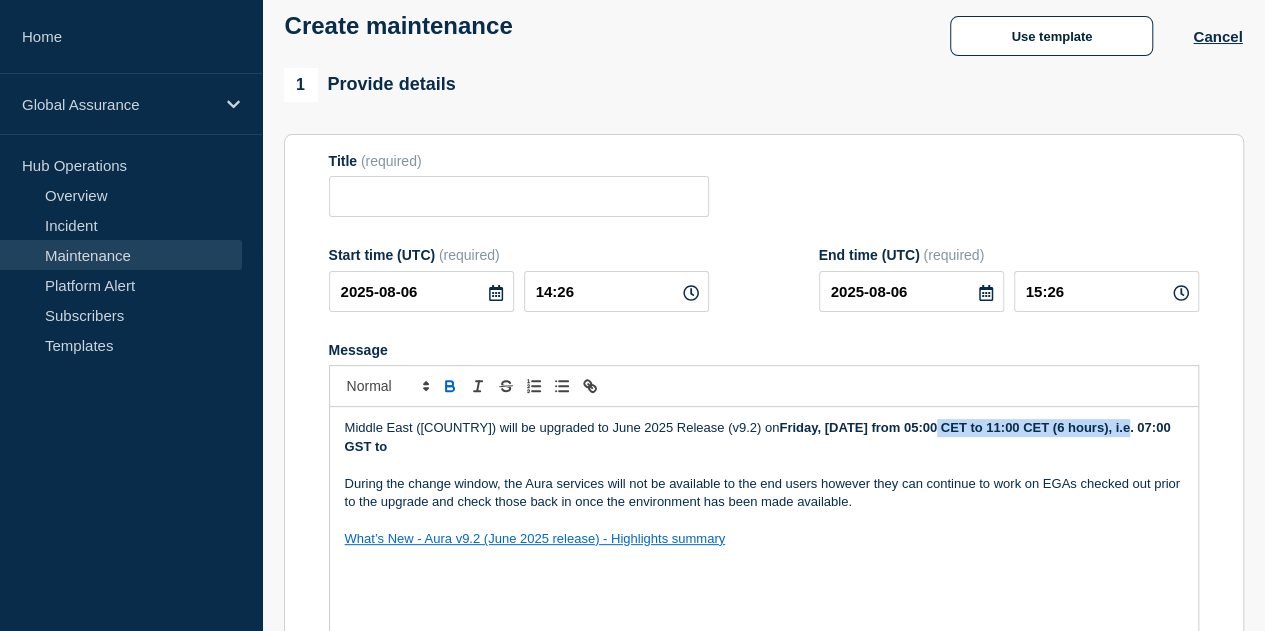 drag, startPoint x: 887, startPoint y: 430, endPoint x: 1088, endPoint y: 430, distance: 201 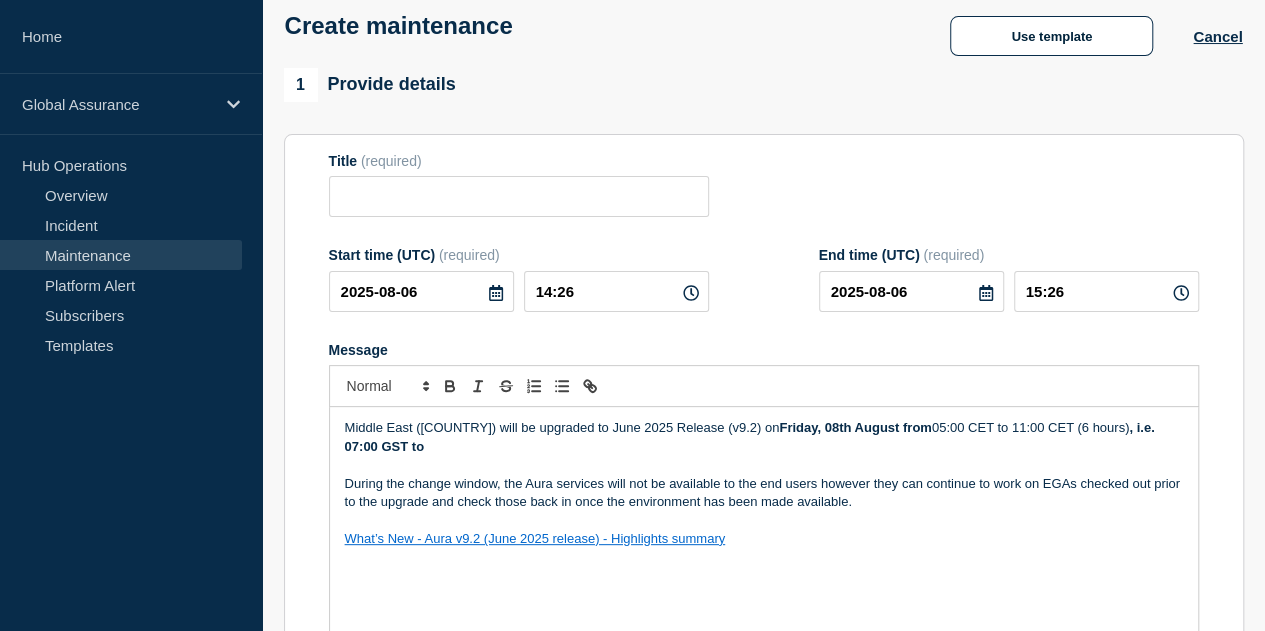 click on "During the change window, the Aura services will not be available to the end users however they can continue to work on EGAs checked out prior to the upgrade and check those back in once the environment has been made available." at bounding box center [764, 493] 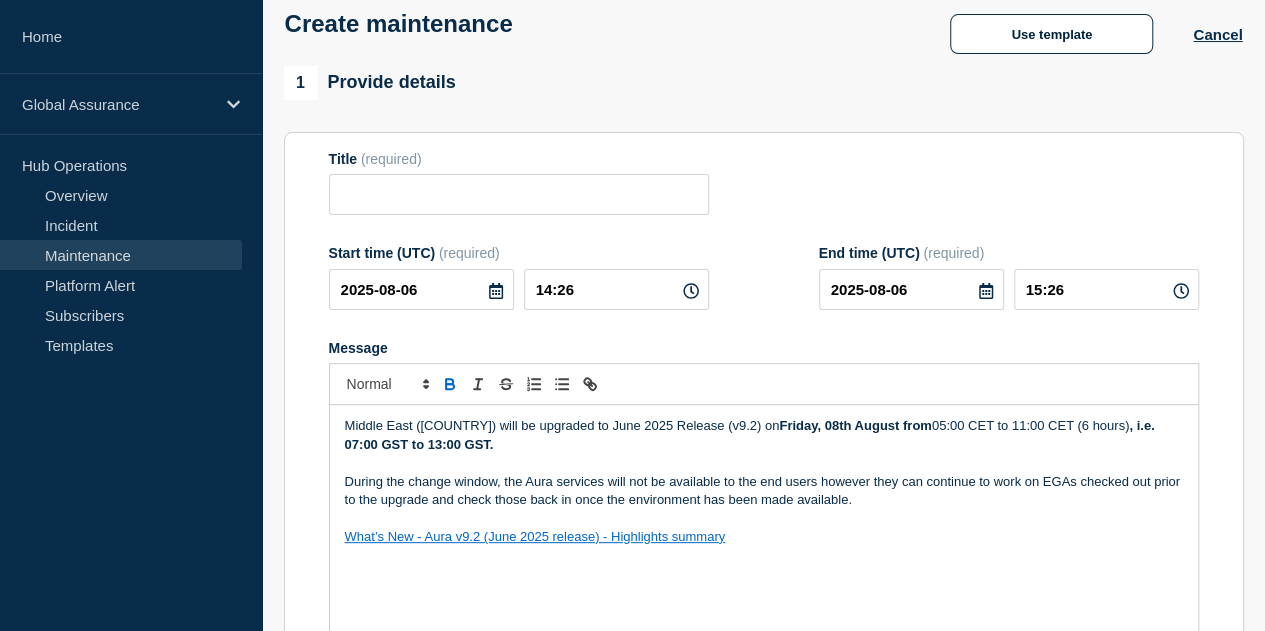 scroll, scrollTop: 4, scrollLeft: 0, axis: vertical 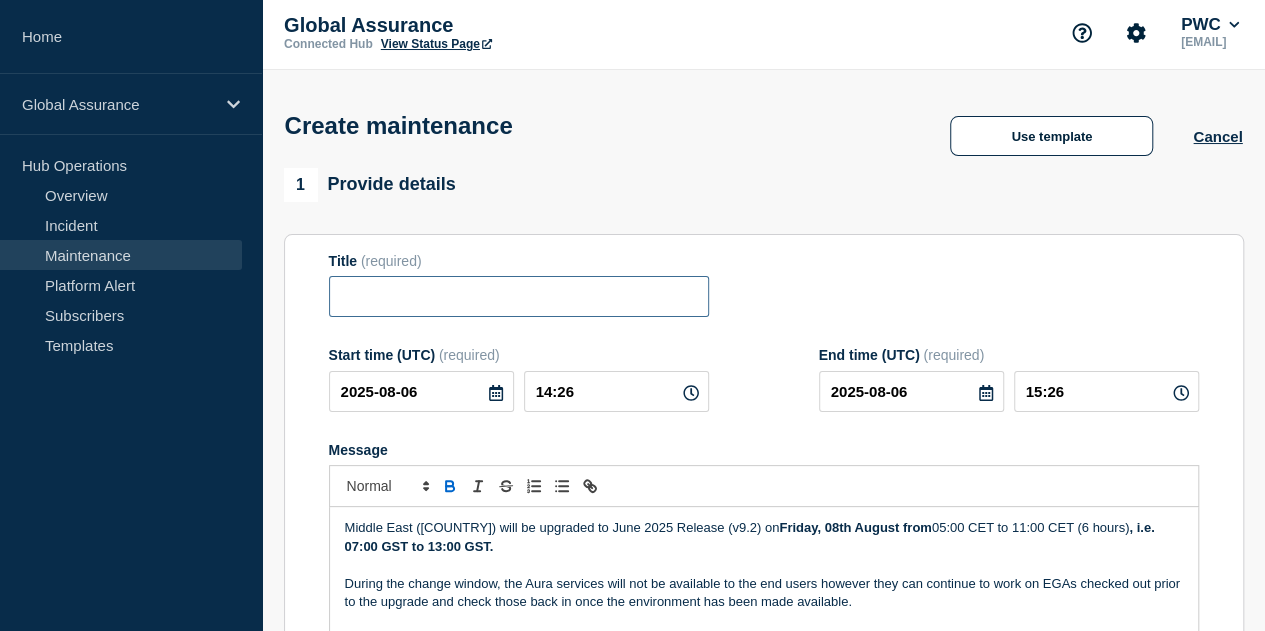 click at bounding box center [519, 296] 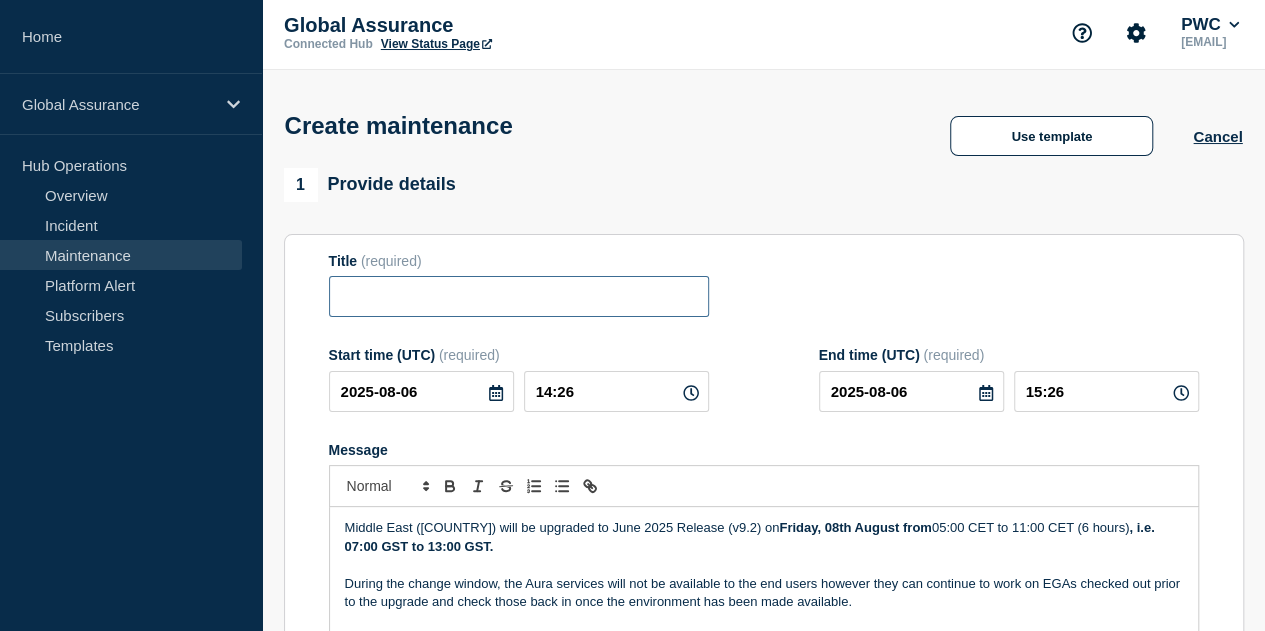 paste on "Aura 9.2 June Release Implementation - Austria" 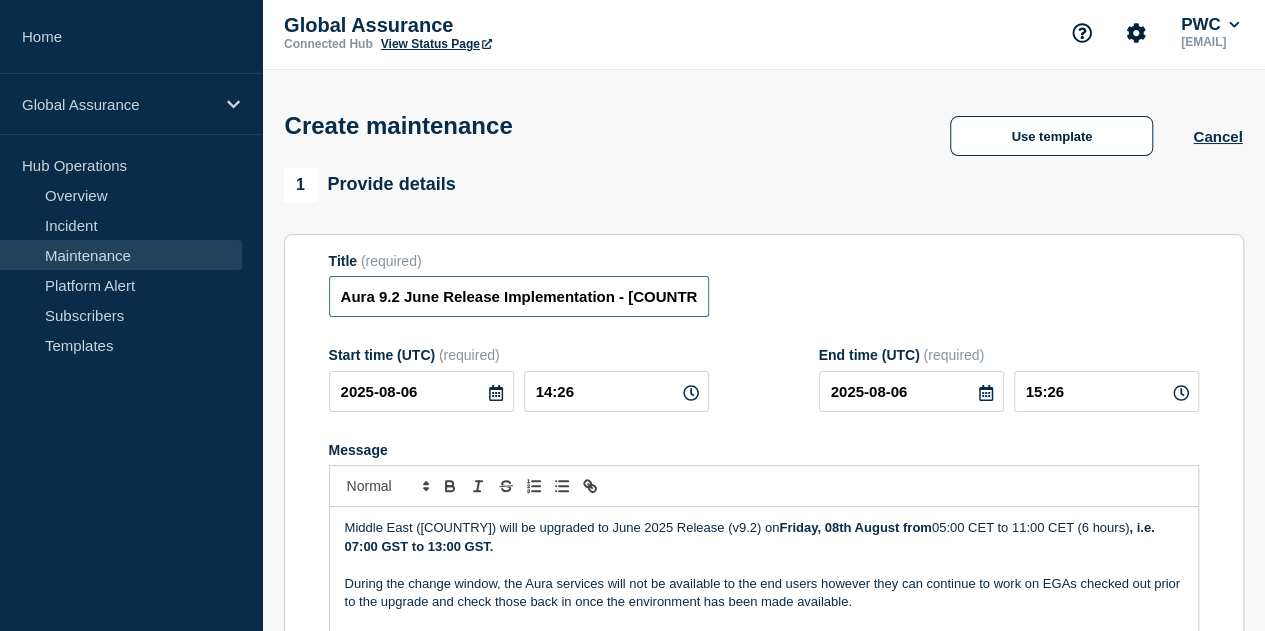 scroll, scrollTop: 0, scrollLeft: 3, axis: horizontal 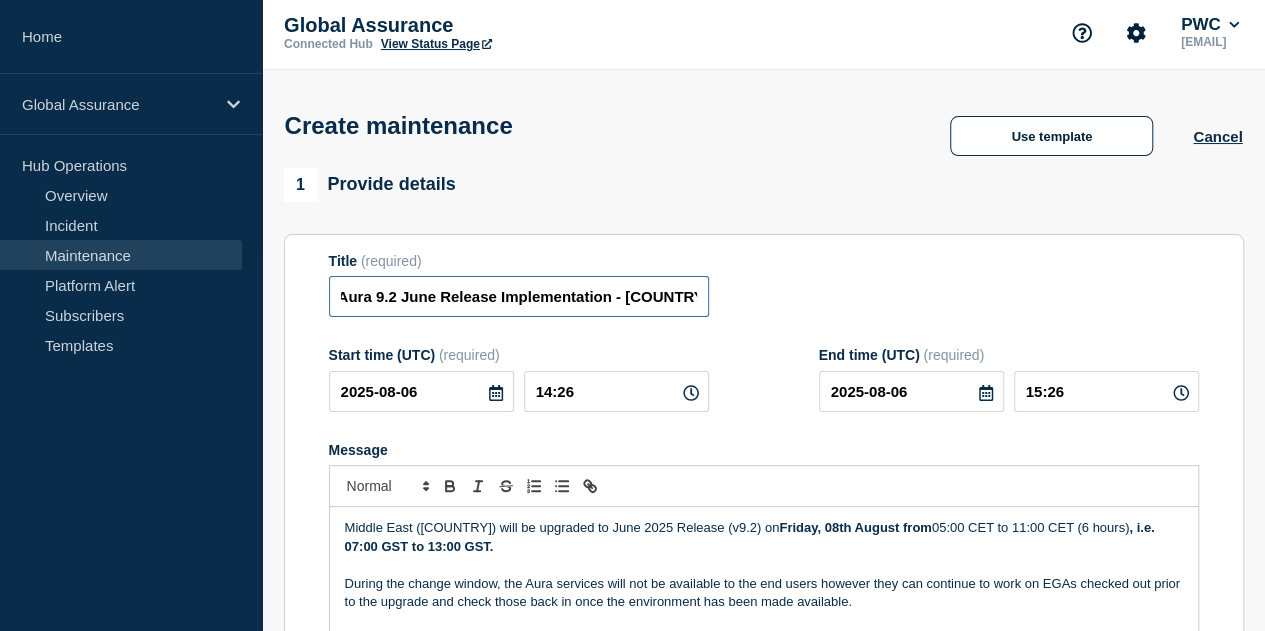 drag, startPoint x: 674, startPoint y: 305, endPoint x: 639, endPoint y: 305, distance: 35 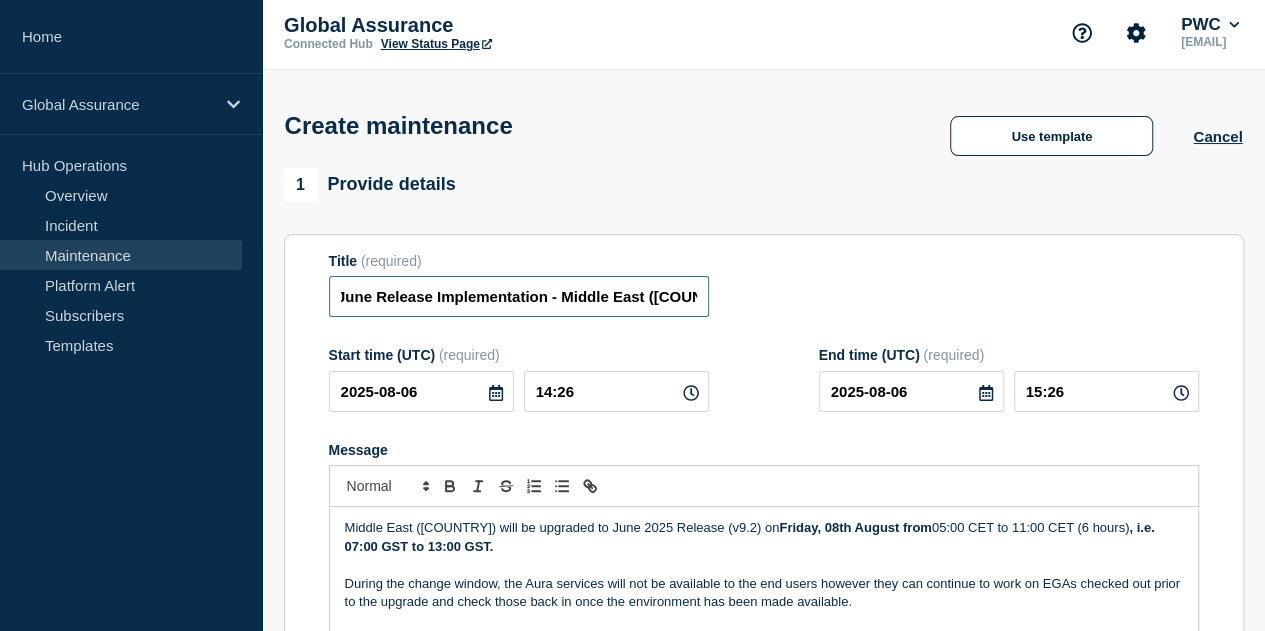 scroll, scrollTop: 0, scrollLeft: 72, axis: horizontal 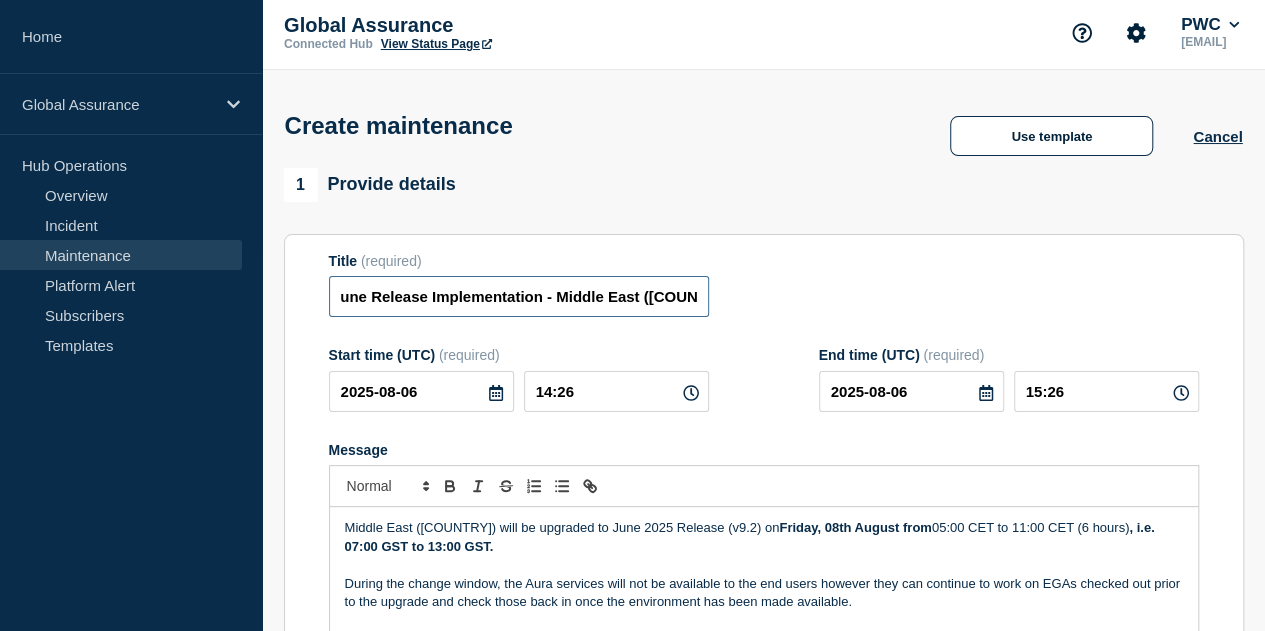 type on "Aura 9.2 June Release Implementation - Middle East (ME)" 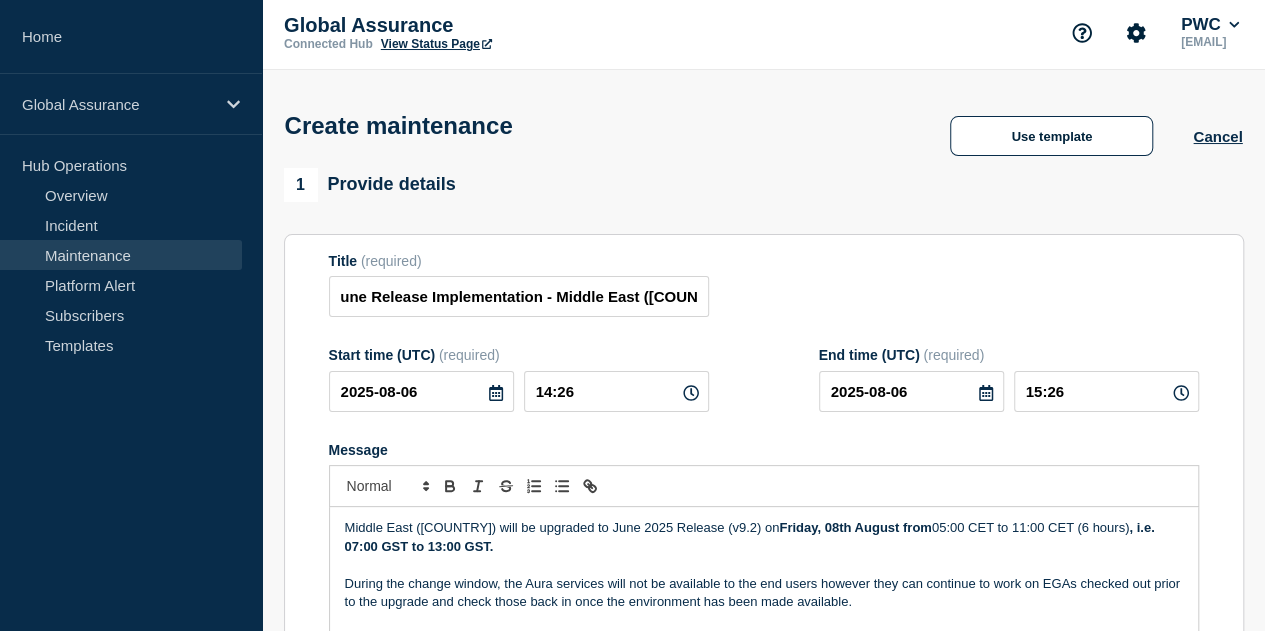 scroll, scrollTop: 0, scrollLeft: 0, axis: both 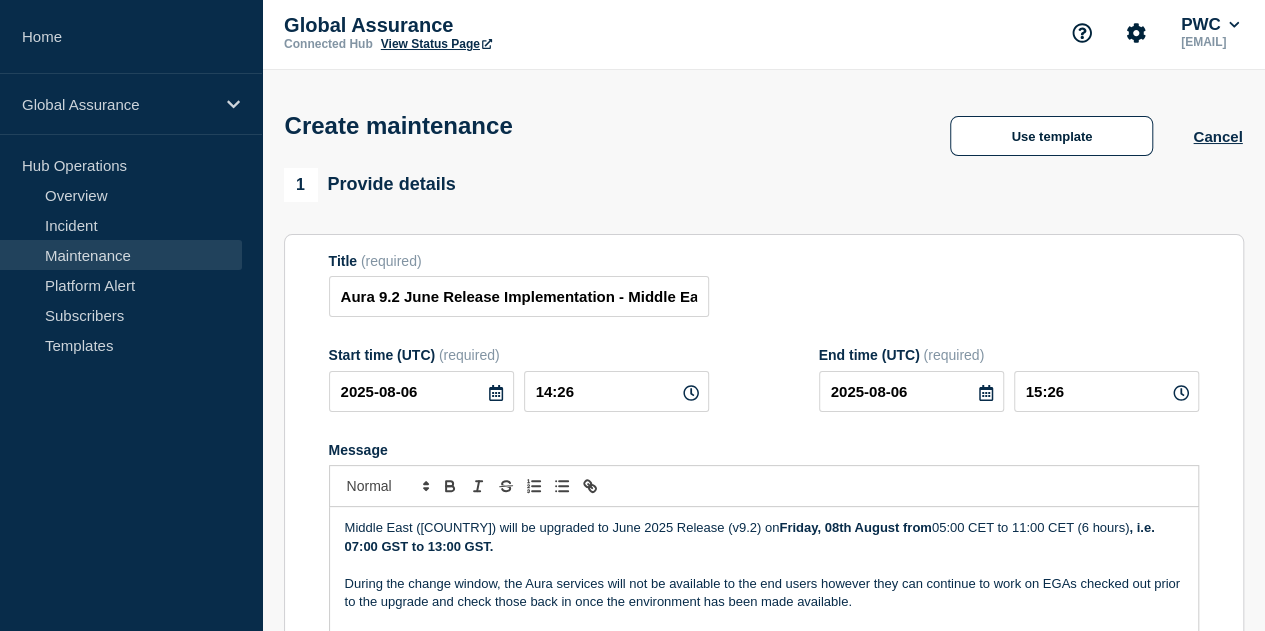click on "Title  (required) Aura 9.2 June Release Implementation - Middle East (ME) Start time (UTC)  (required) 2025-08-06 14:26 End time (UTC)  (required) 2025-08-06 15:26 Message  Middle East (ME) will be upgraded to June 2025 Release (v9.2) on  Friday, 08th August from  05:00 CET to 11:00 CET (6 hours) , i.e. 07:00 GST to 13:00 GST. During the change window, the Aura services will not be available to the end users however they can continue to work on EGAs checked out prior to the upgrade and check those back in once the environment has been made available. What’s New - Aura v9.2 (June 2025 release) - Highlights summary Suppress automated incidents during maintenance" at bounding box center (764, 520) 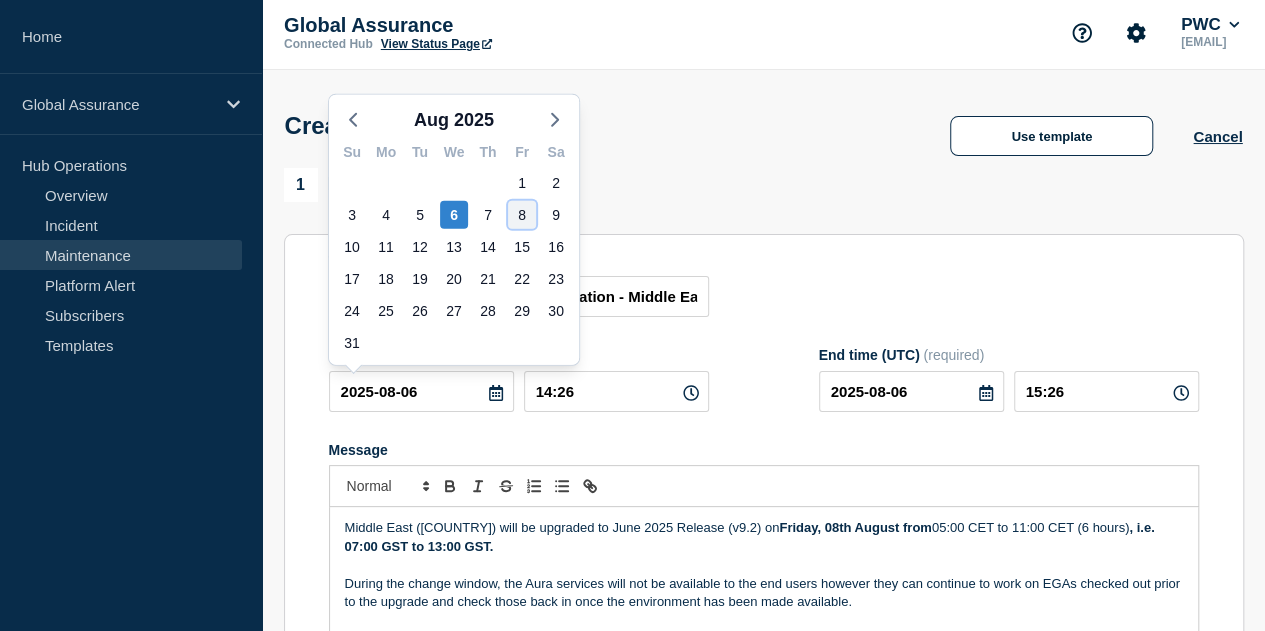 click on "8" 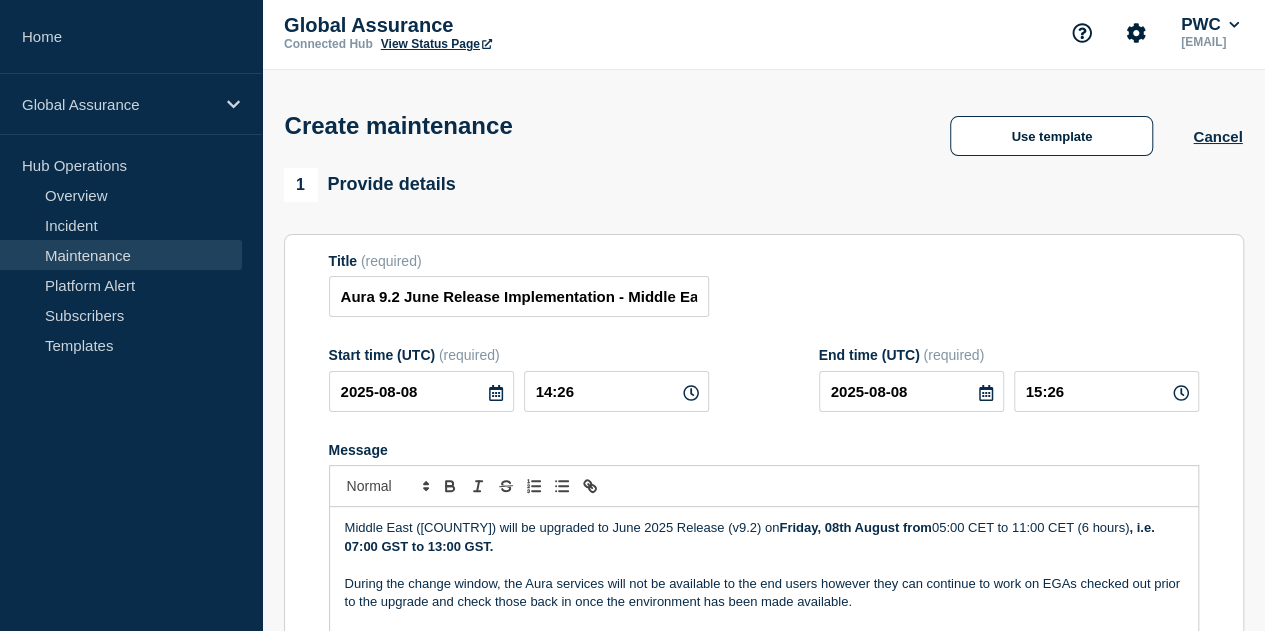 click 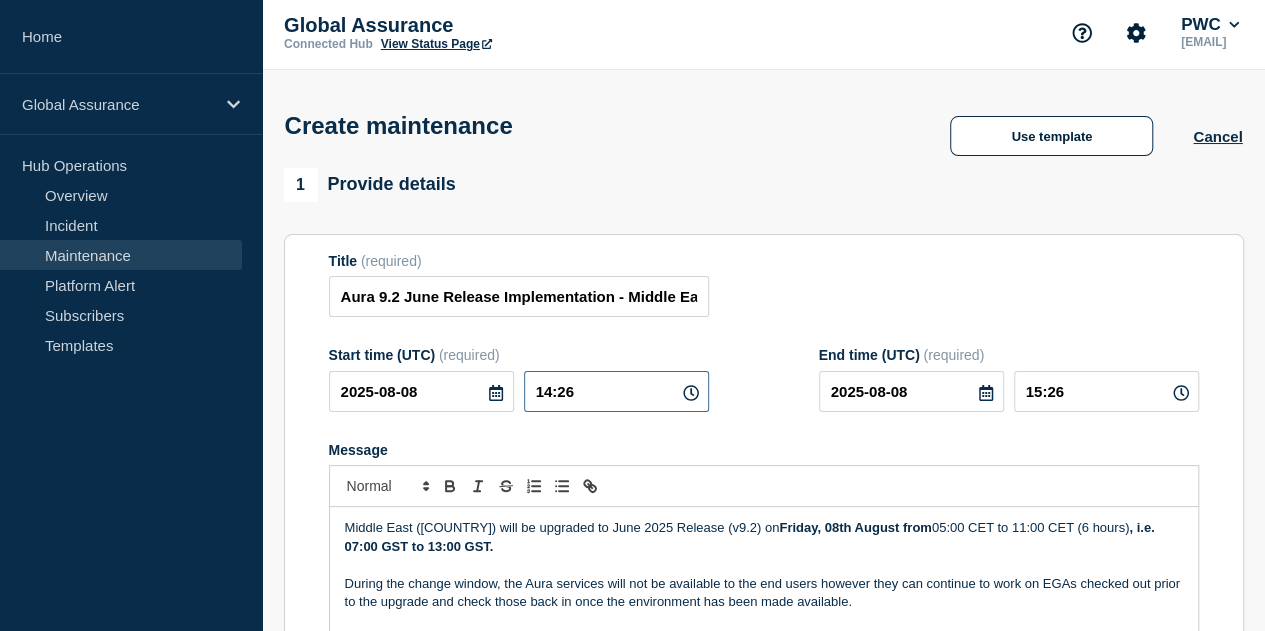 click on "14:26" at bounding box center [616, 391] 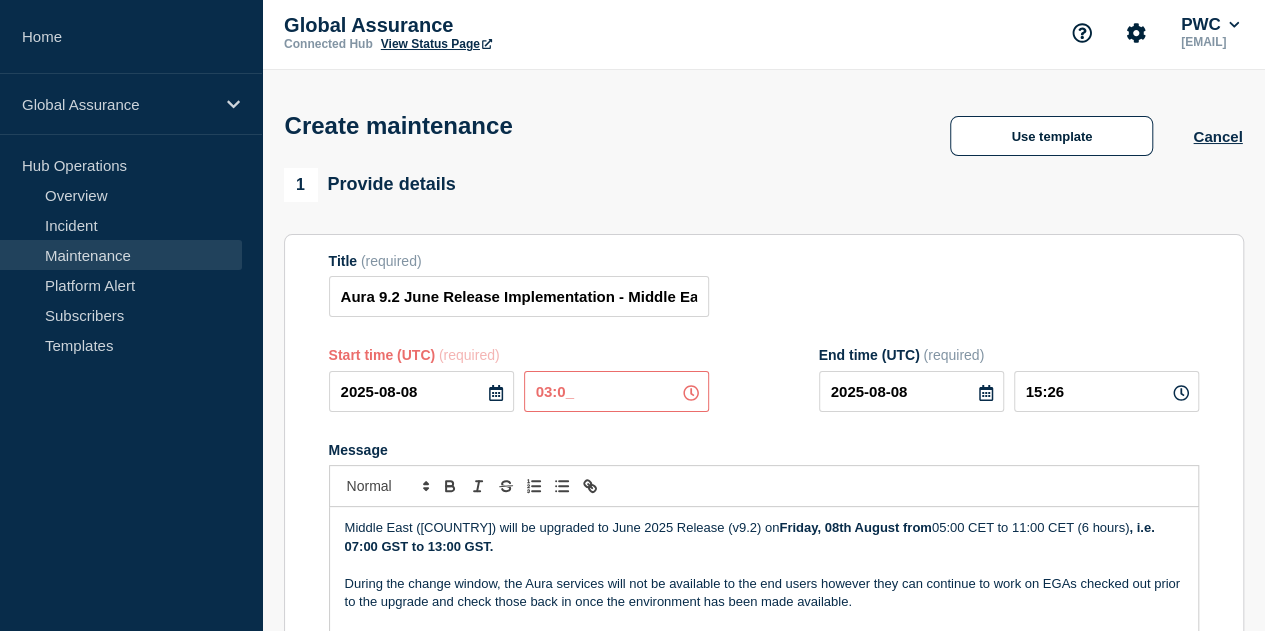 type on "03:00" 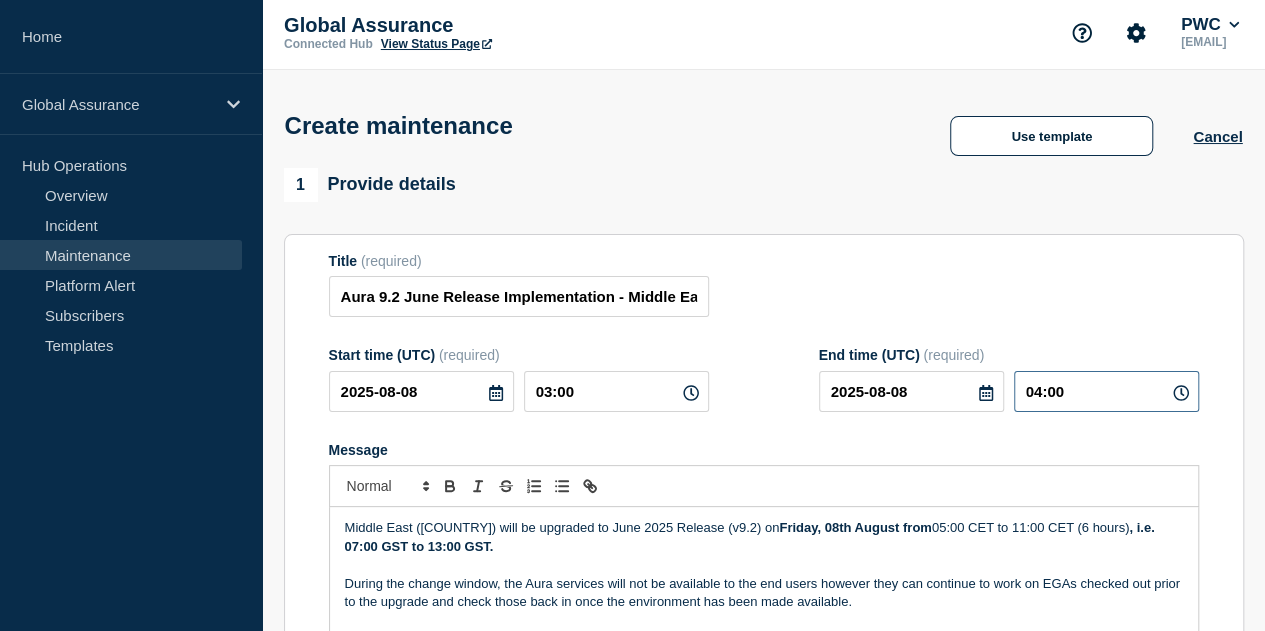 click on "04:00" at bounding box center (1106, 391) 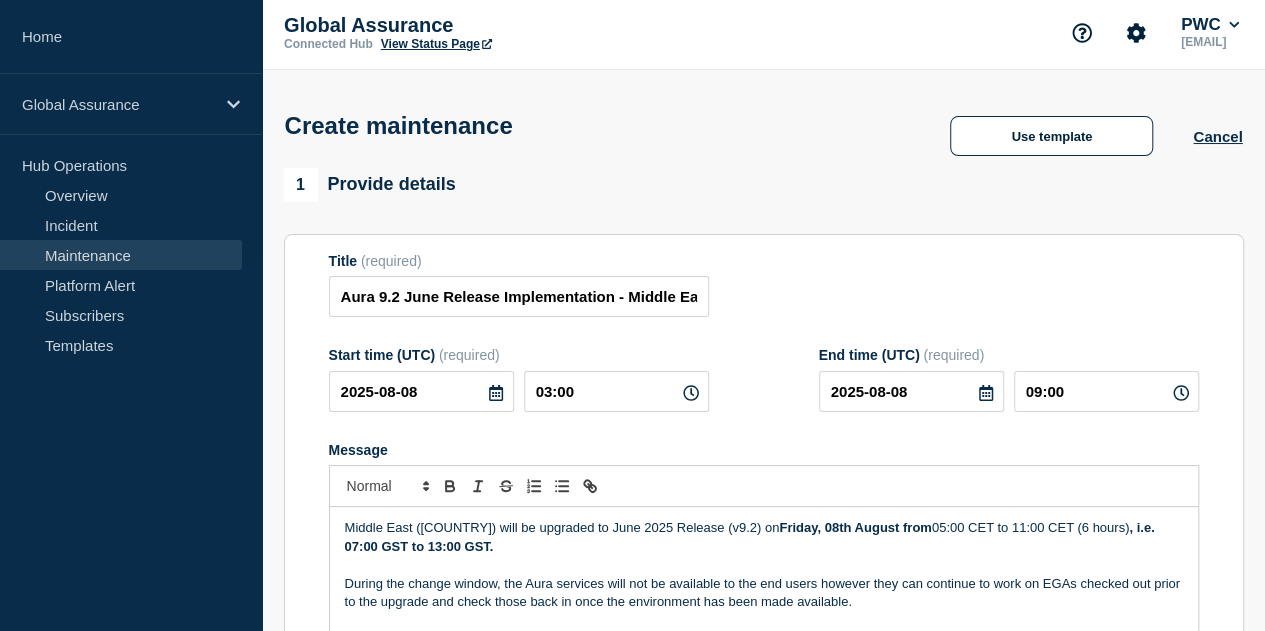 click on "Title (required) Aura 9.2 June Release Implementation - Middle East (ME)" at bounding box center [764, 285] 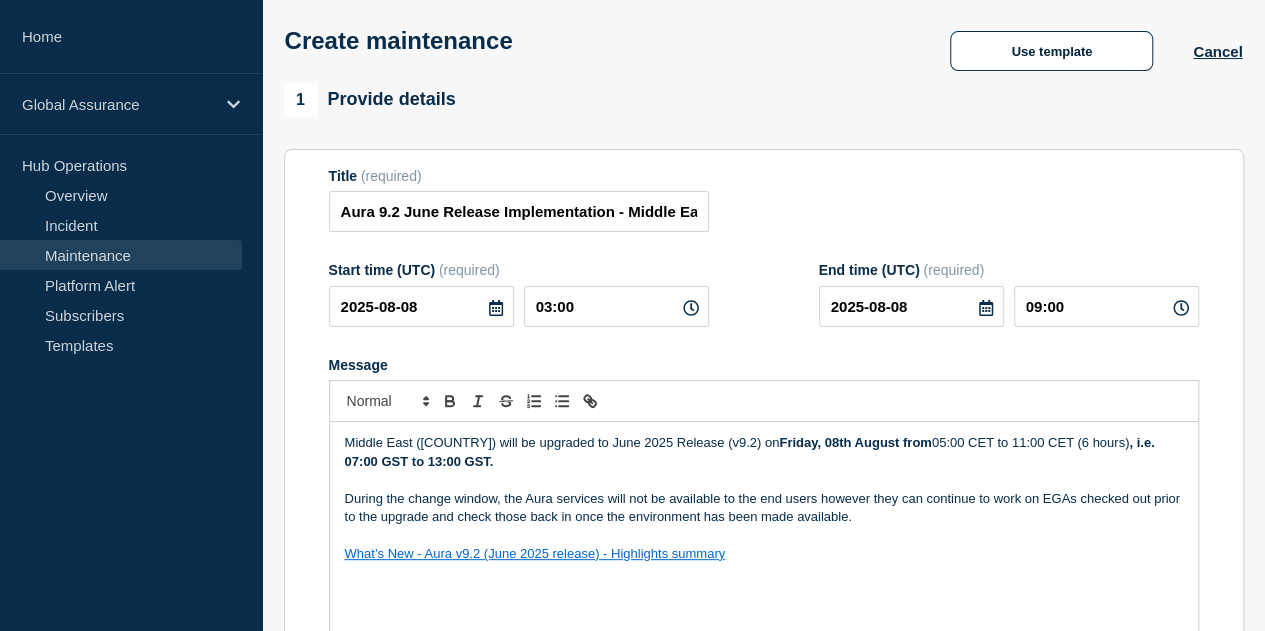 scroll, scrollTop: 204, scrollLeft: 0, axis: vertical 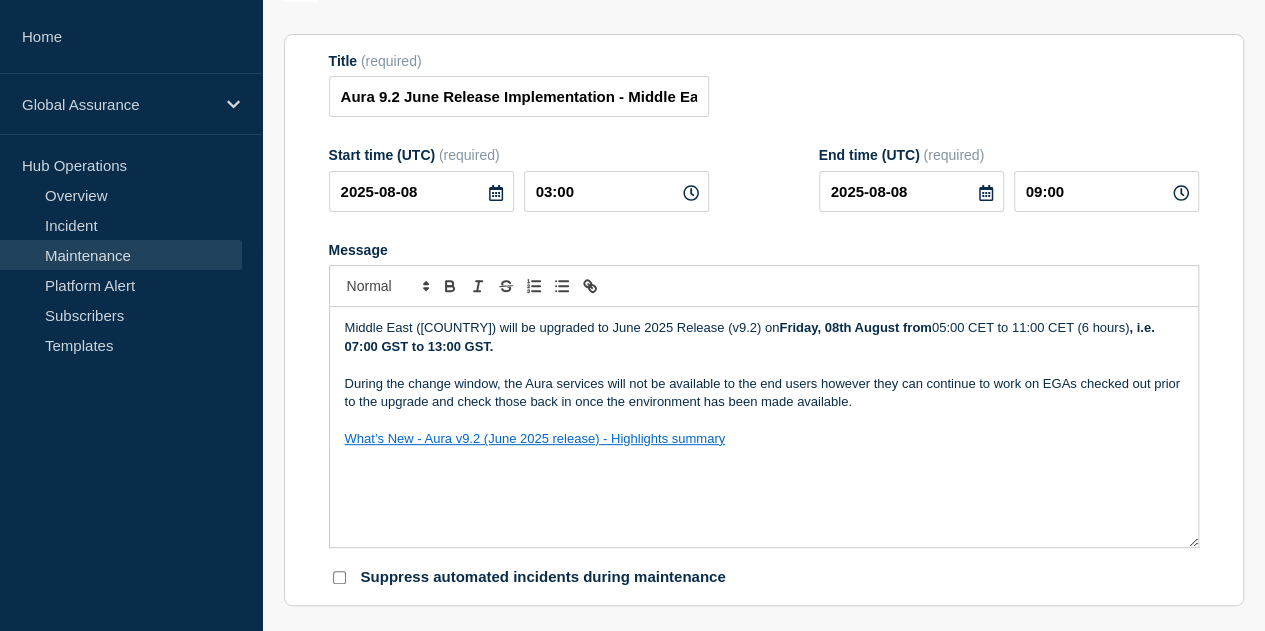 click on "What’s New - Aura v9.2 (June 2025 release) - Highlights summary" at bounding box center [764, 439] 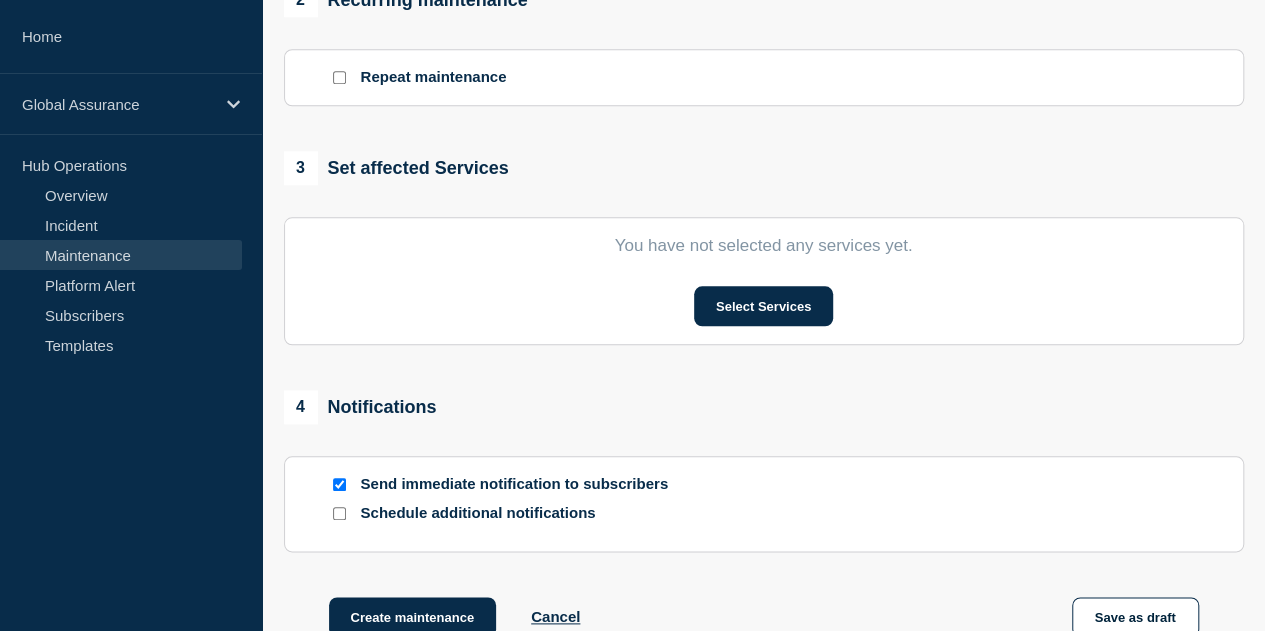 scroll, scrollTop: 904, scrollLeft: 0, axis: vertical 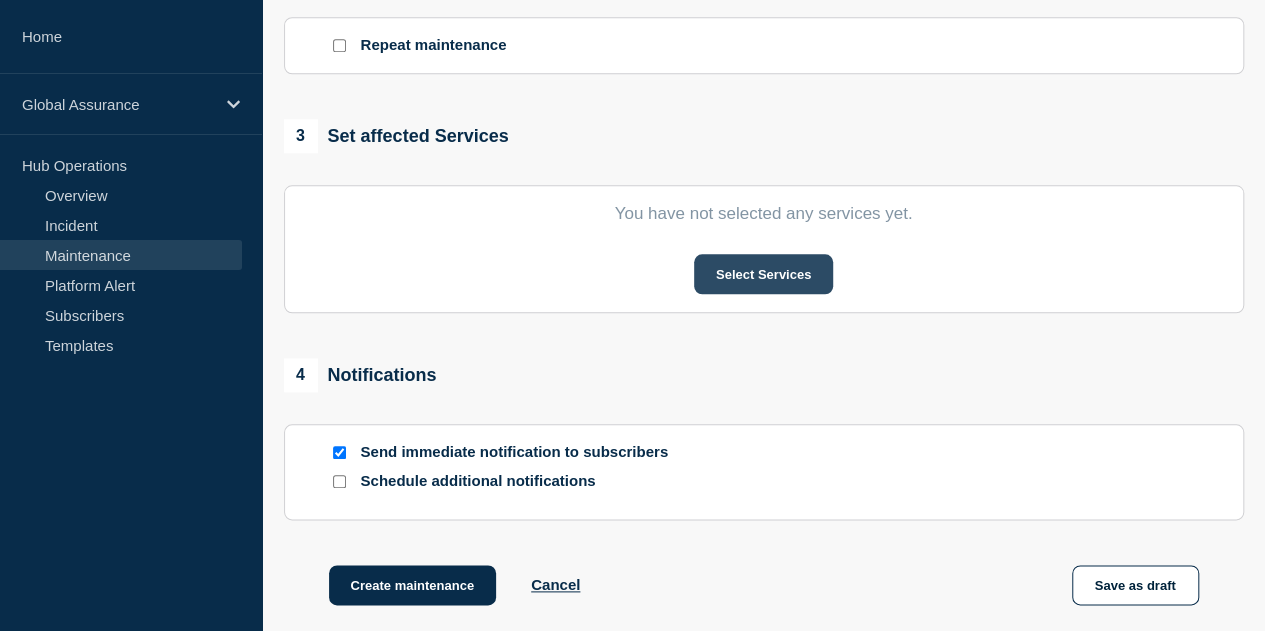 click on "Select Services" at bounding box center [763, 274] 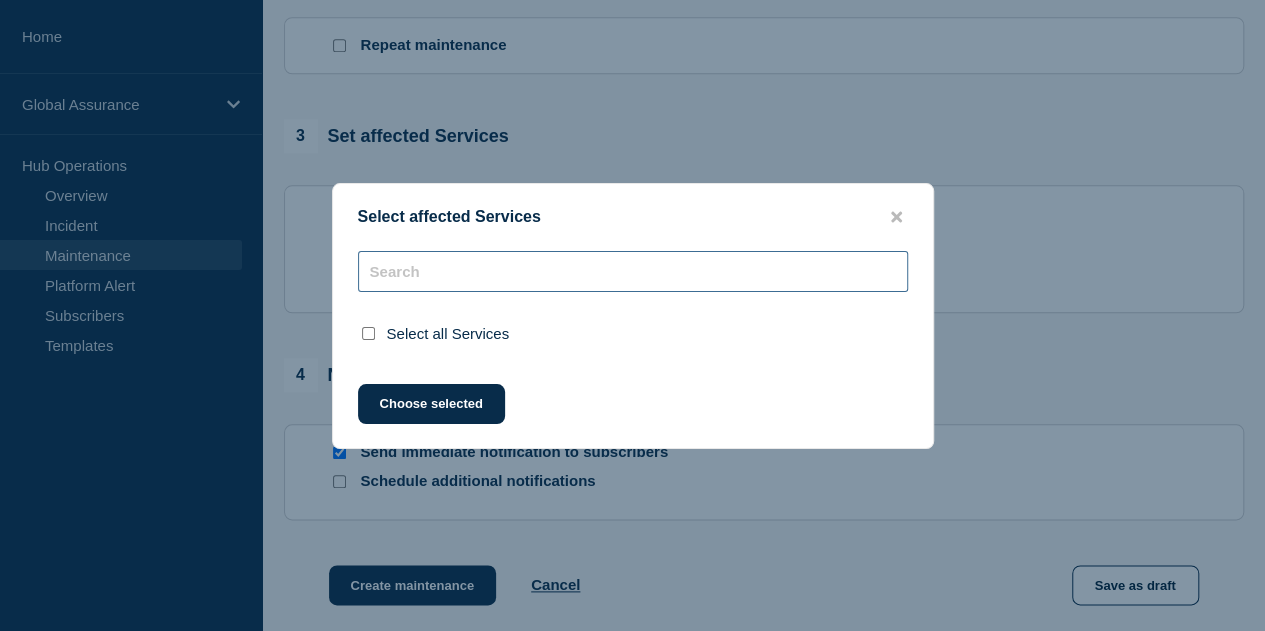 click at bounding box center [633, 271] 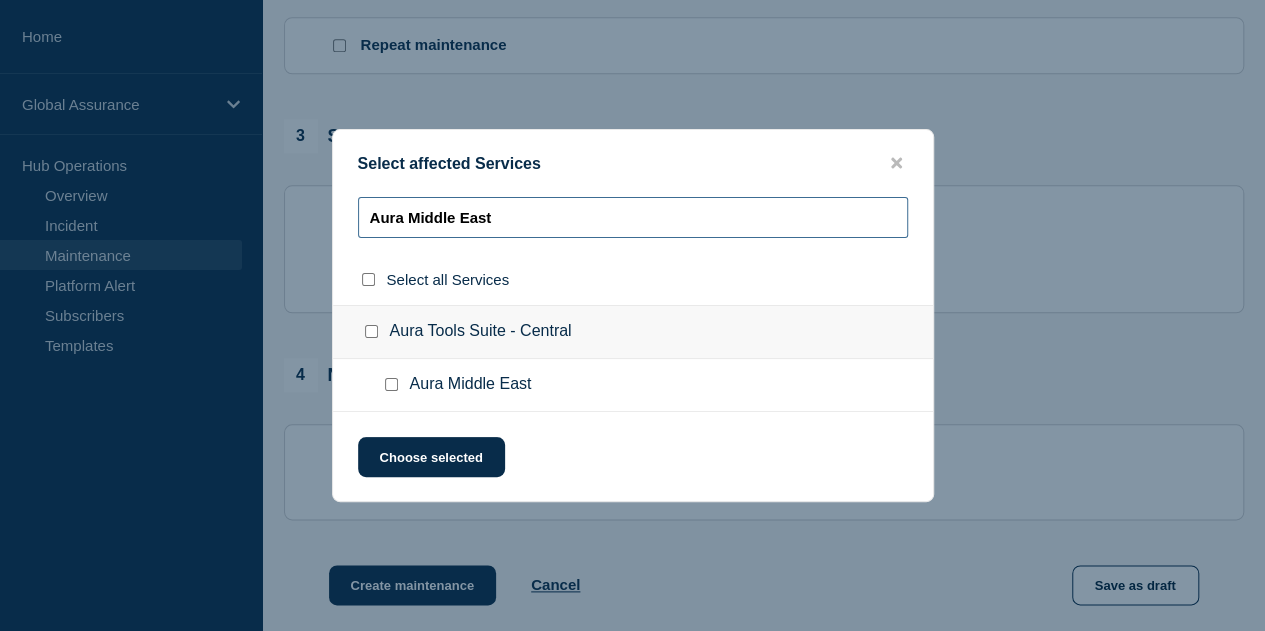 type on "Aura Midd" 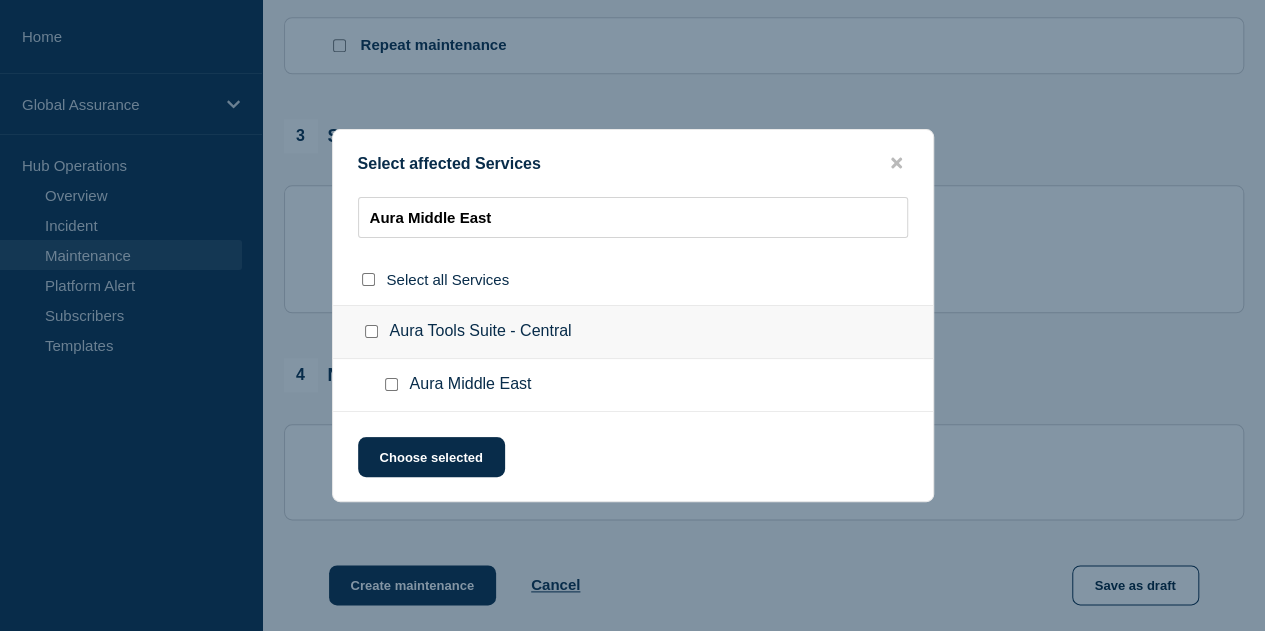 click at bounding box center [391, 384] 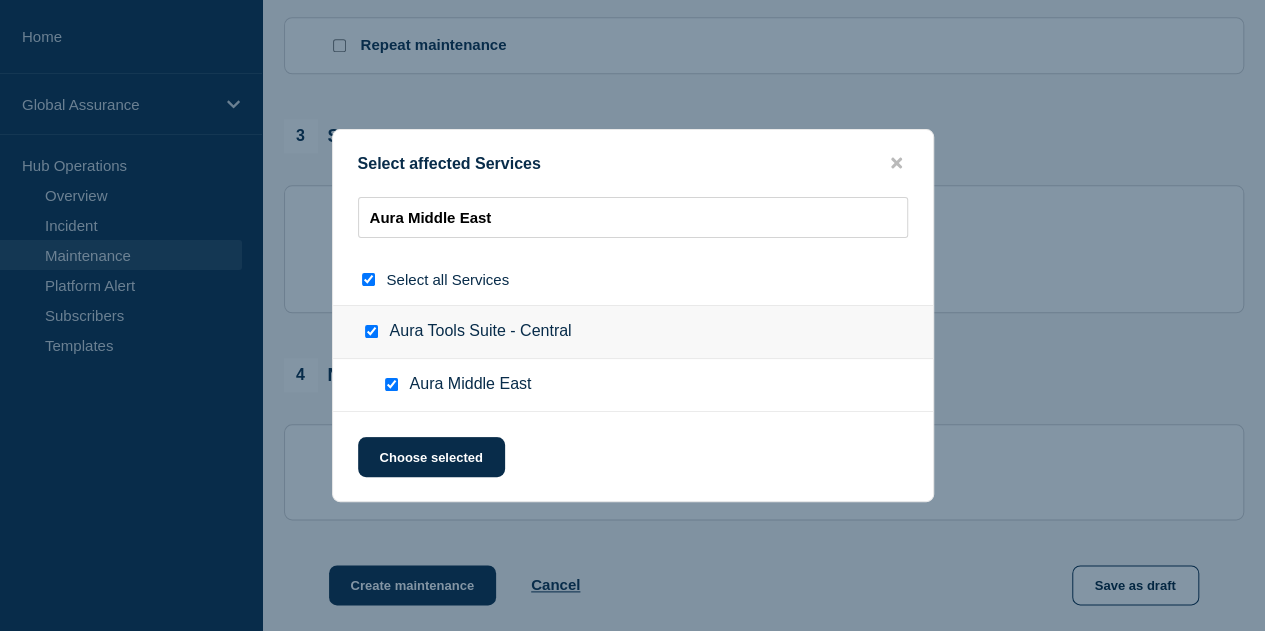 checkbox on "true" 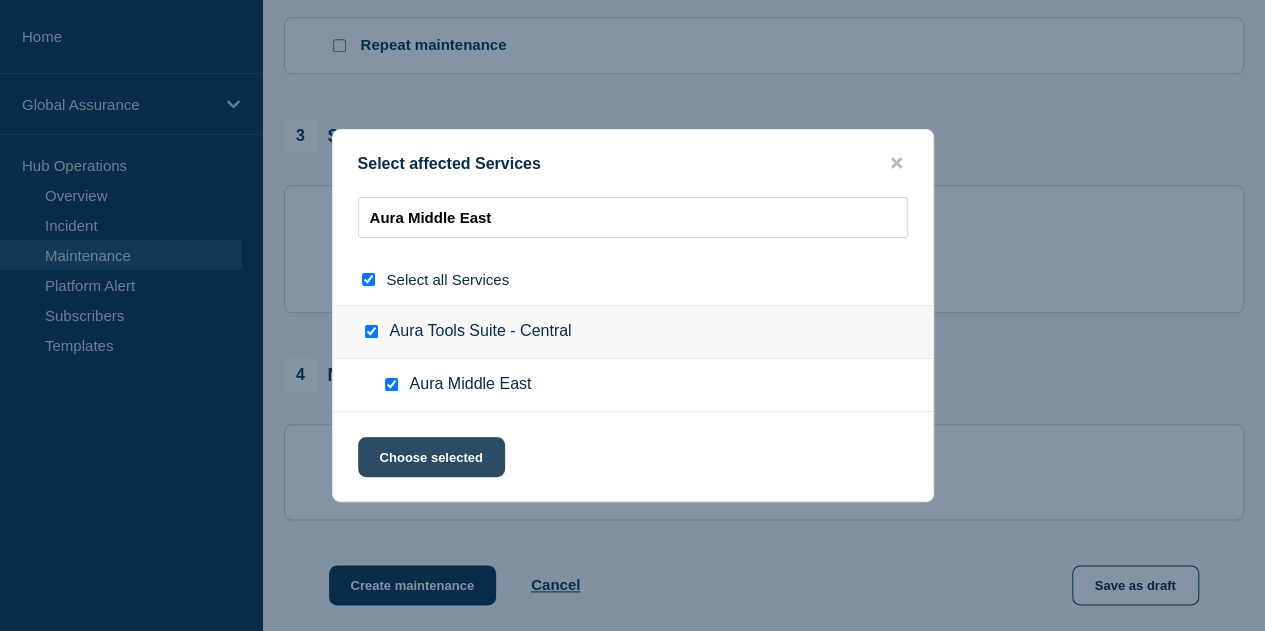 click on "Choose selected" 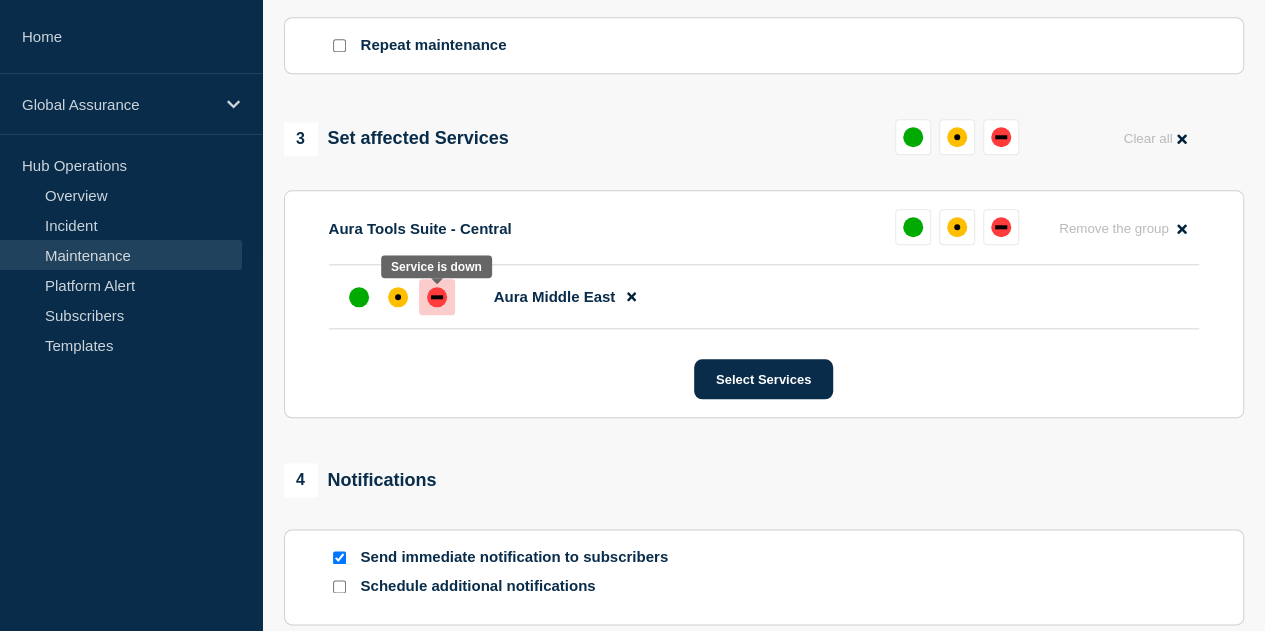 click at bounding box center [437, 297] 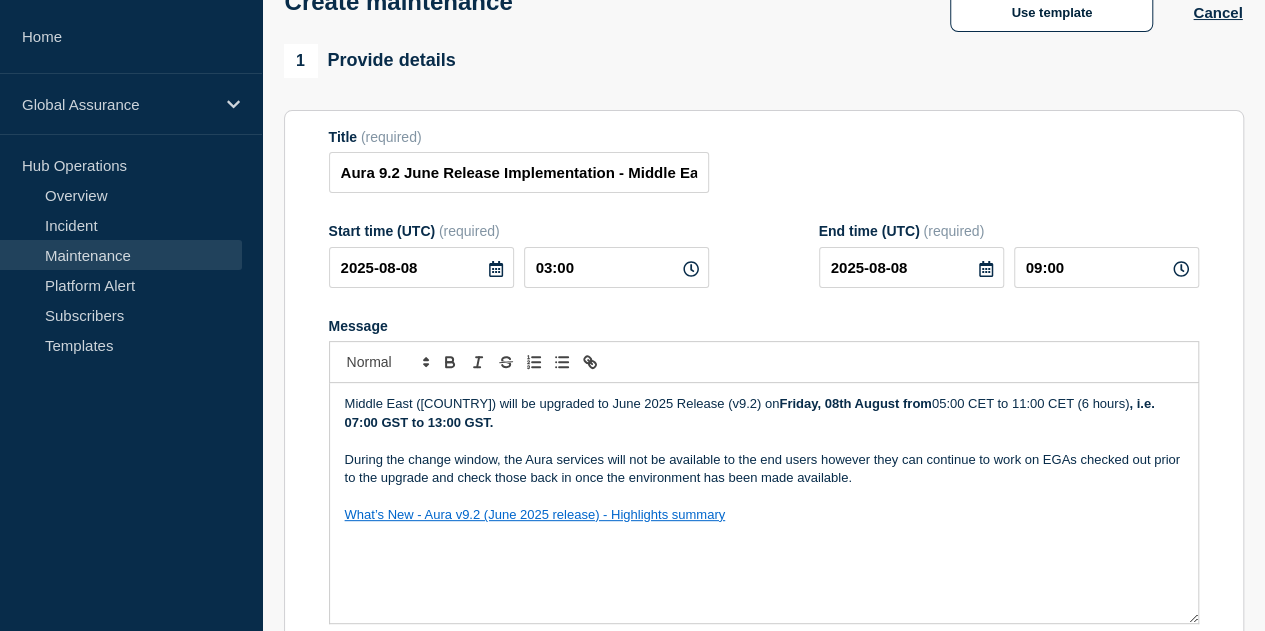 scroll, scrollTop: 200, scrollLeft: 0, axis: vertical 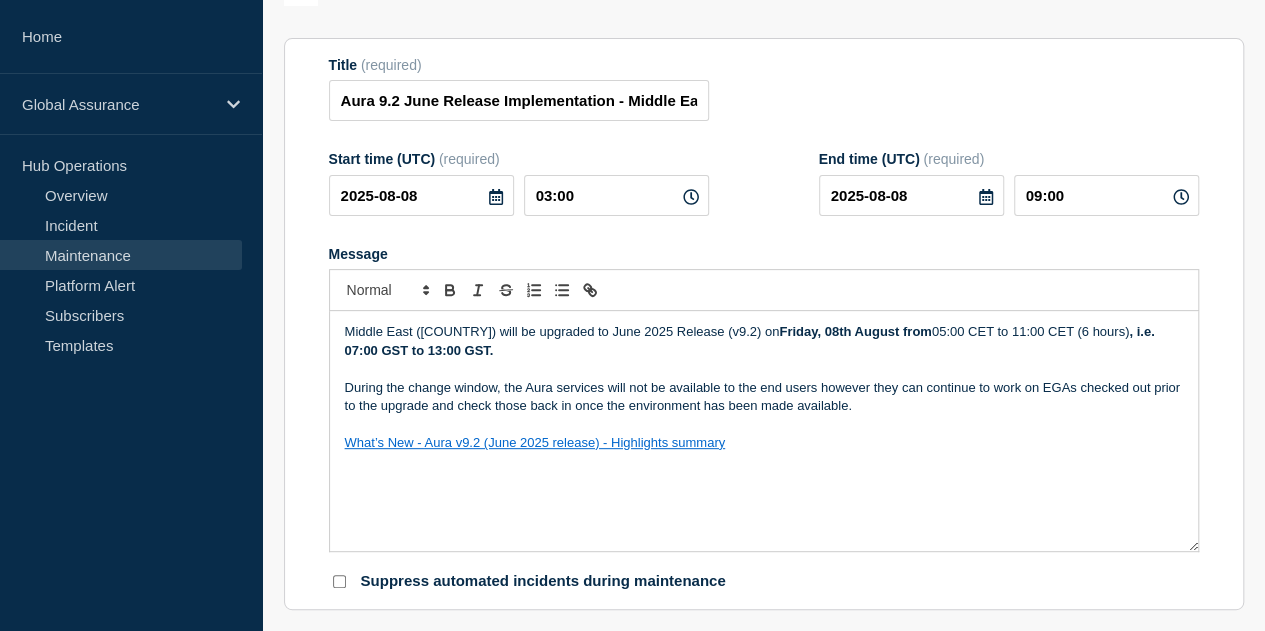 click on "Middle East (ME) will be upgraded to June 2025 Release (v9.2) on  Friday, 08th August from  05:00 CET to 11:00 CET (6 hours) , i.e. 07:00 GST to 13:00 GST." at bounding box center [764, 341] 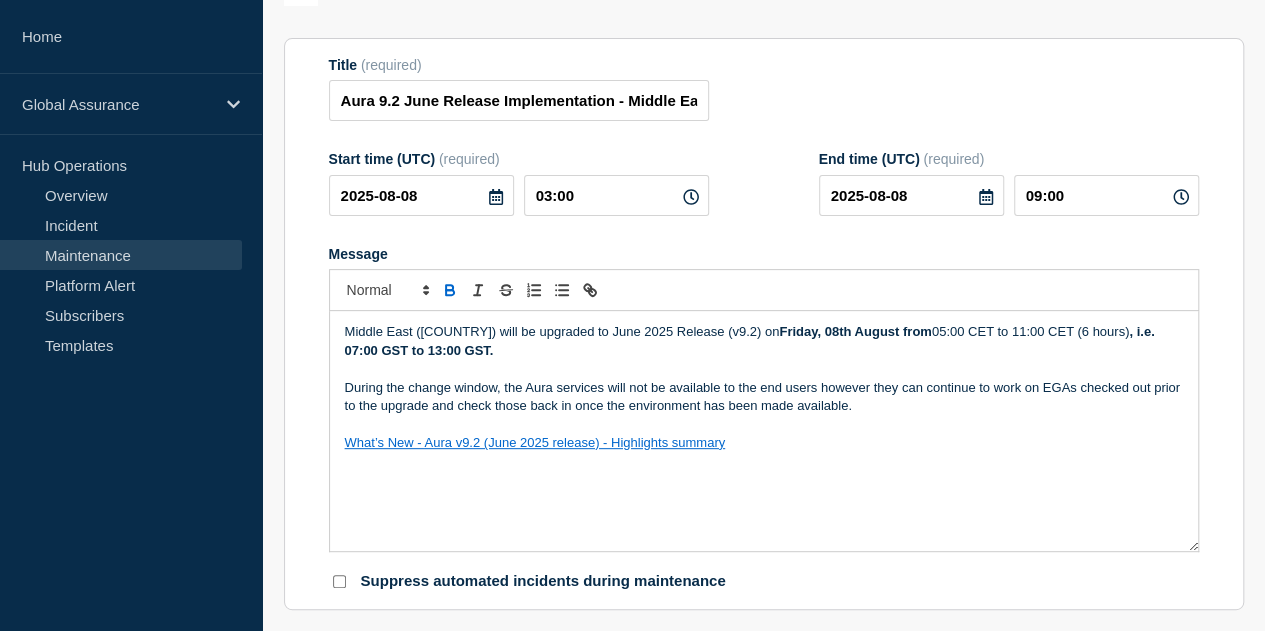 click on "During the change window, the Aura services will not be available to the end users however they can continue to work on EGAs checked out prior to the upgrade and check those back in once the environment has been made available." at bounding box center (764, 397) 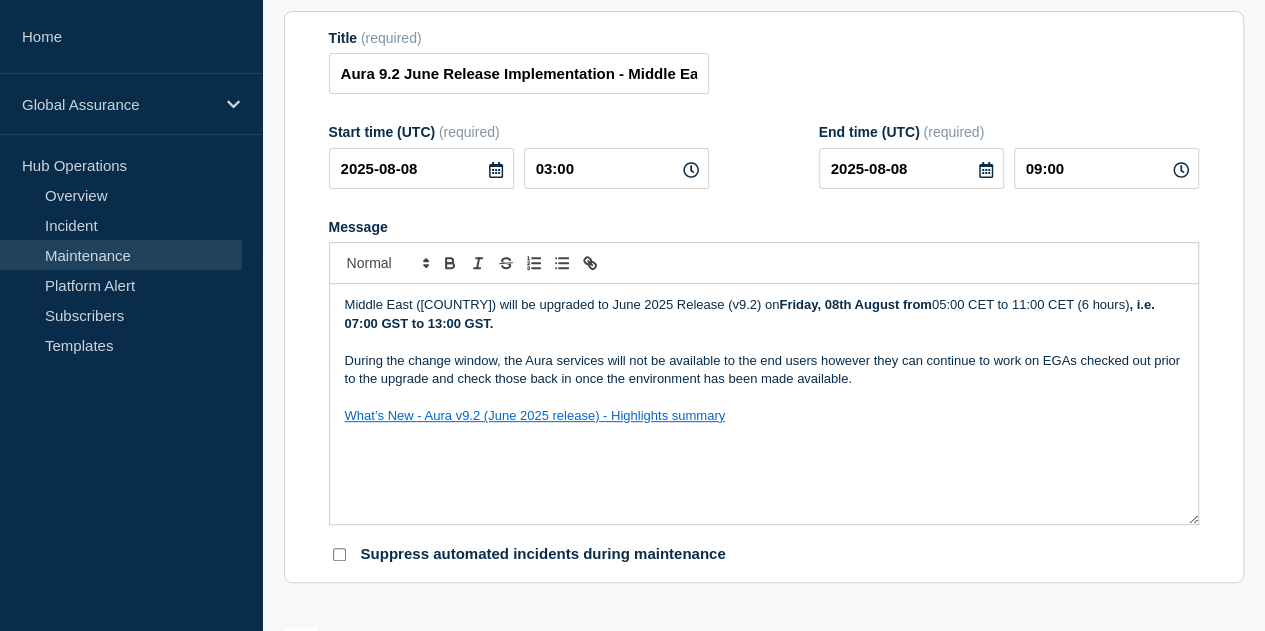 scroll, scrollTop: 200, scrollLeft: 0, axis: vertical 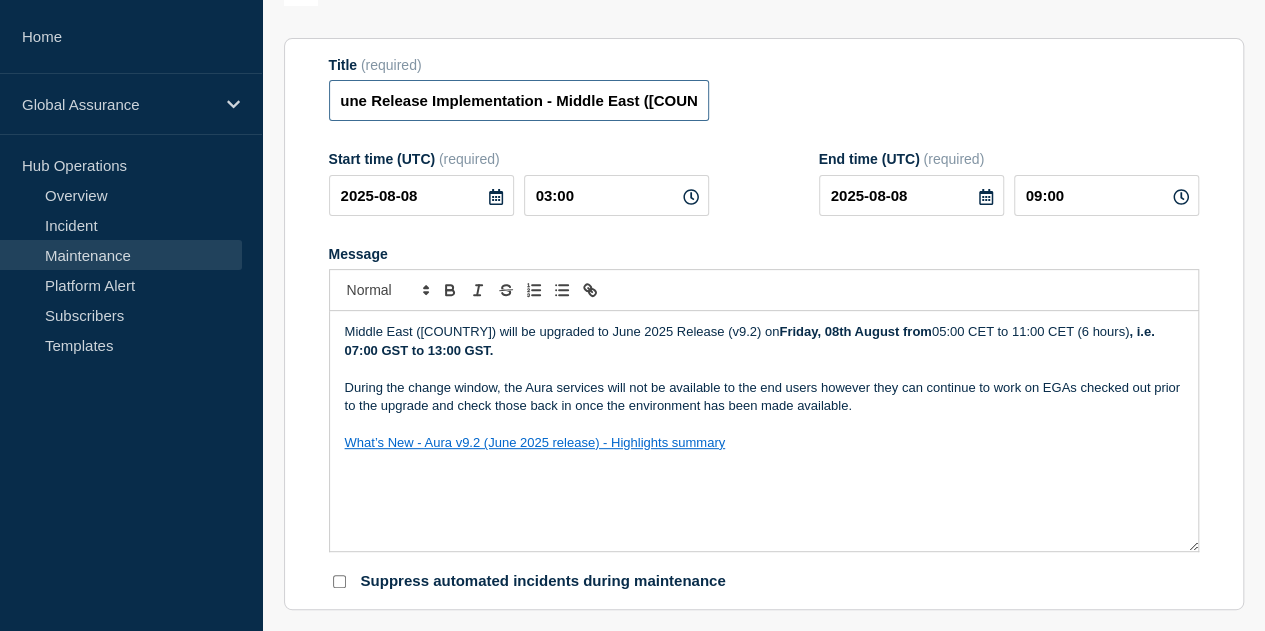 drag, startPoint x: 624, startPoint y: 102, endPoint x: 754, endPoint y: 101, distance: 130.00385 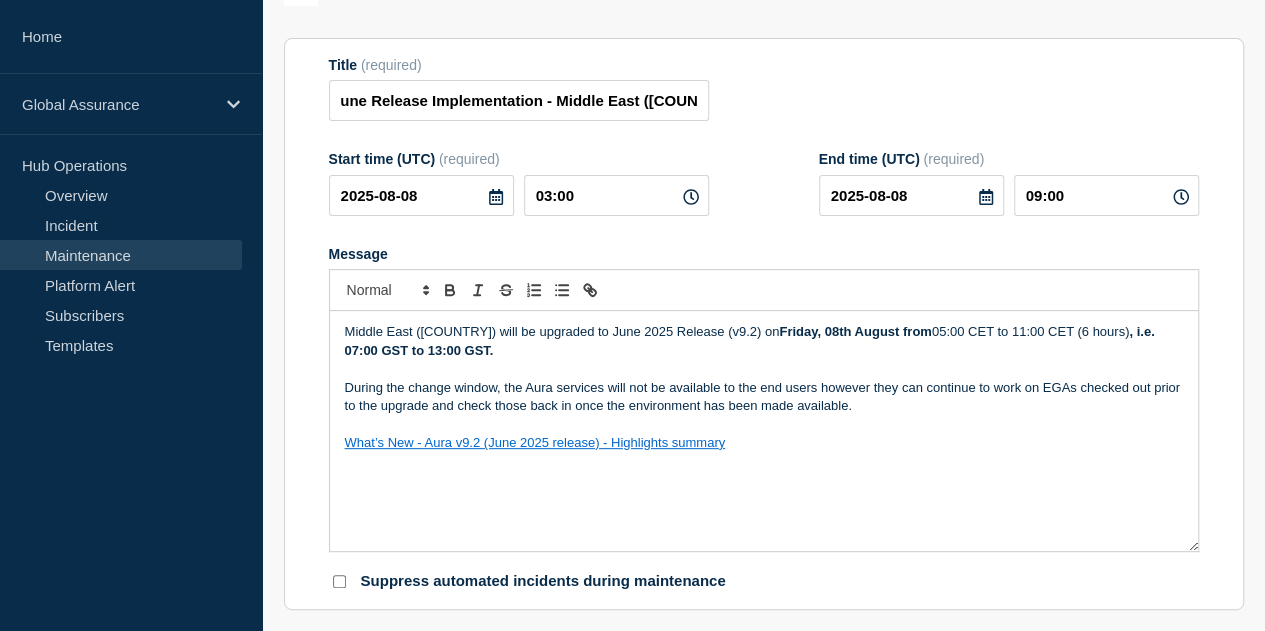 scroll, scrollTop: 0, scrollLeft: 0, axis: both 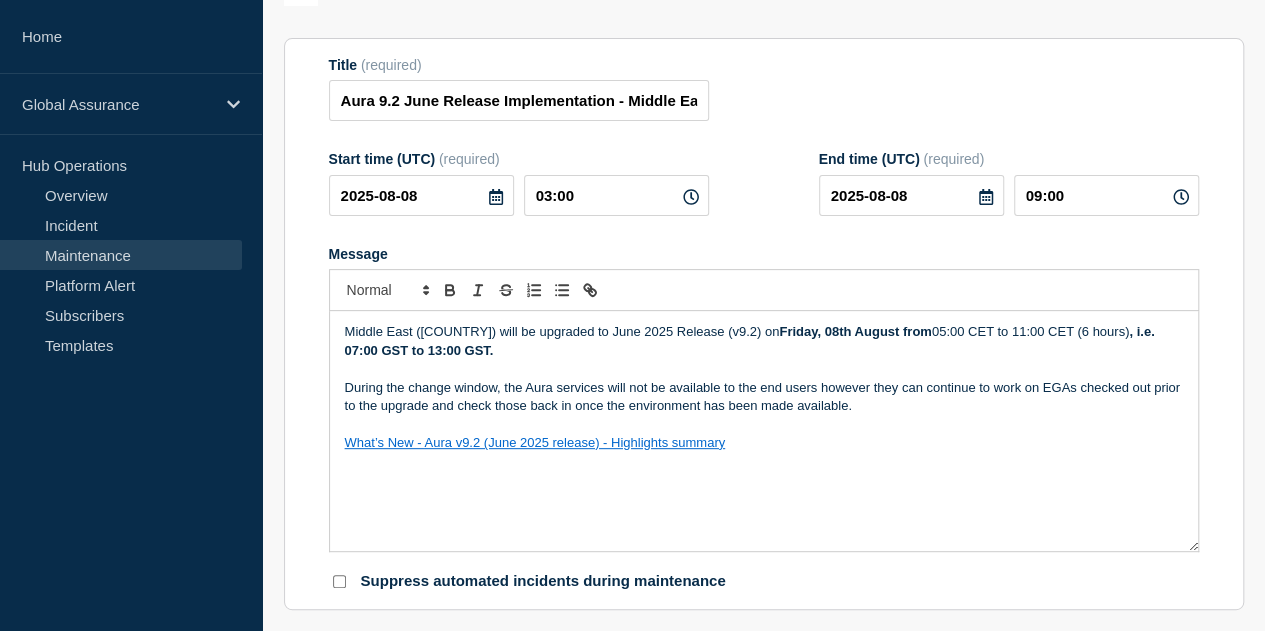 click on "Title (required) Aura 9.2 June Release Implementation - Middle East (ME)" at bounding box center (764, 89) 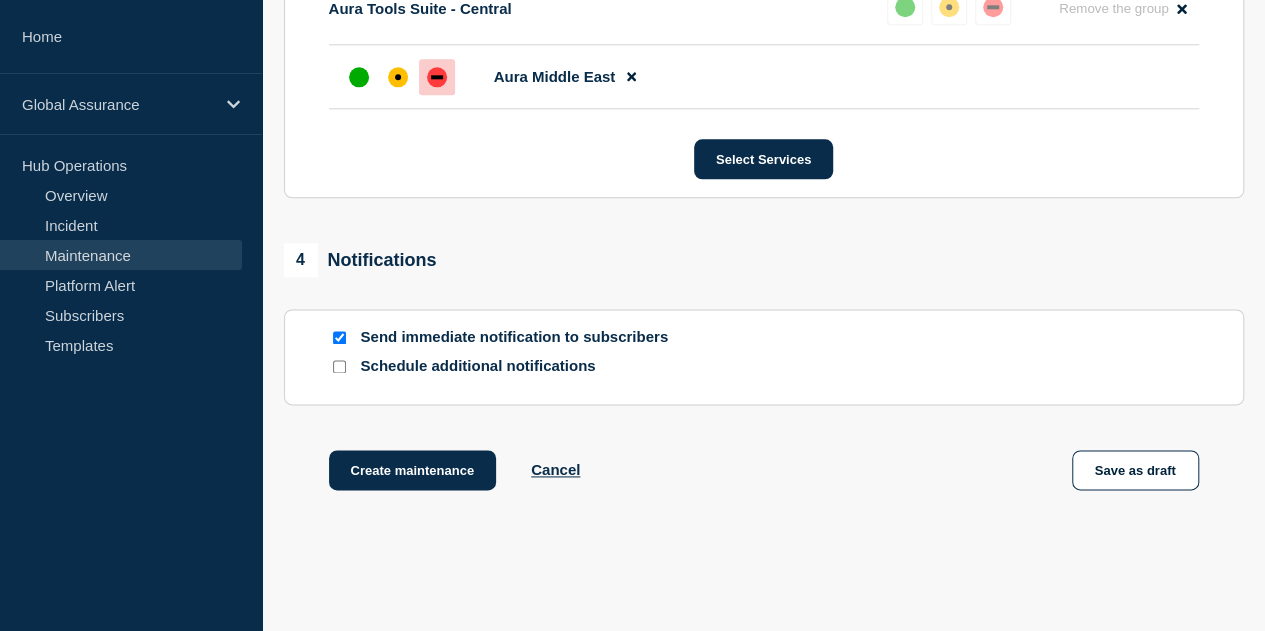 scroll, scrollTop: 1200, scrollLeft: 0, axis: vertical 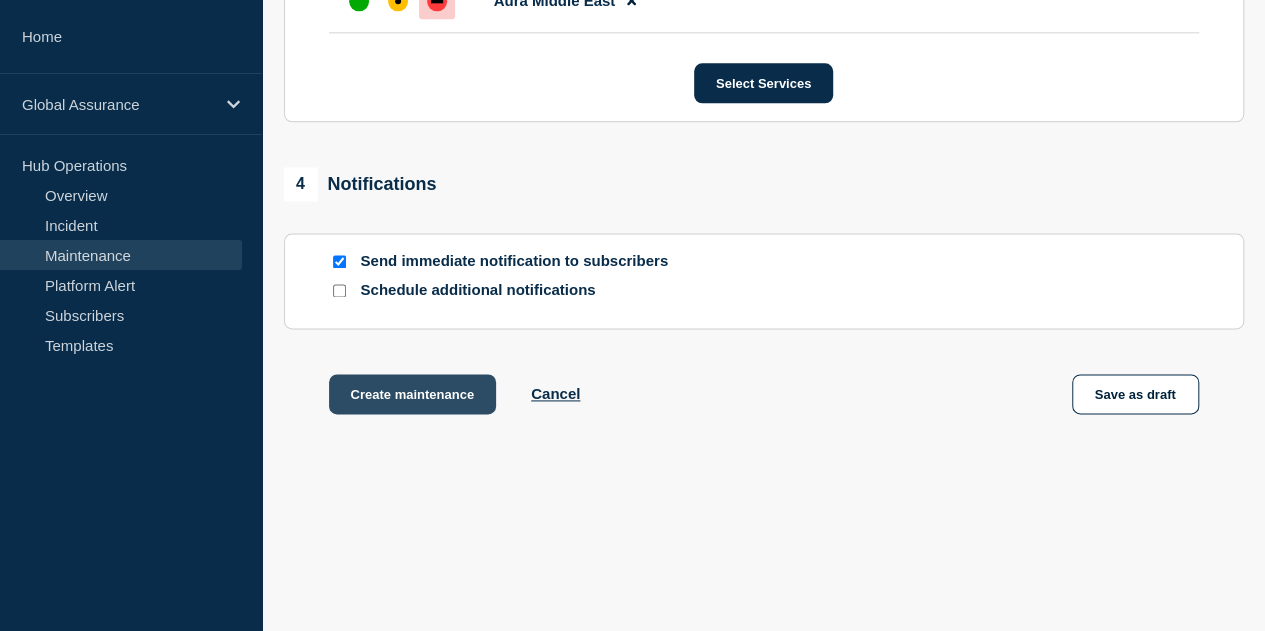 click on "Create maintenance" at bounding box center [413, 394] 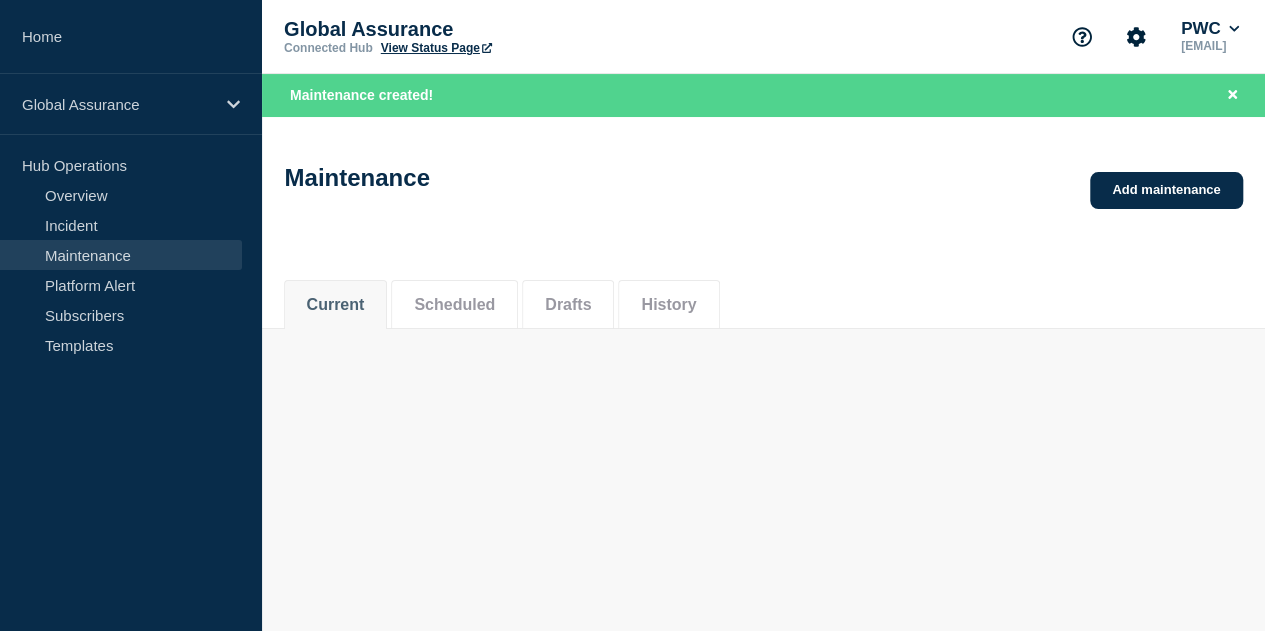 scroll, scrollTop: 0, scrollLeft: 0, axis: both 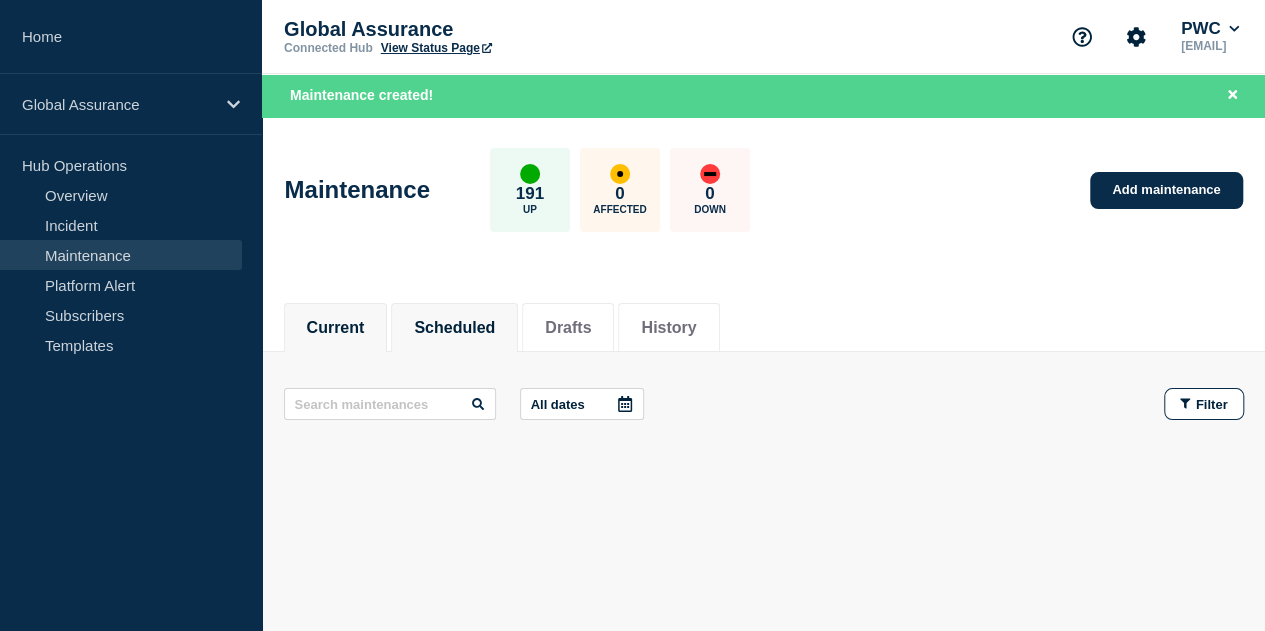 click on "Scheduled" 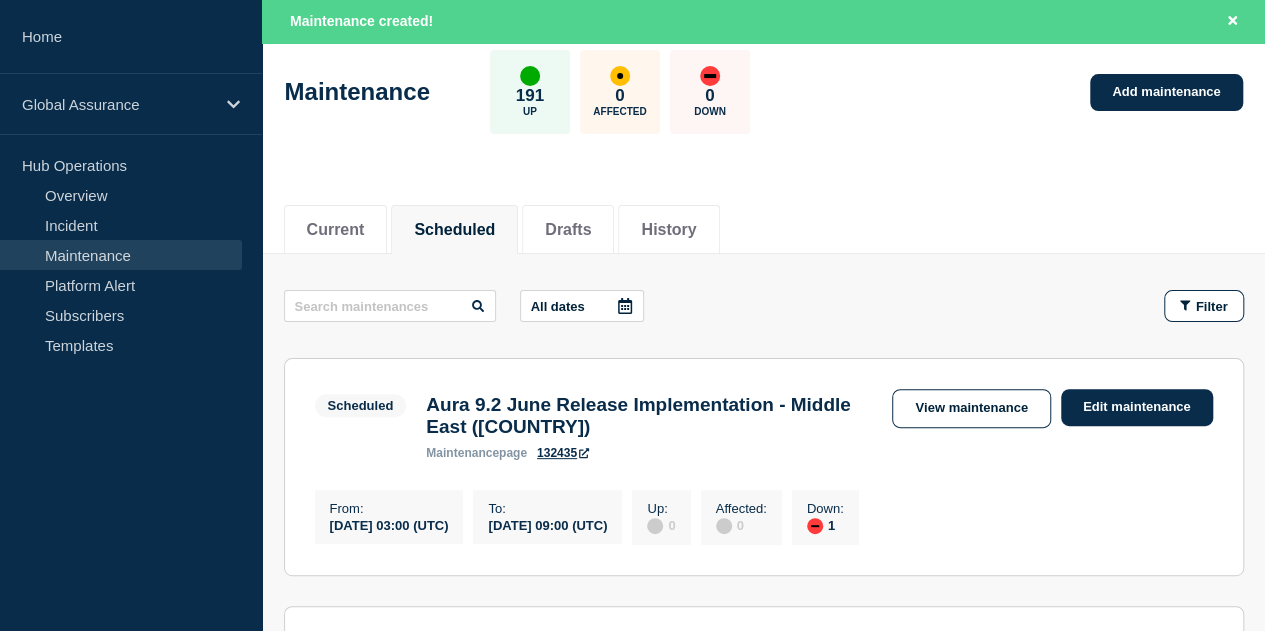 scroll, scrollTop: 0, scrollLeft: 0, axis: both 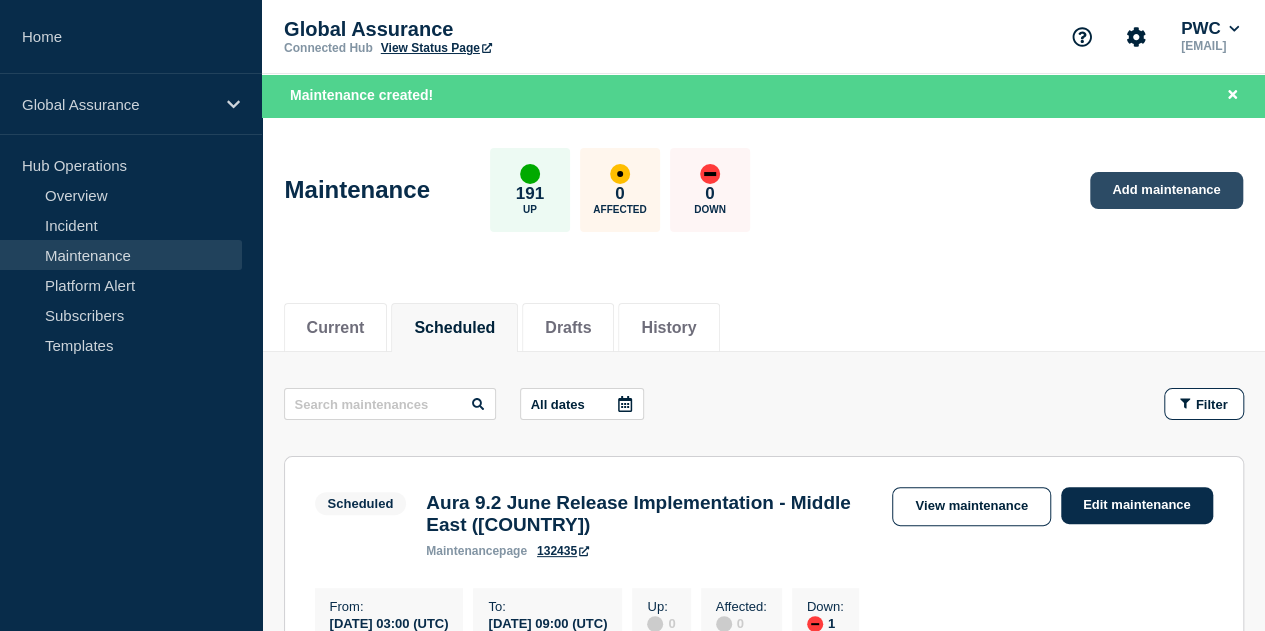 click on "Add maintenance" 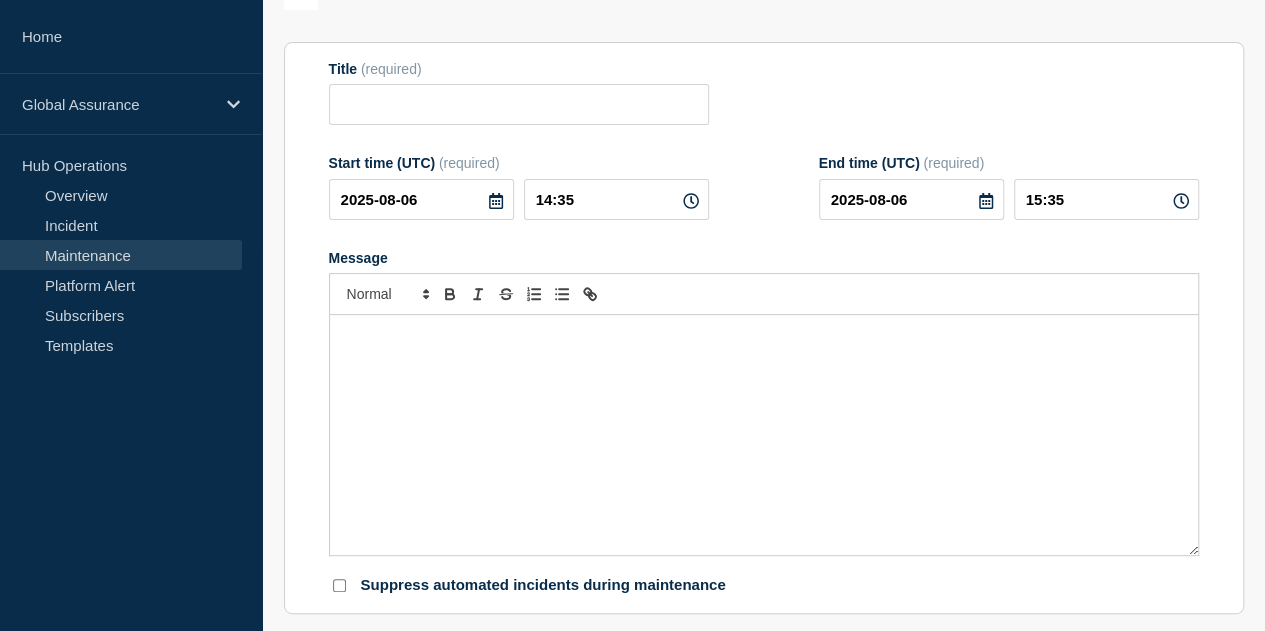 scroll, scrollTop: 200, scrollLeft: 0, axis: vertical 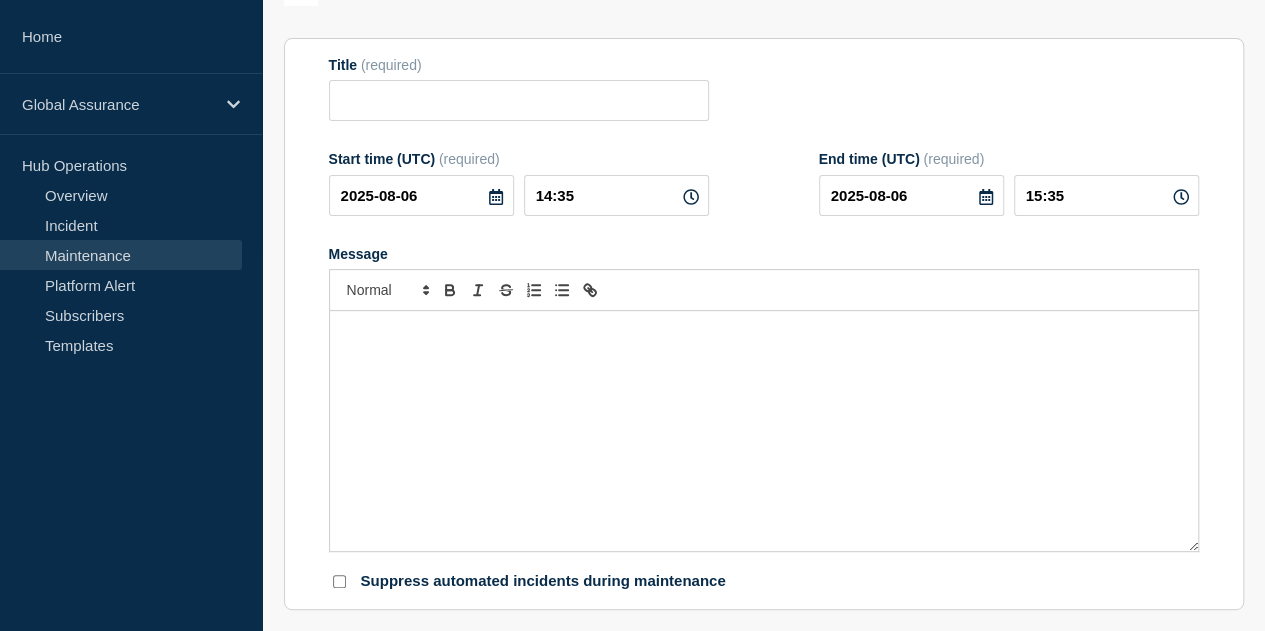 click 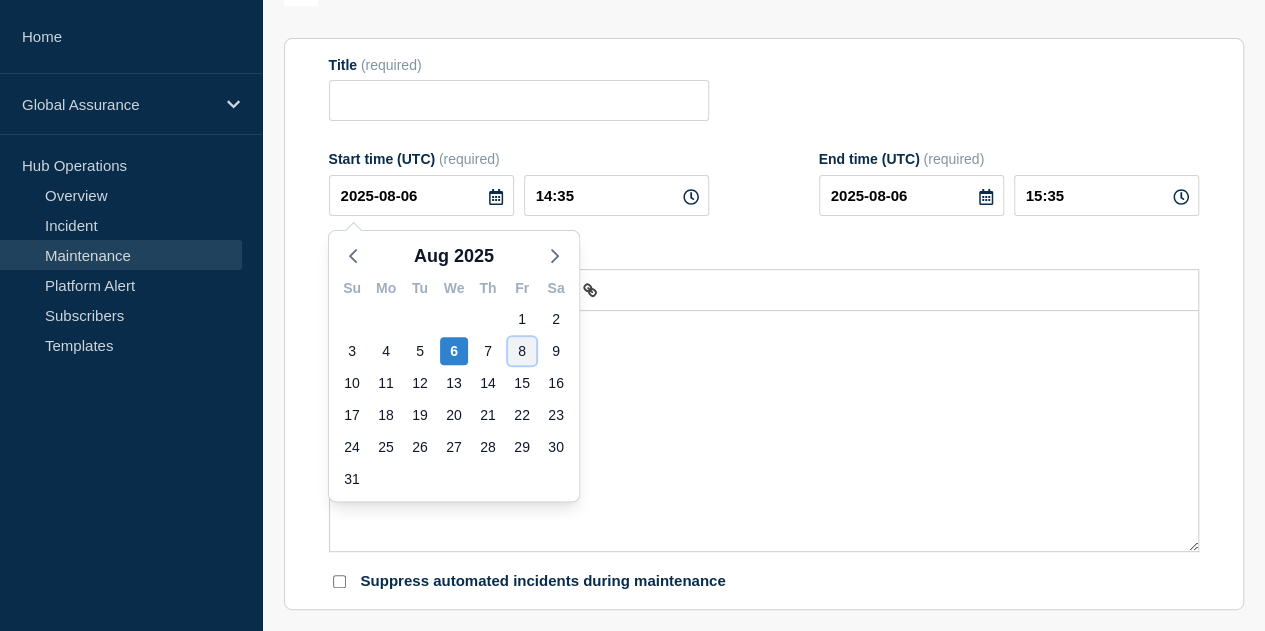 click on "8" 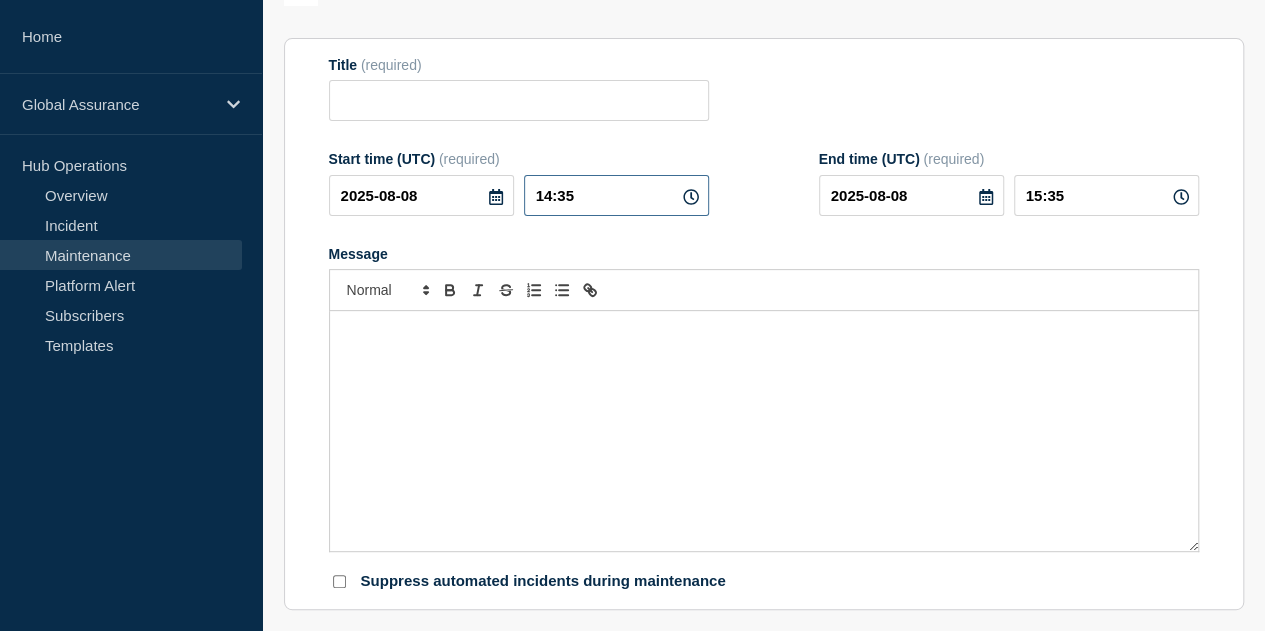 drag, startPoint x: 594, startPoint y: 199, endPoint x: 528, endPoint y: 197, distance: 66.0303 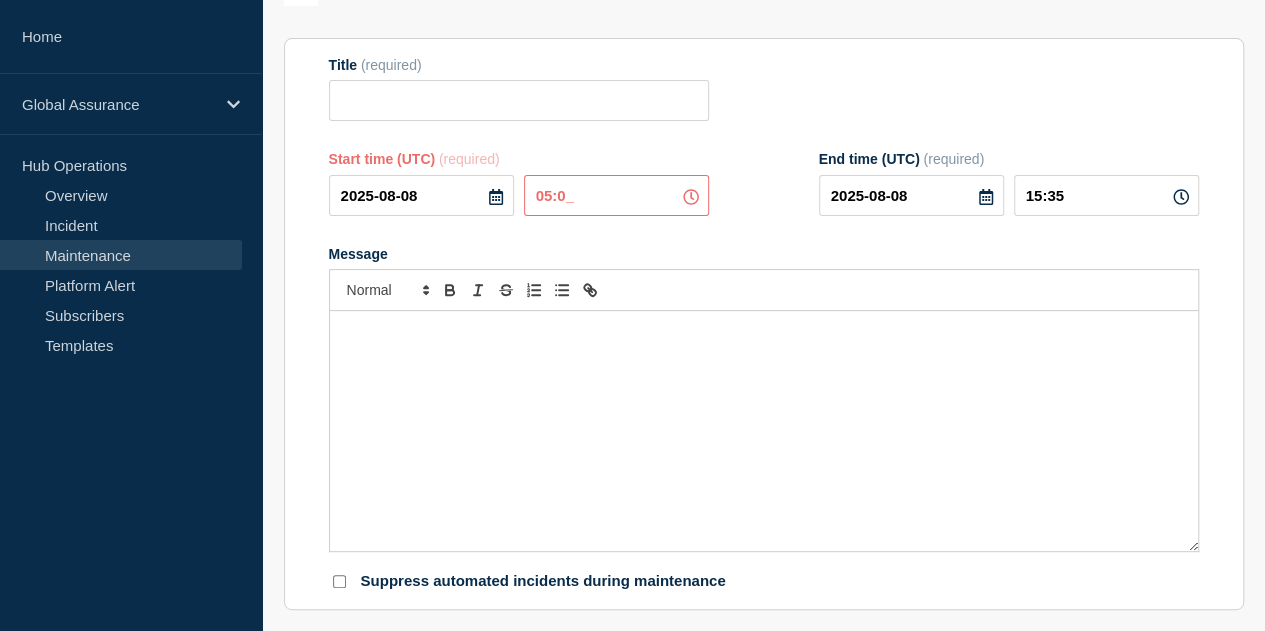 type on "05:00" 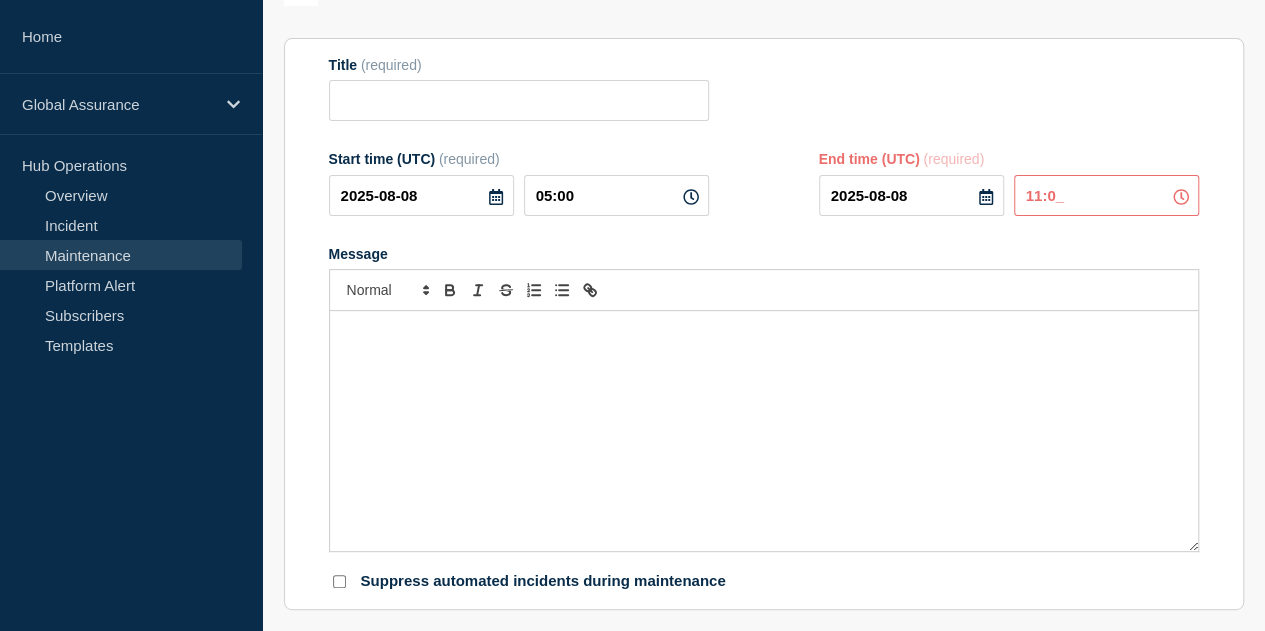 type on "11:00" 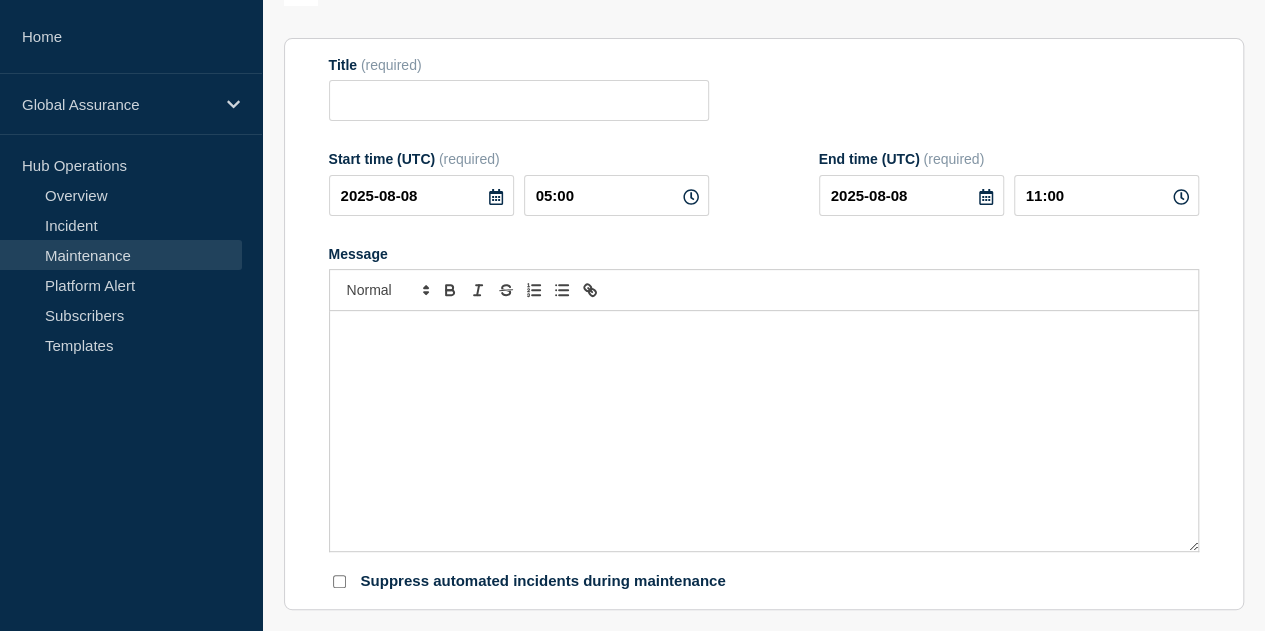 click on "Title  (required)" at bounding box center [764, 89] 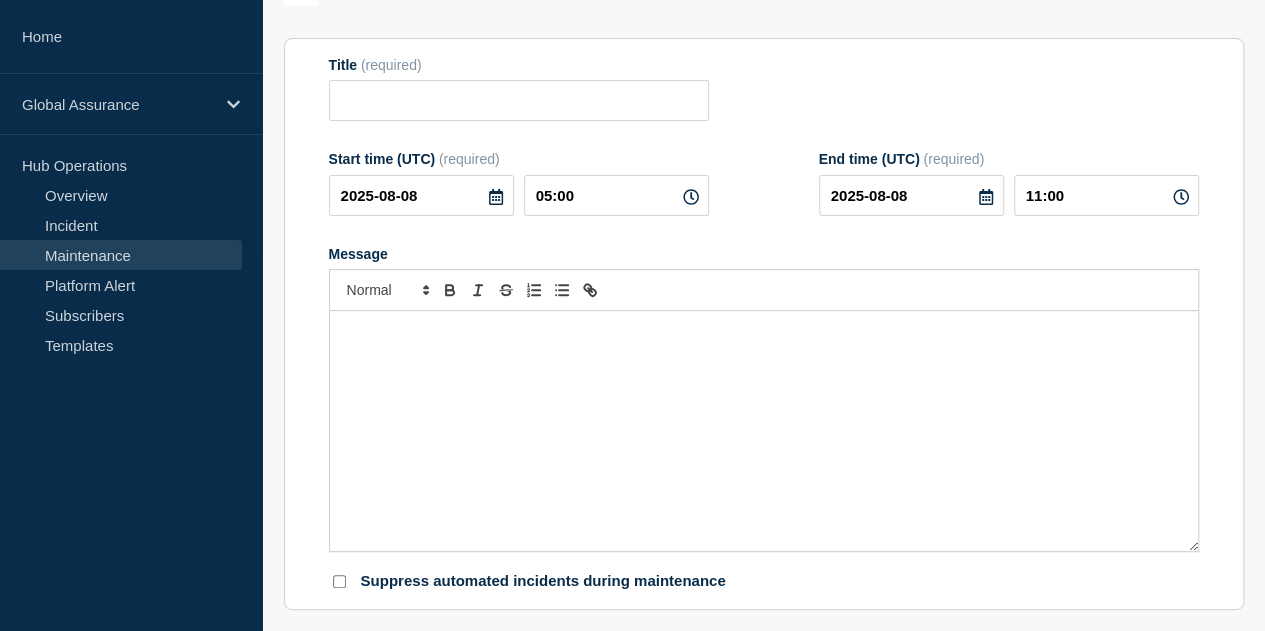 click at bounding box center (764, 431) 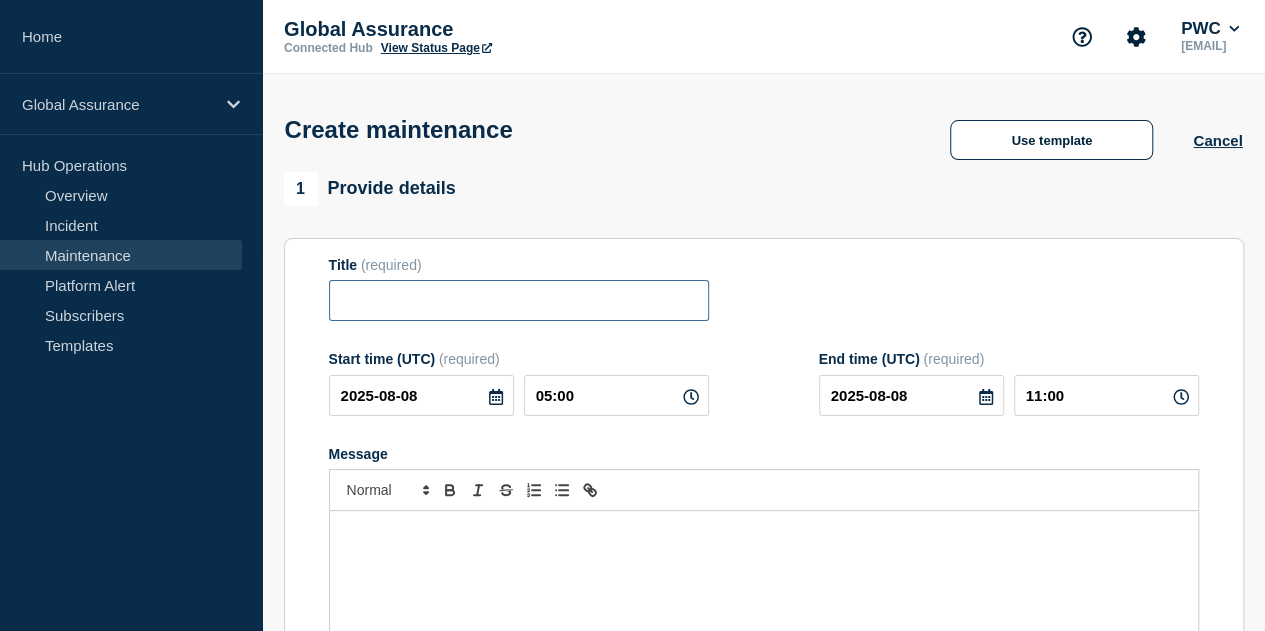 click at bounding box center (519, 300) 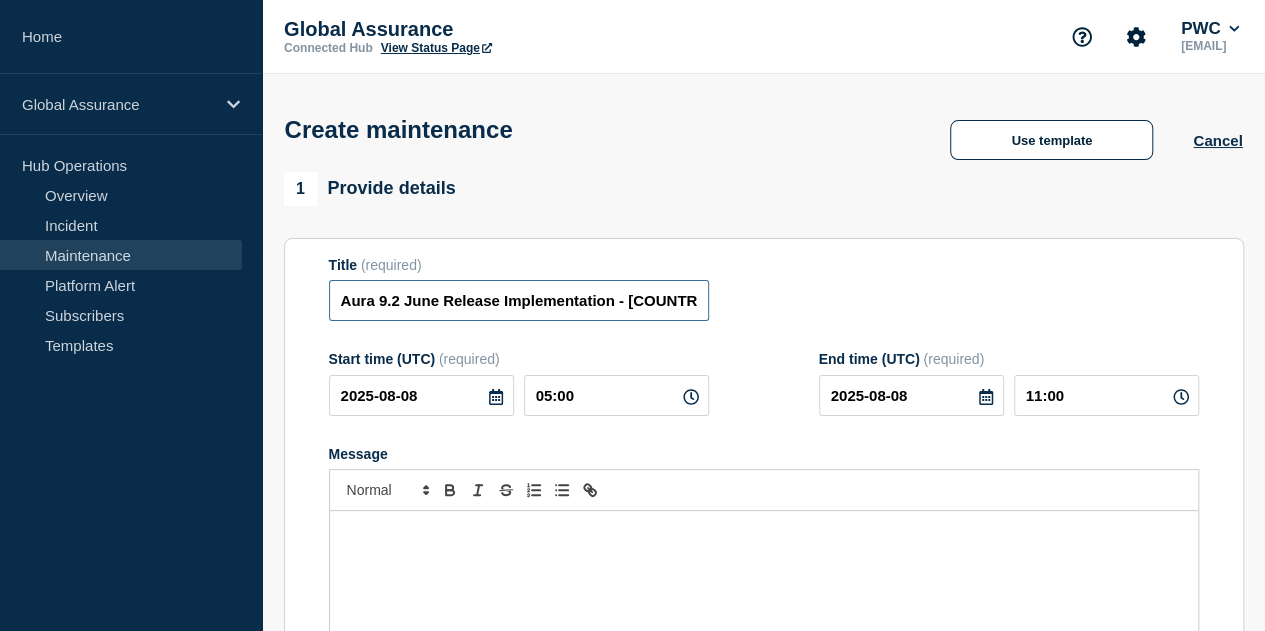 scroll, scrollTop: 0, scrollLeft: 3, axis: horizontal 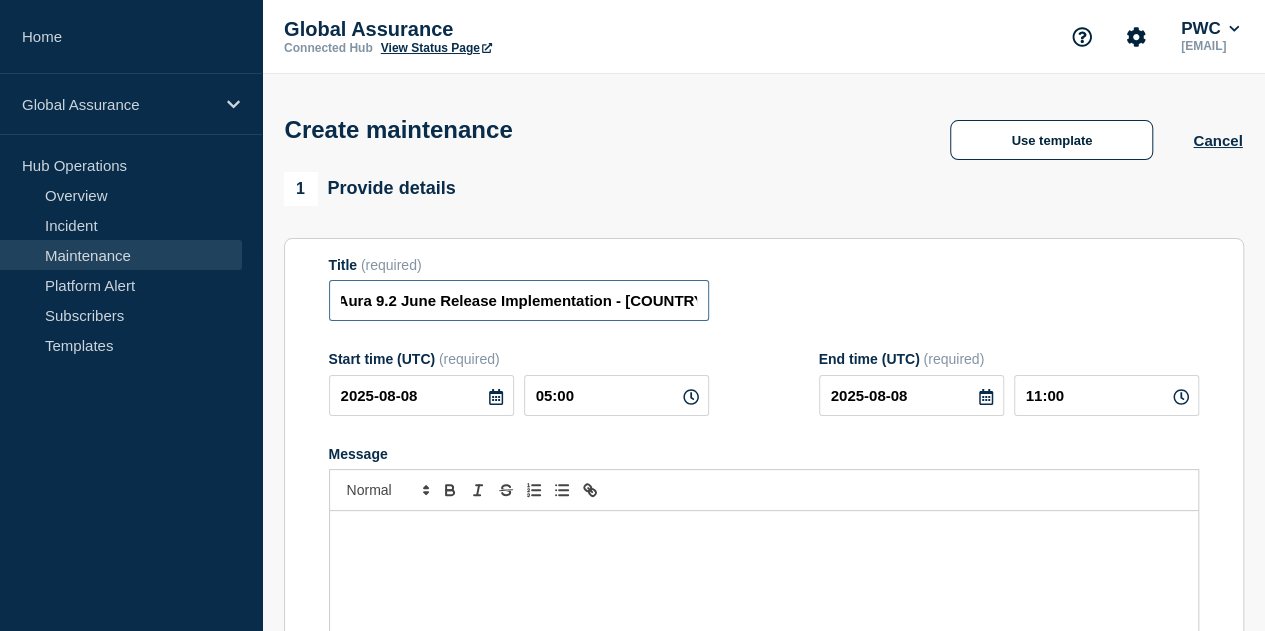 click on "Aura 9.2 June Release Implementation - Austria" at bounding box center [519, 300] 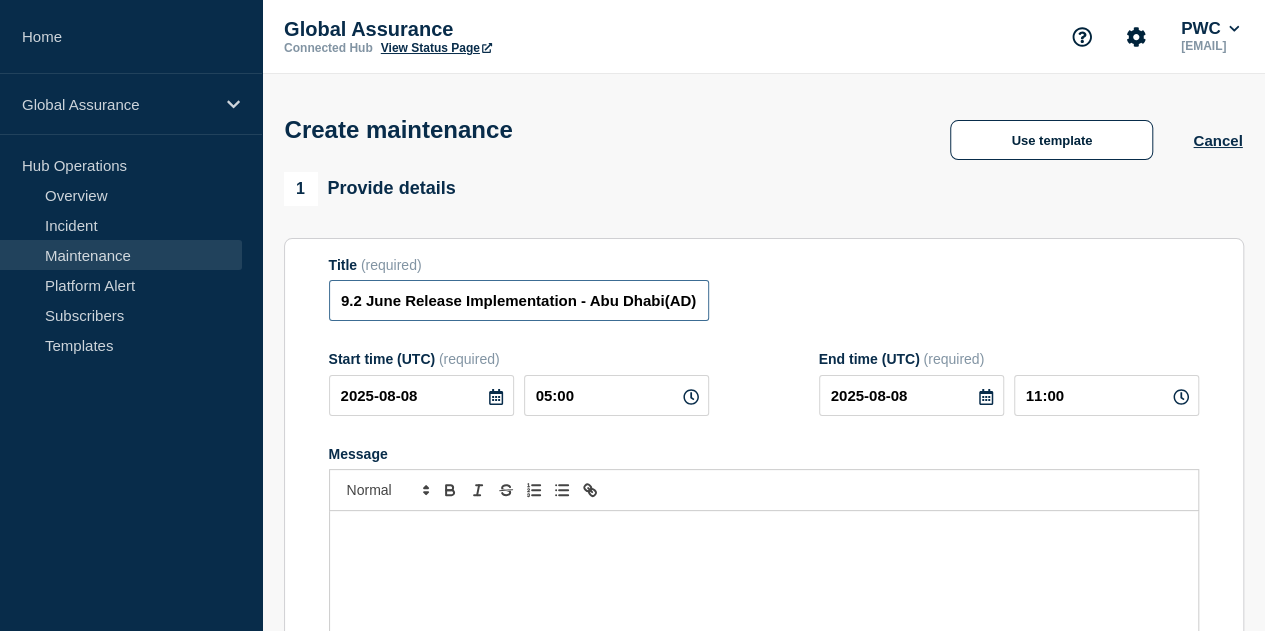 scroll, scrollTop: 0, scrollLeft: 58, axis: horizontal 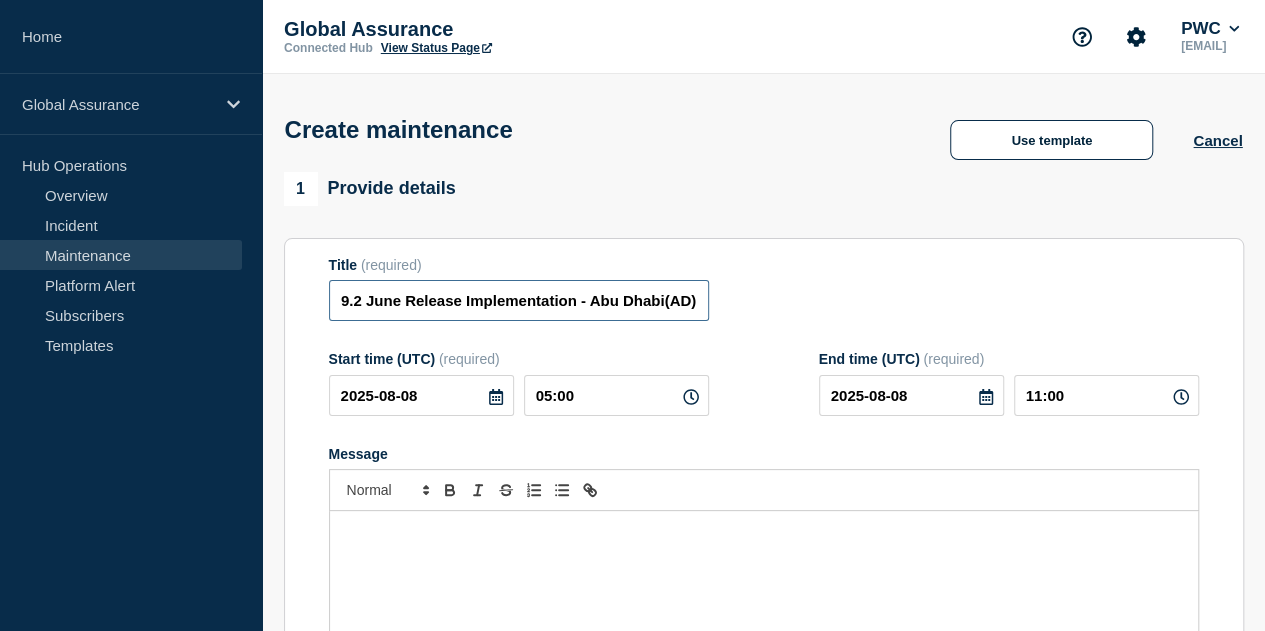 click on "Aura 9.2 June Release Implementation - Abu Dhabi(AD)" at bounding box center (519, 300) 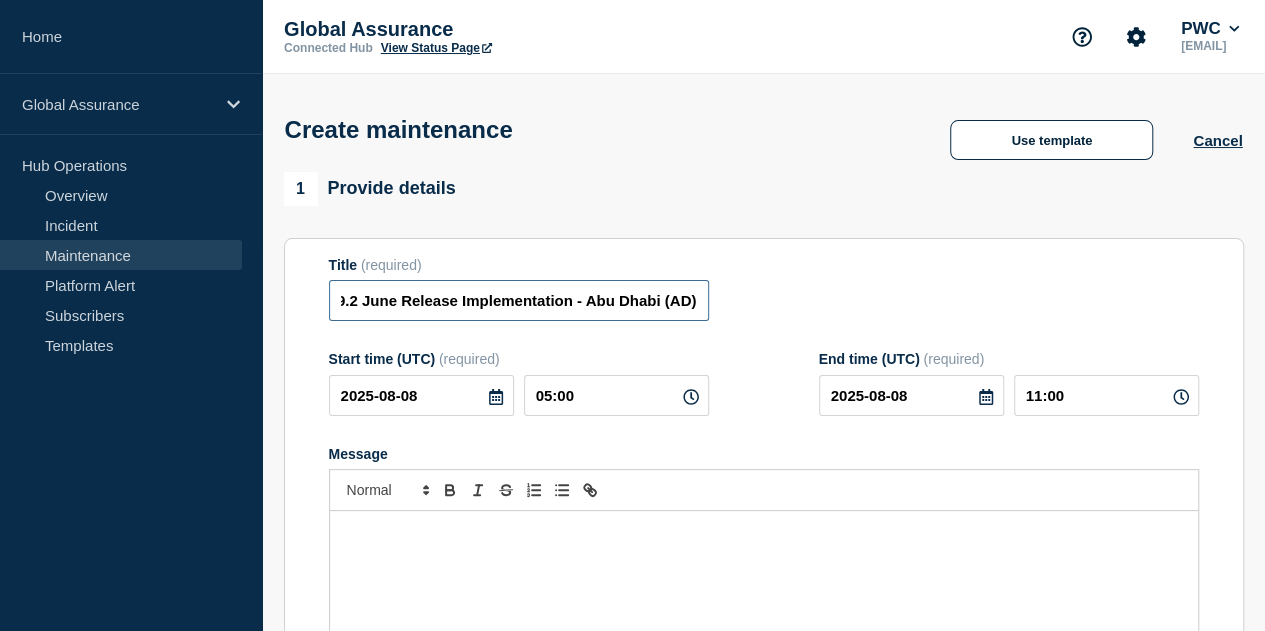type on "Aura 9.2 June Release Implementation - Abu Dhabi (AD)" 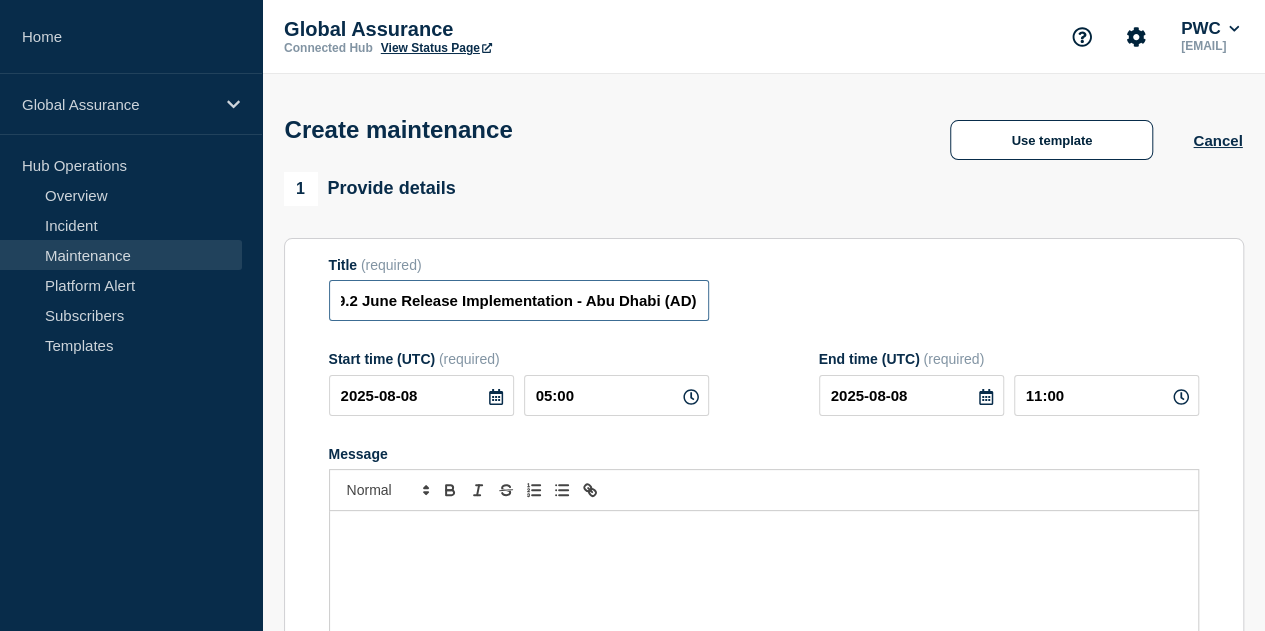 scroll, scrollTop: 0, scrollLeft: 0, axis: both 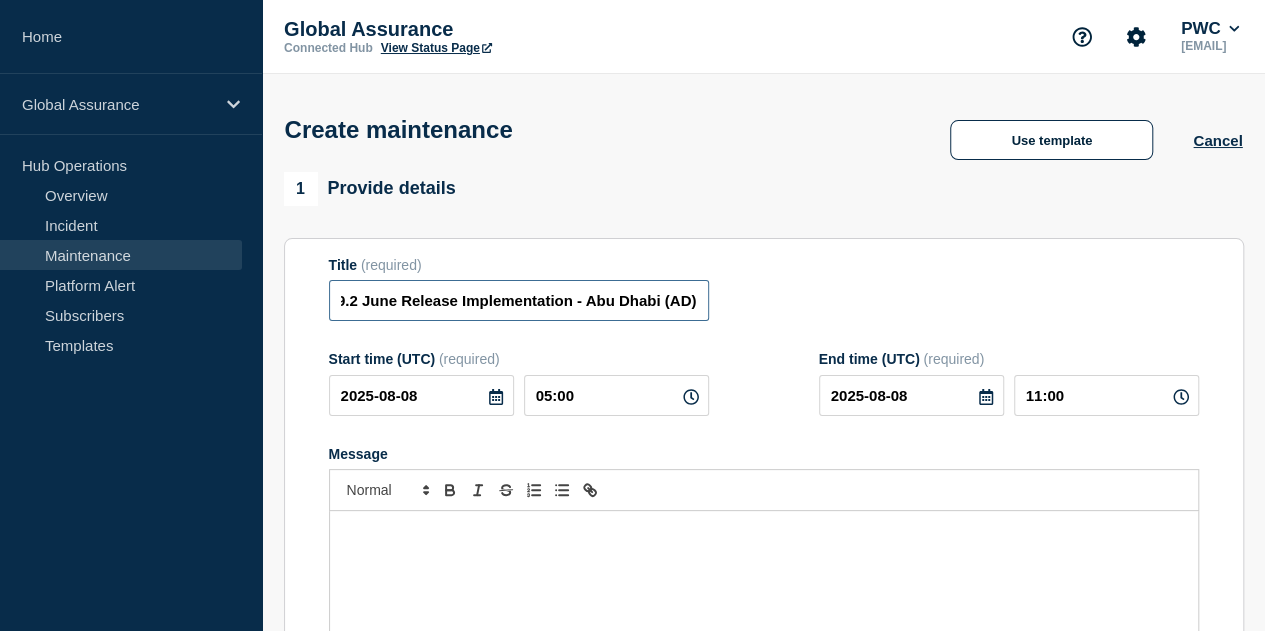 drag, startPoint x: 670, startPoint y: 301, endPoint x: 730, endPoint y: 301, distance: 60 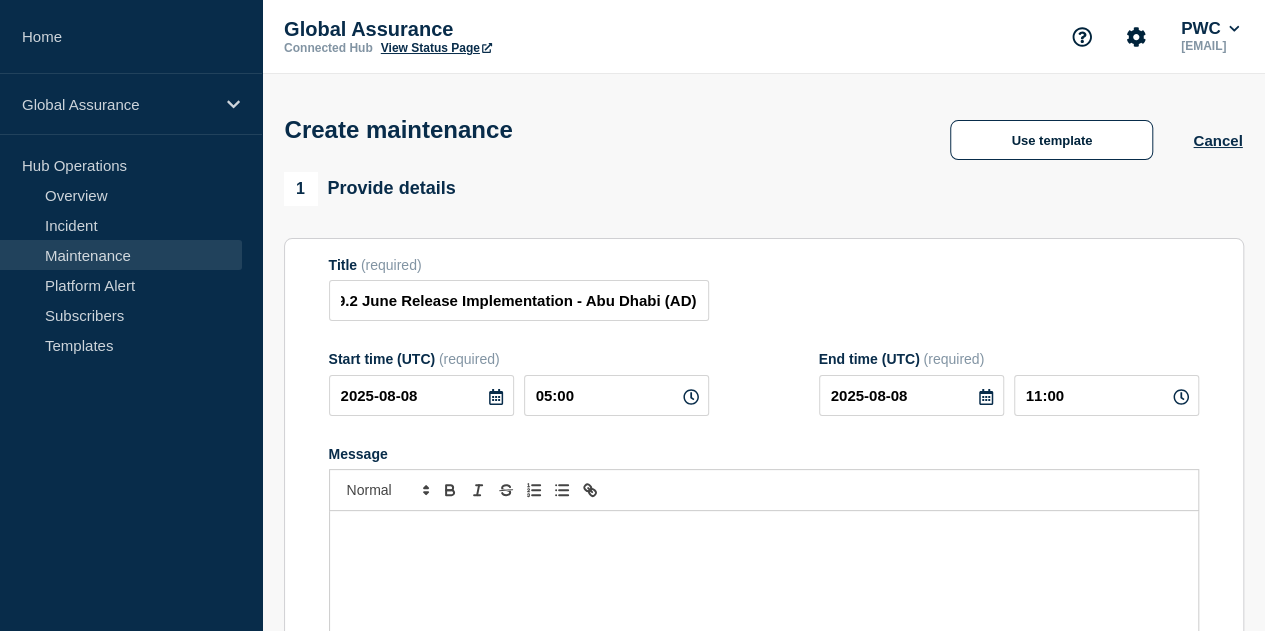 scroll, scrollTop: 0, scrollLeft: 0, axis: both 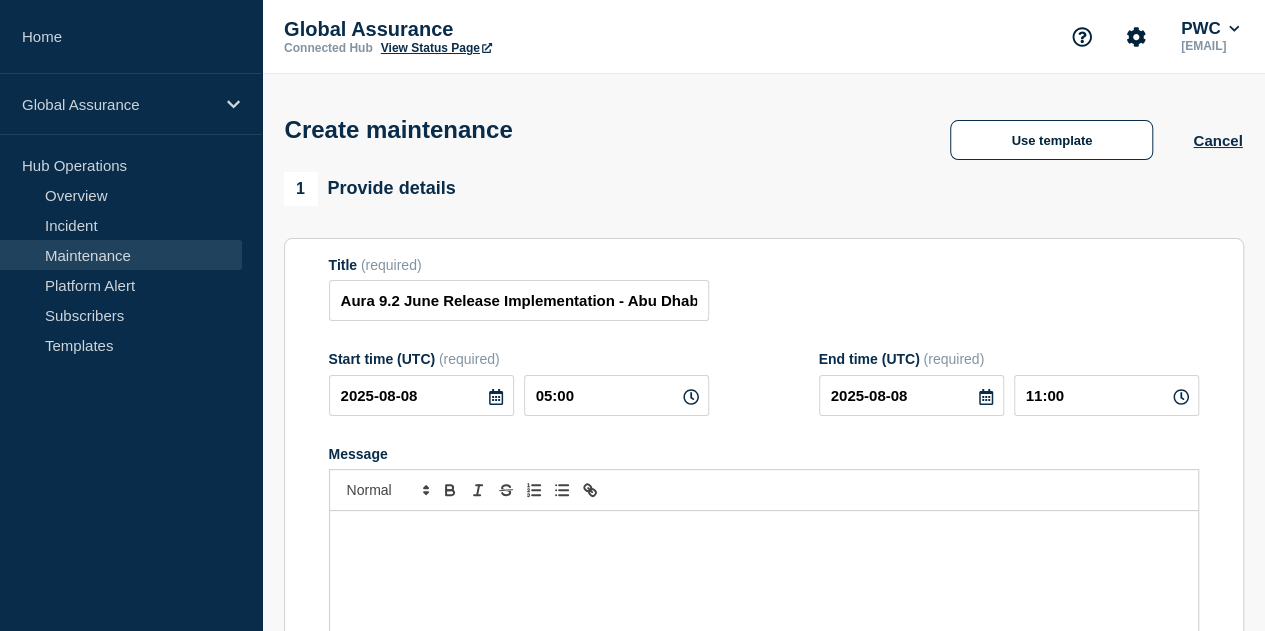 click at bounding box center [764, 631] 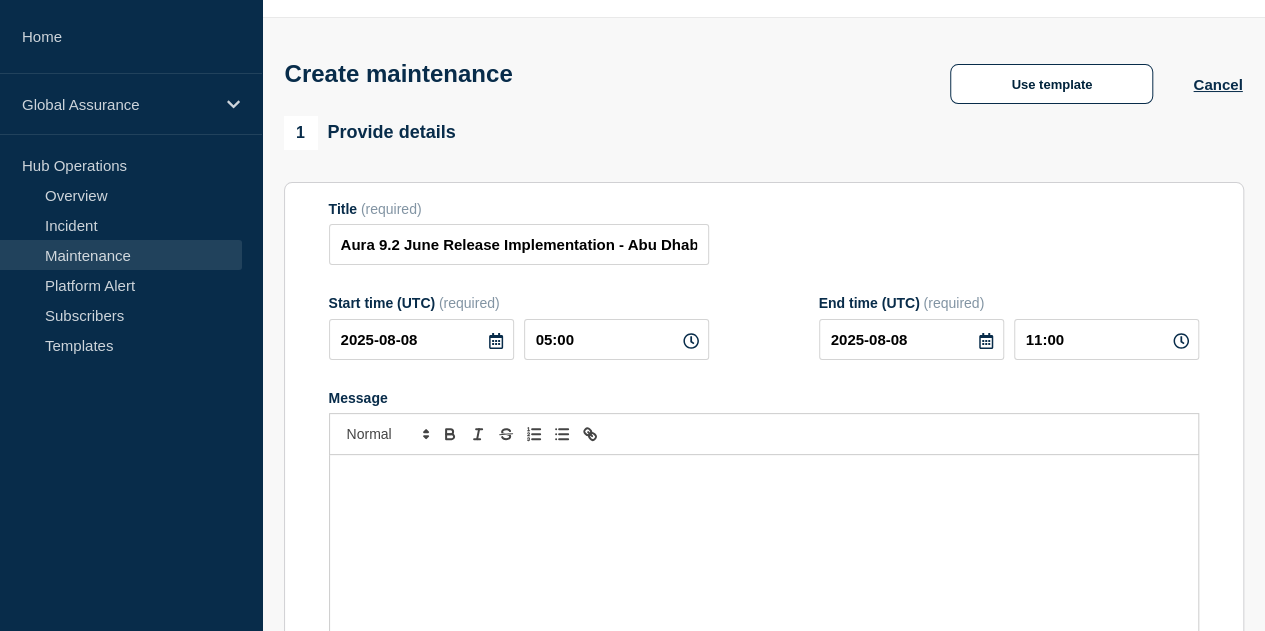 scroll, scrollTop: 100, scrollLeft: 0, axis: vertical 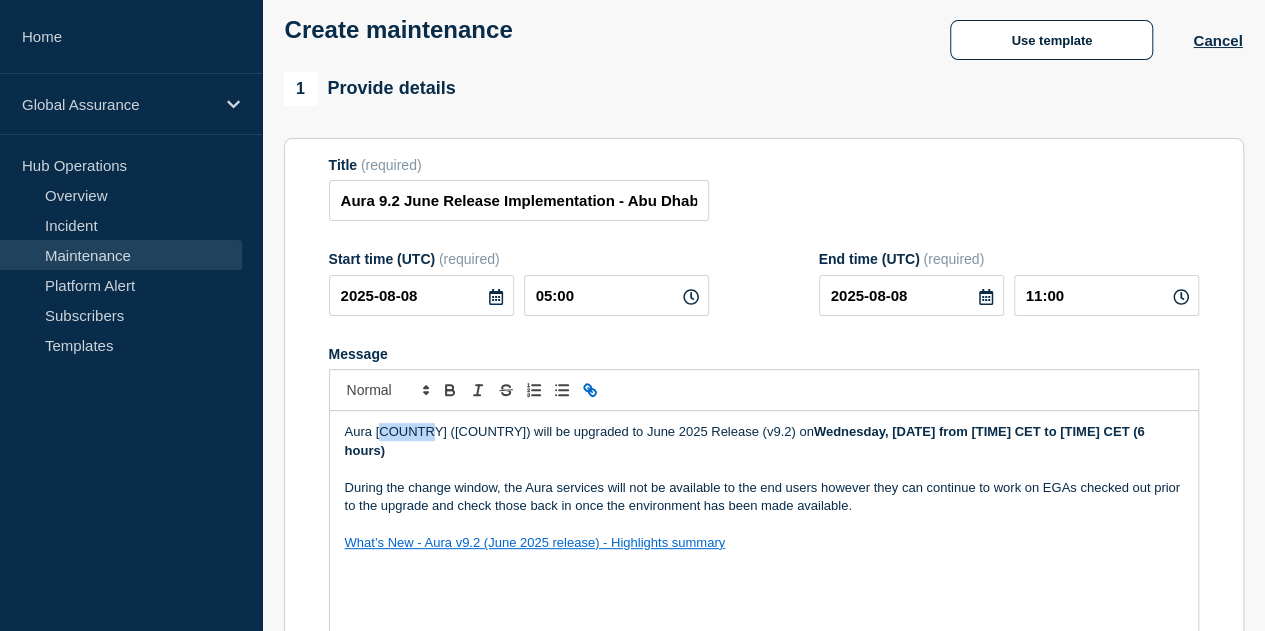 drag, startPoint x: 414, startPoint y: 434, endPoint x: 383, endPoint y: 435, distance: 31.016125 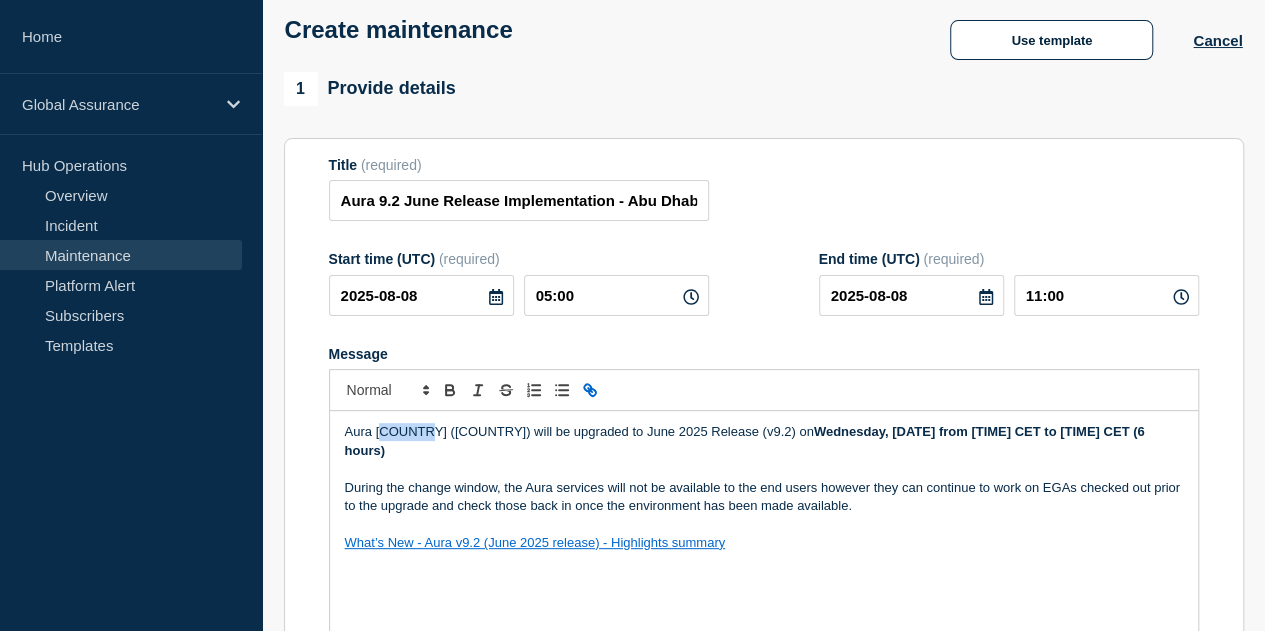 click on "Aura Austria (AT) will be upgraded to June 2025 Release (v9.2) on Wednesday, 30th July from 16:00 CET to 22:00 CET (6 hours)" at bounding box center (764, 441) 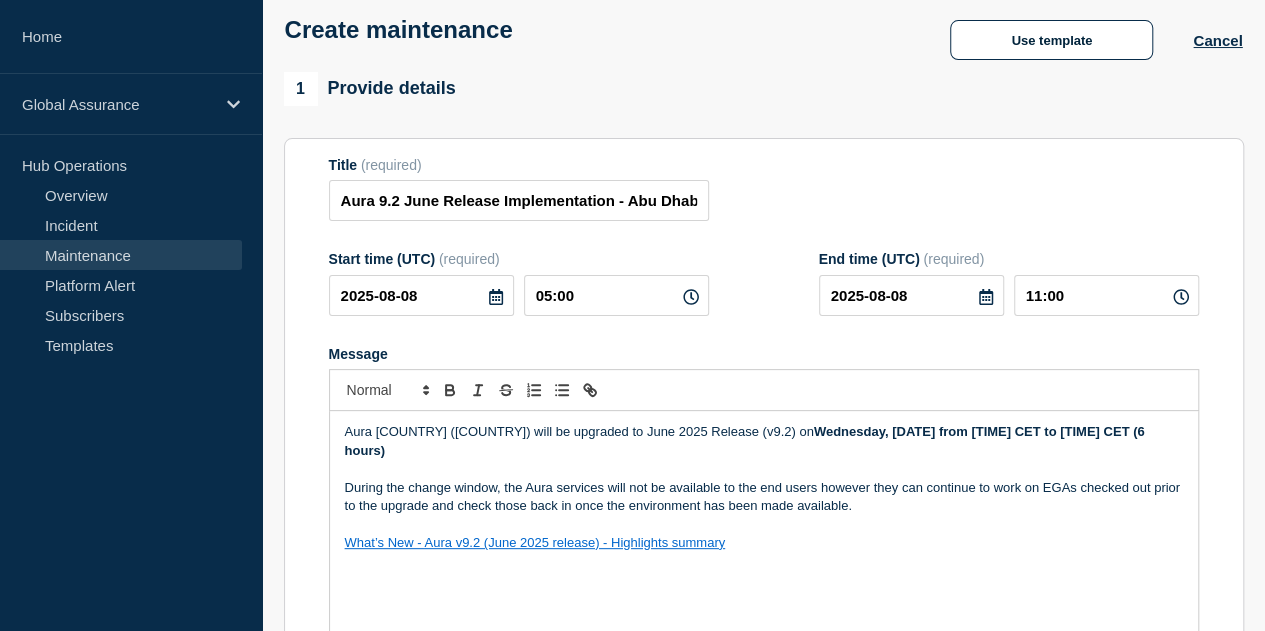 type 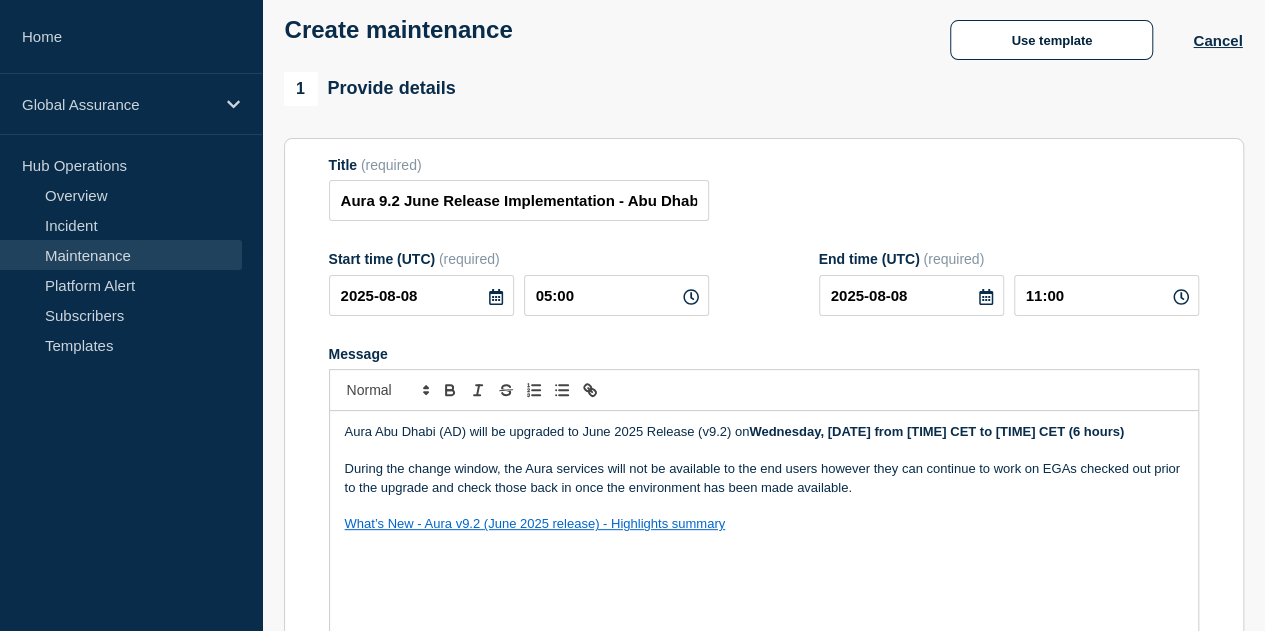 click on "What’s New - Aura v9.2 (June 2025 release) - Highlights summary" at bounding box center (764, 524) 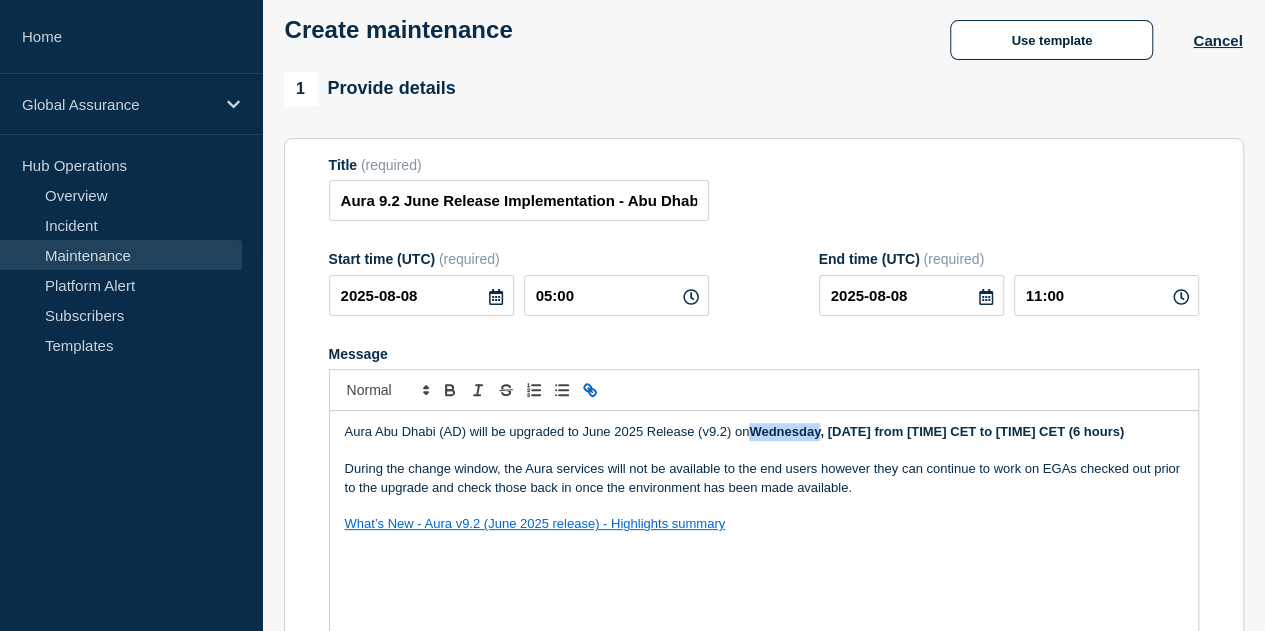 drag, startPoint x: 822, startPoint y: 437, endPoint x: 756, endPoint y: 435, distance: 66.0303 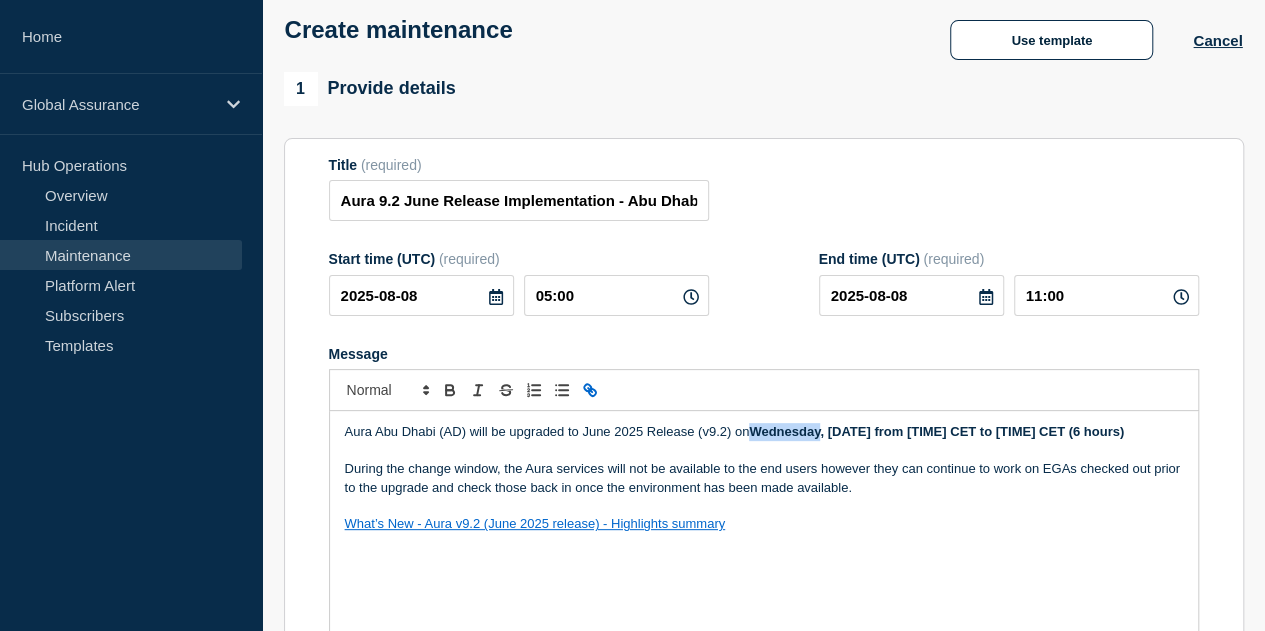 click on "Wednesday, 30th July from 16:00 CET to 22:00 CET (6 hours)" at bounding box center [936, 431] 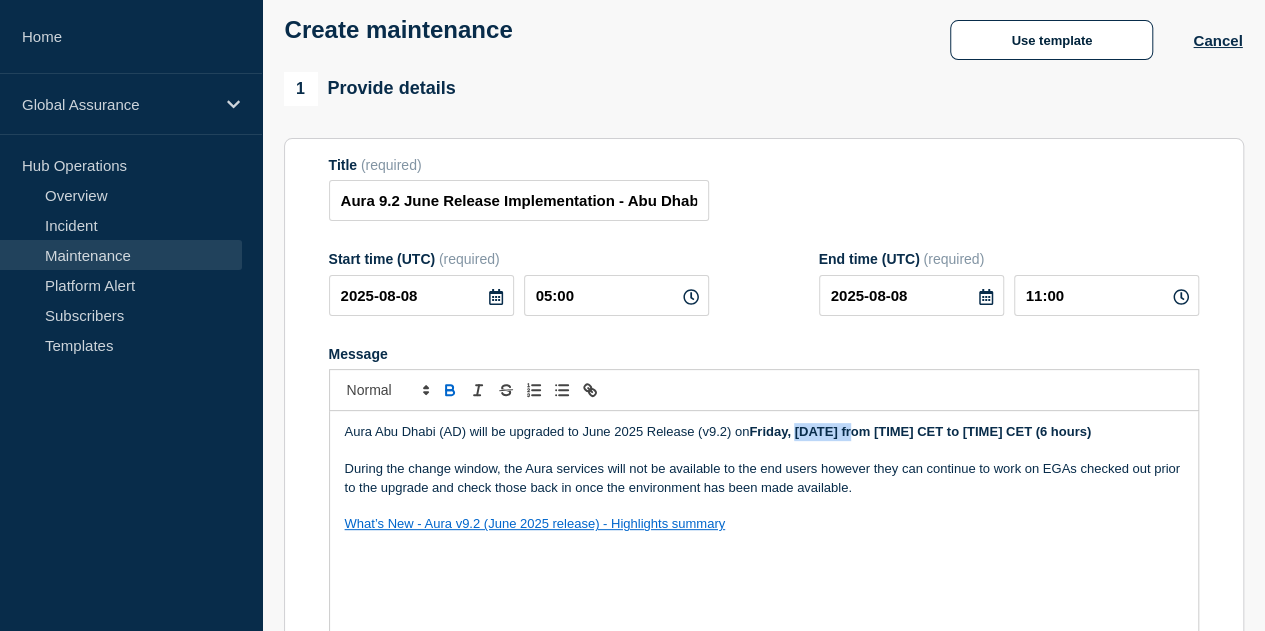 drag, startPoint x: 806, startPoint y: 430, endPoint x: 853, endPoint y: 434, distance: 47.169907 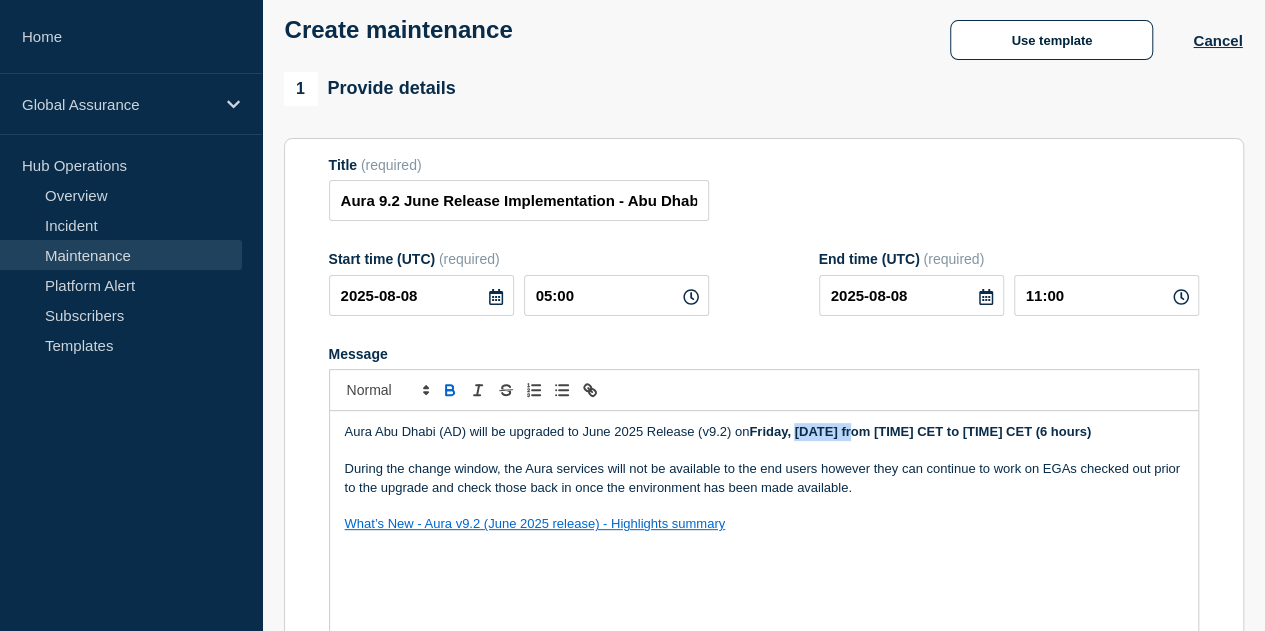 click on "Friday, 30th July from 16:00 CET to 22:00 CET (6 hours)" at bounding box center (920, 431) 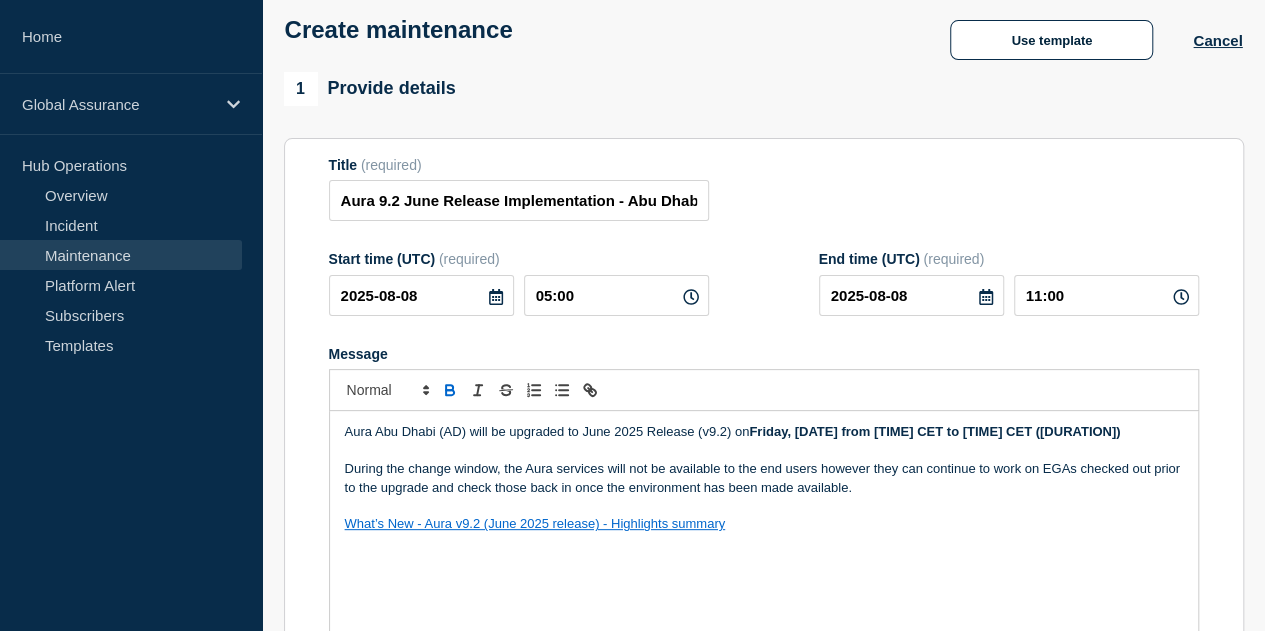 click on "During the change window, the Aura services will not be available to the end users however they can continue to work on EGAs checked out prior to the upgrade and check those back in once the environment has been made available." at bounding box center (764, 478) 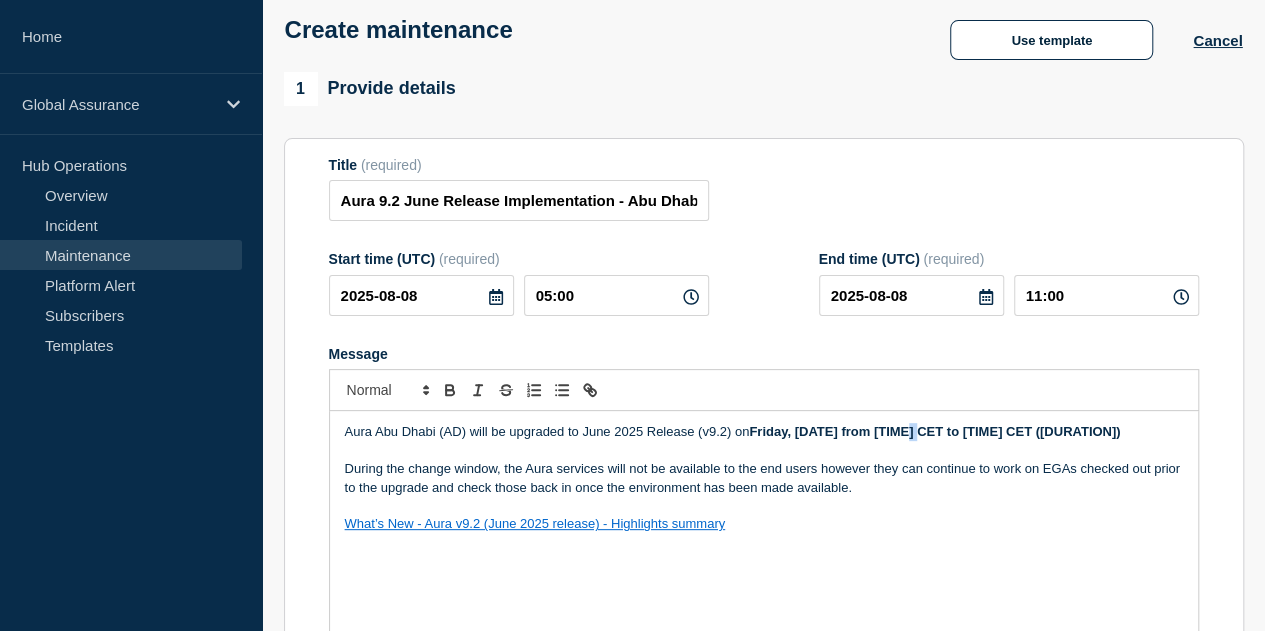 click on "Friday, 08th August from 16:00 CET to 22:00 CET (6 hours)" at bounding box center (934, 431) 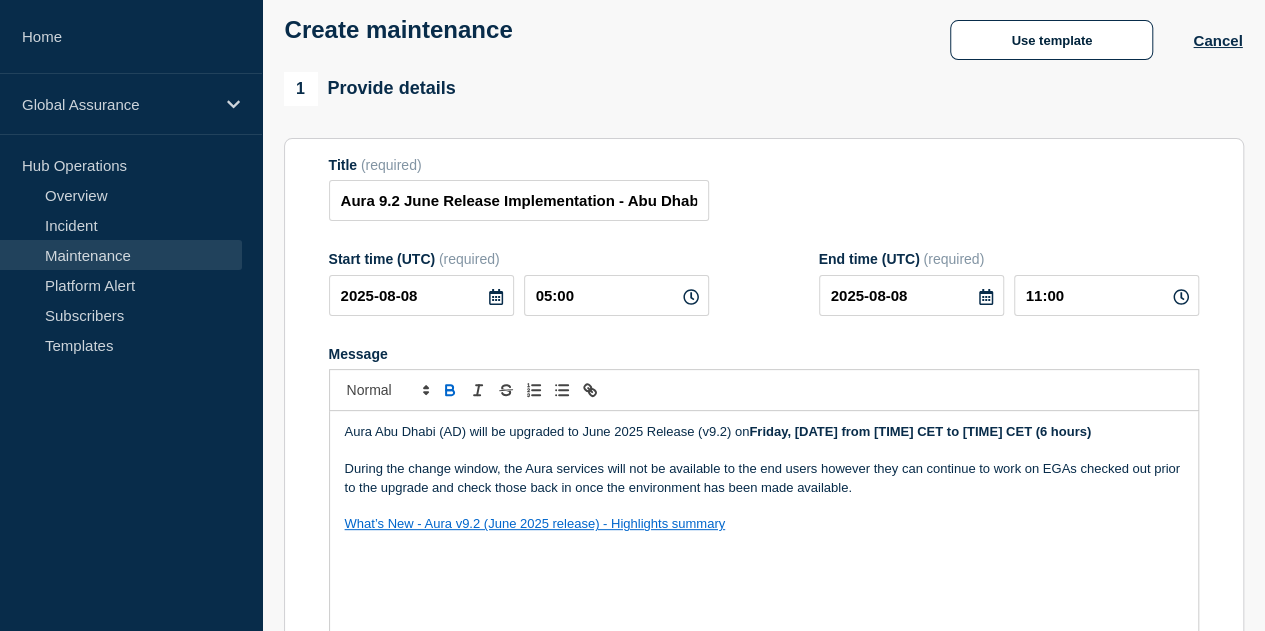 click at bounding box center (764, 506) 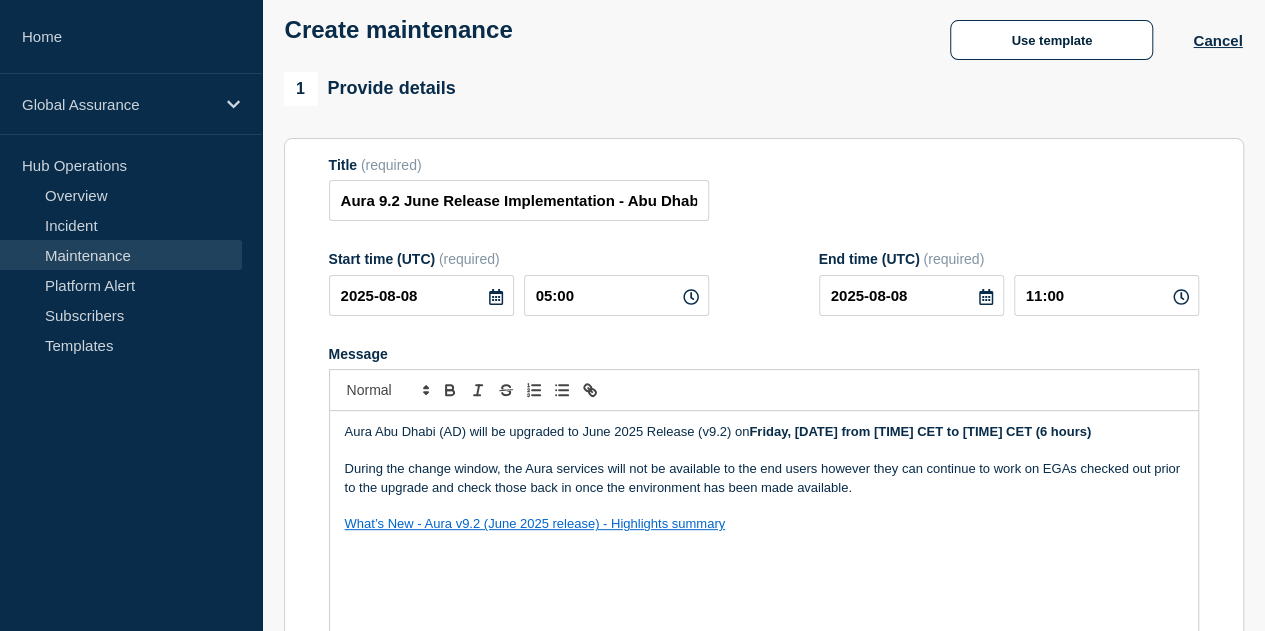click on "Friday, 08th August from 07:00 CET to 22:00 CET (6 hours)" at bounding box center (920, 431) 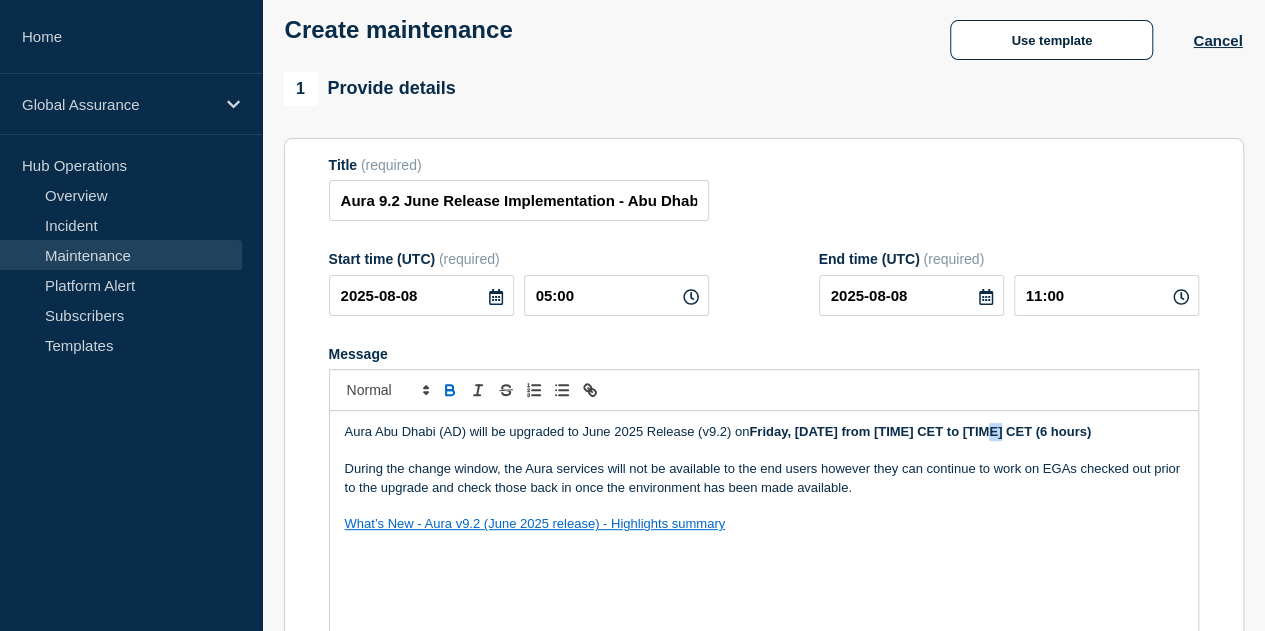 click on "Friday, 08th August from 07:00 CET to 22:00 CET (6 hours)" at bounding box center [920, 431] 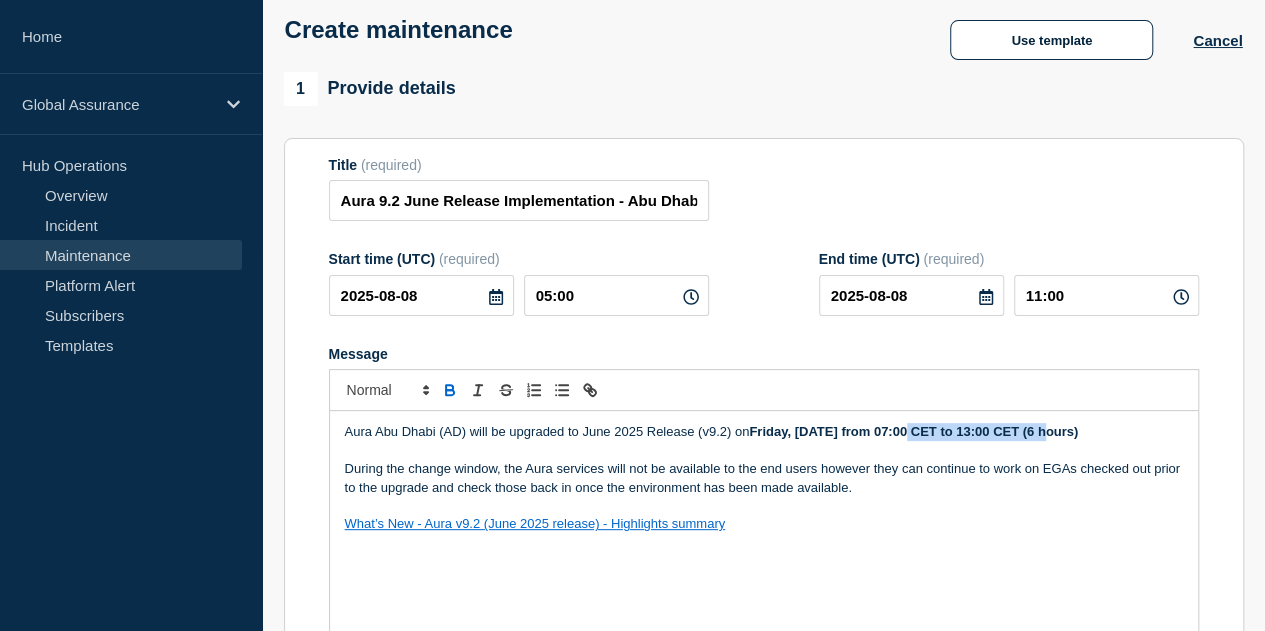 drag, startPoint x: 1052, startPoint y: 431, endPoint x: 908, endPoint y: 425, distance: 144.12494 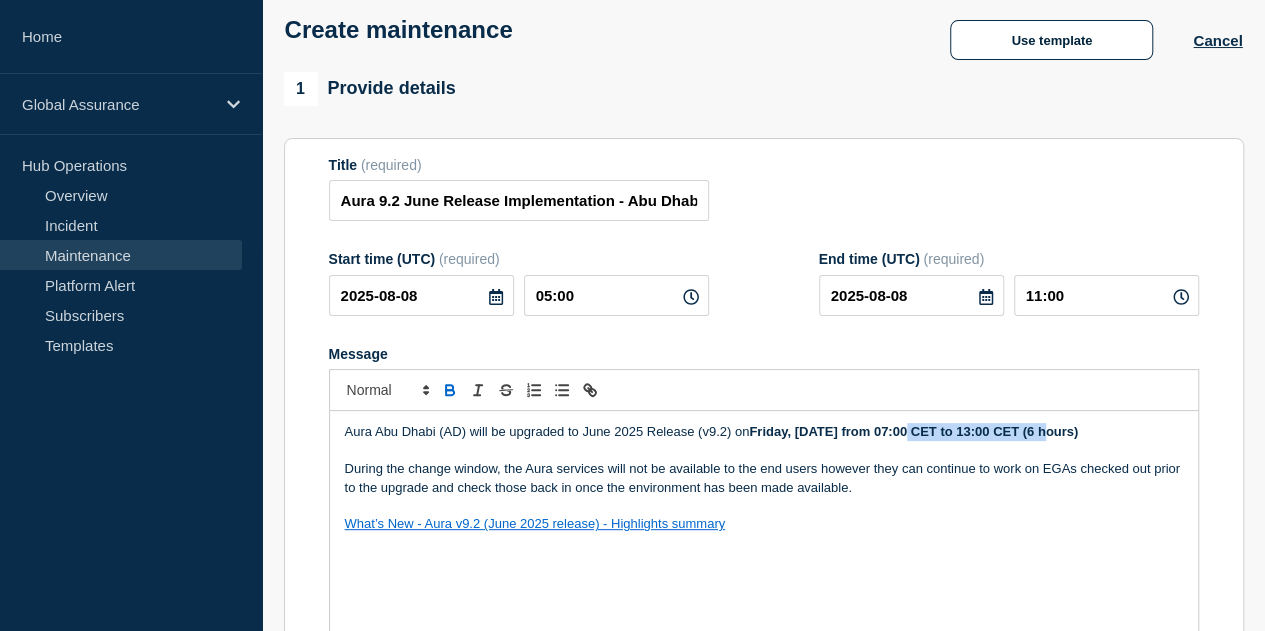 click on "Aura Abu Dhabi (AD) will be upgraded to June 2025 Release (v9.2) on  Friday, 08th August from 07:00 CET to 13:00 CET (6 hours) During the change window, the Aura services will not be available to the end users however they can continue to work on EGAs checked out prior to the upgrade and check those back in once the environment has been made available. What’s New - Aura v9.2 (June 2025 release) - Highlights summary" at bounding box center (764, 531) 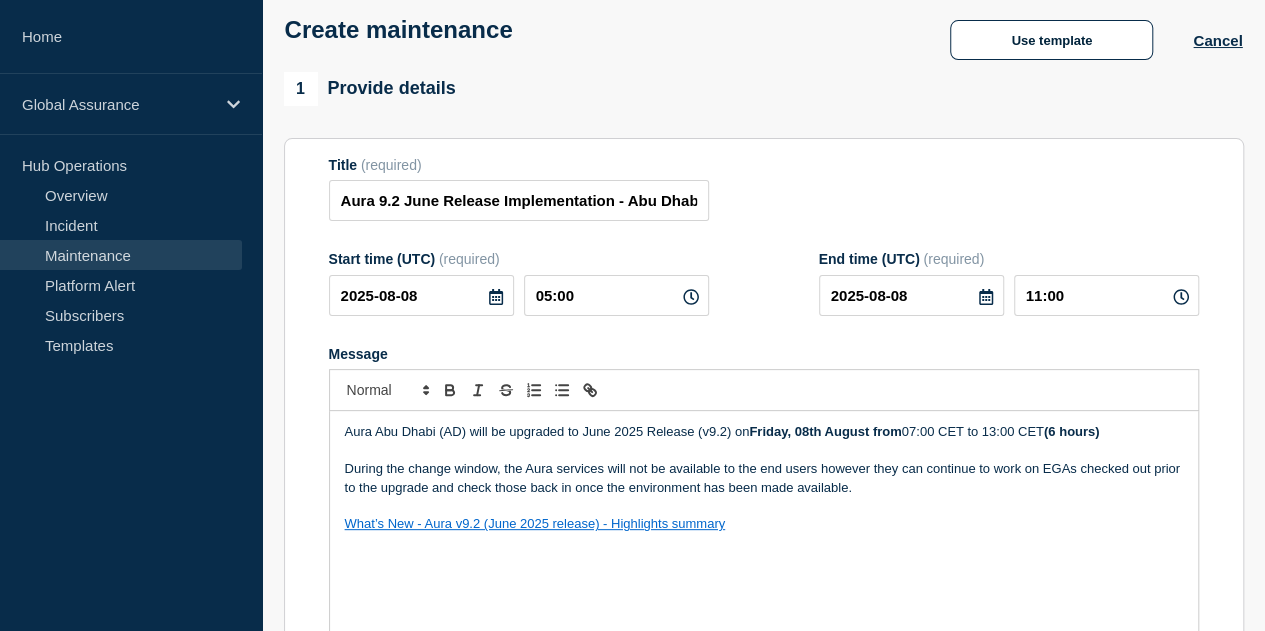 drag, startPoint x: 1051, startPoint y: 529, endPoint x: 1087, endPoint y: 471, distance: 68.26419 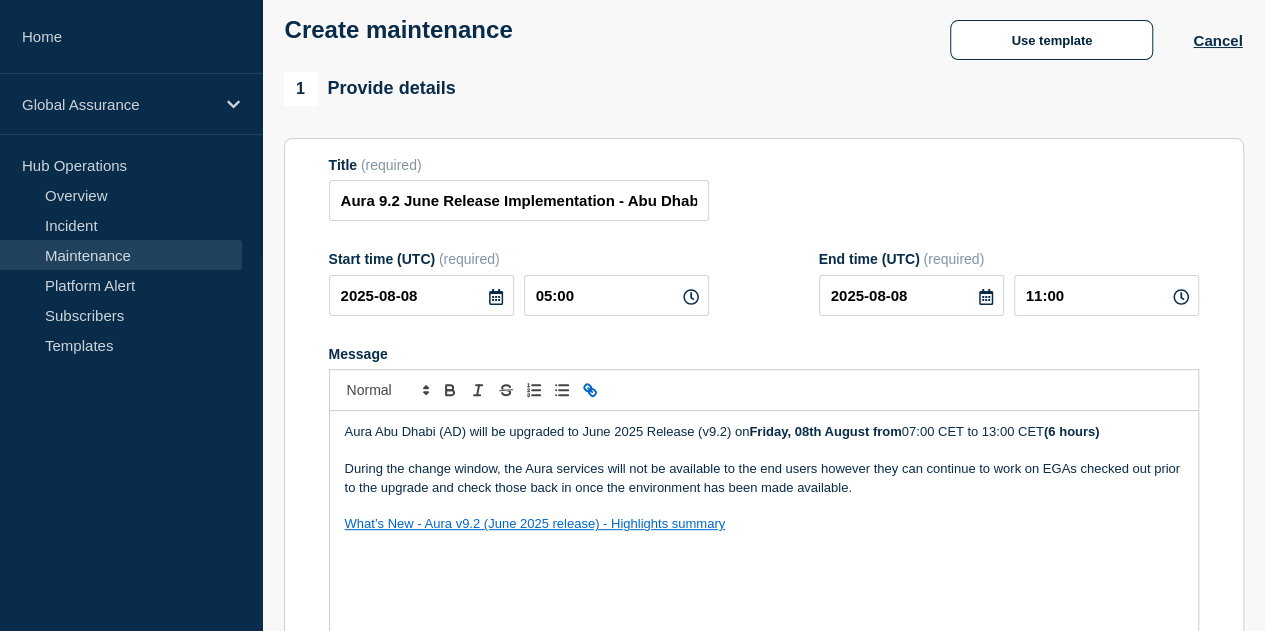 click on "Aura Abu Dhabi (AD) will be upgraded to June 2025 Release (v9.2) on  Friday, 08th August from  07:00 CET to 13:00 CET  (6 hours)" at bounding box center [764, 432] 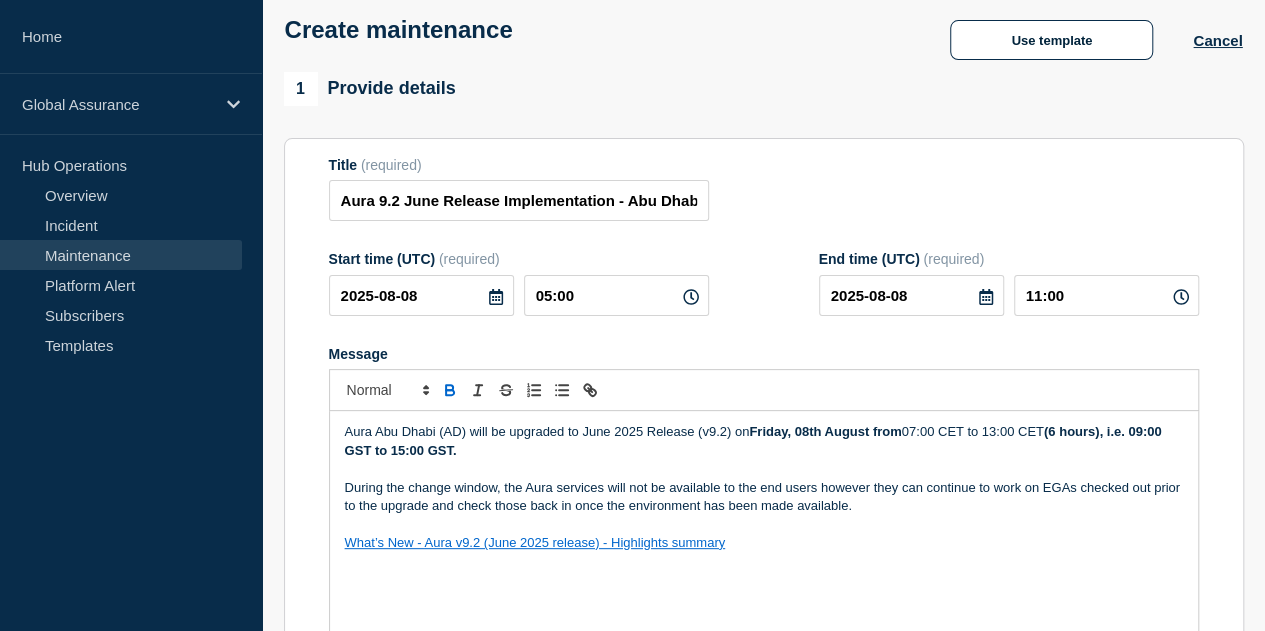 click at bounding box center [764, 524] 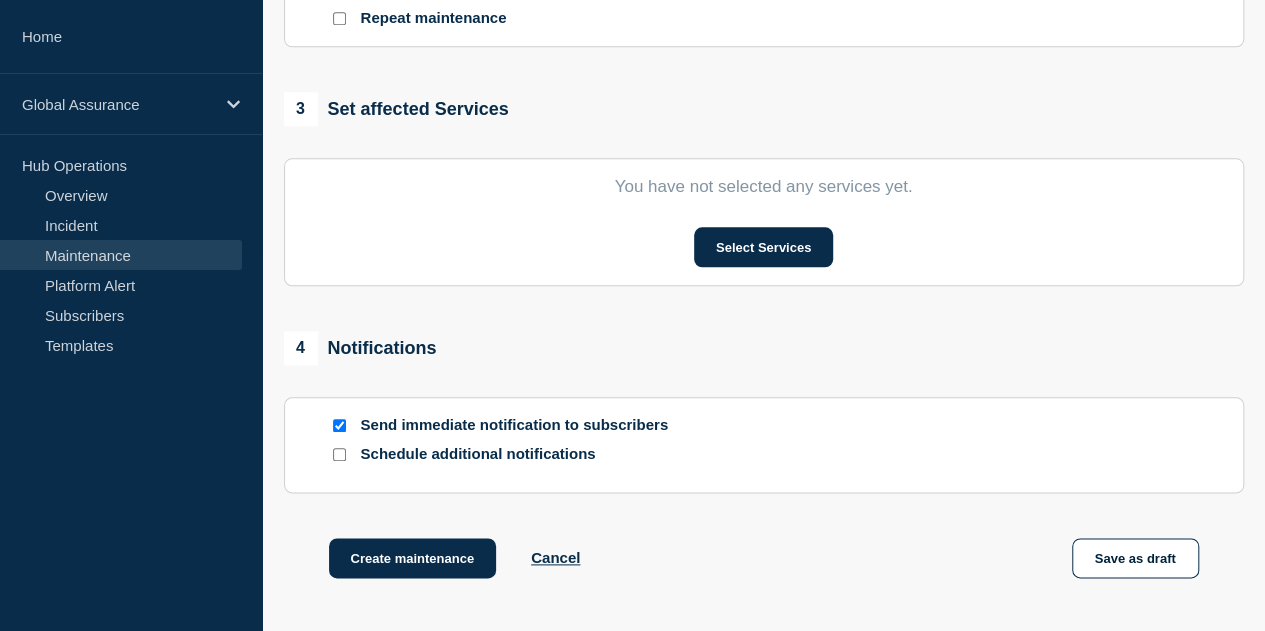 scroll, scrollTop: 900, scrollLeft: 0, axis: vertical 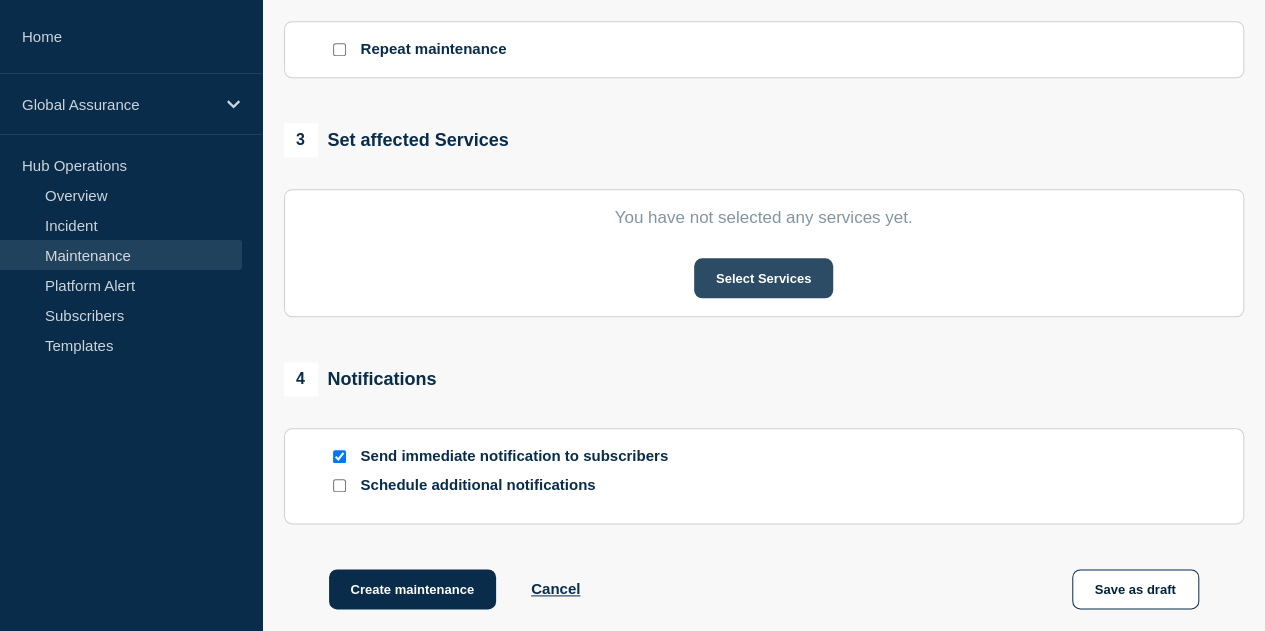 click on "Select Services" at bounding box center [763, 278] 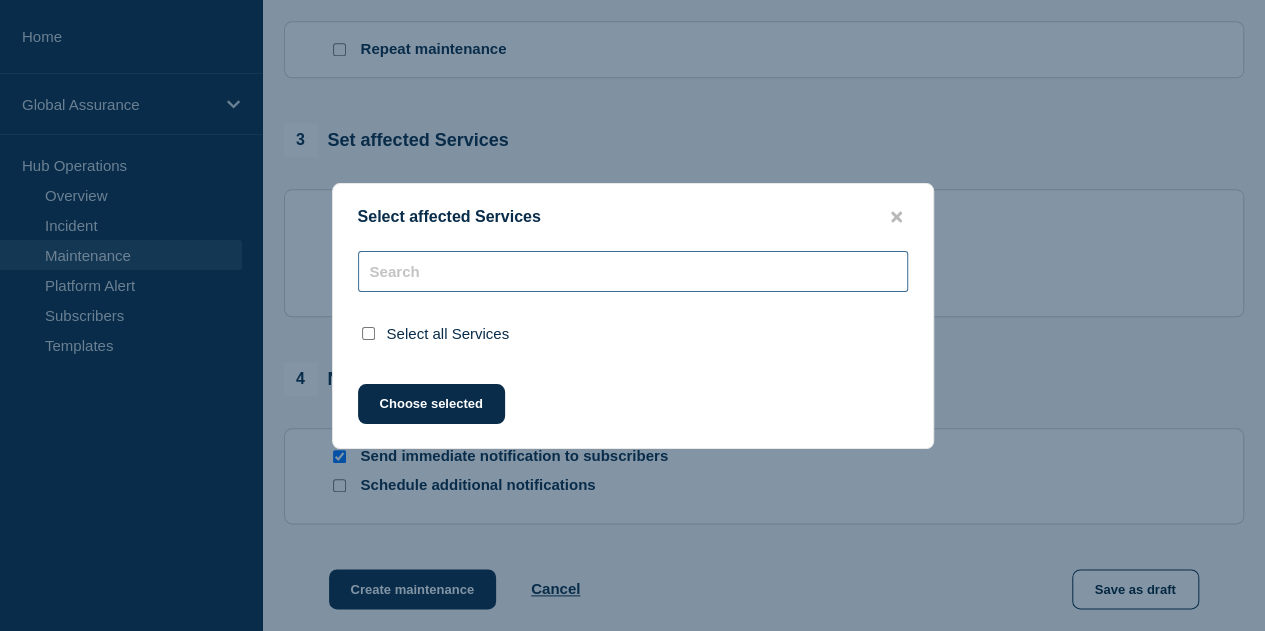 click at bounding box center [633, 271] 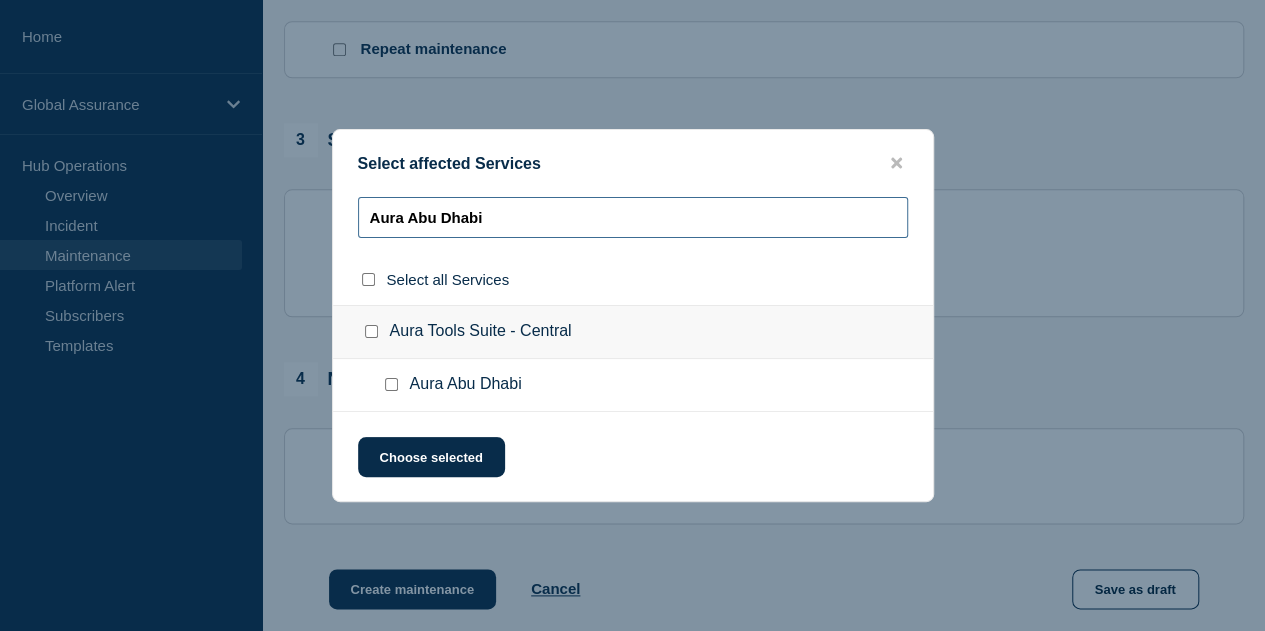 type on "Aura Abu" 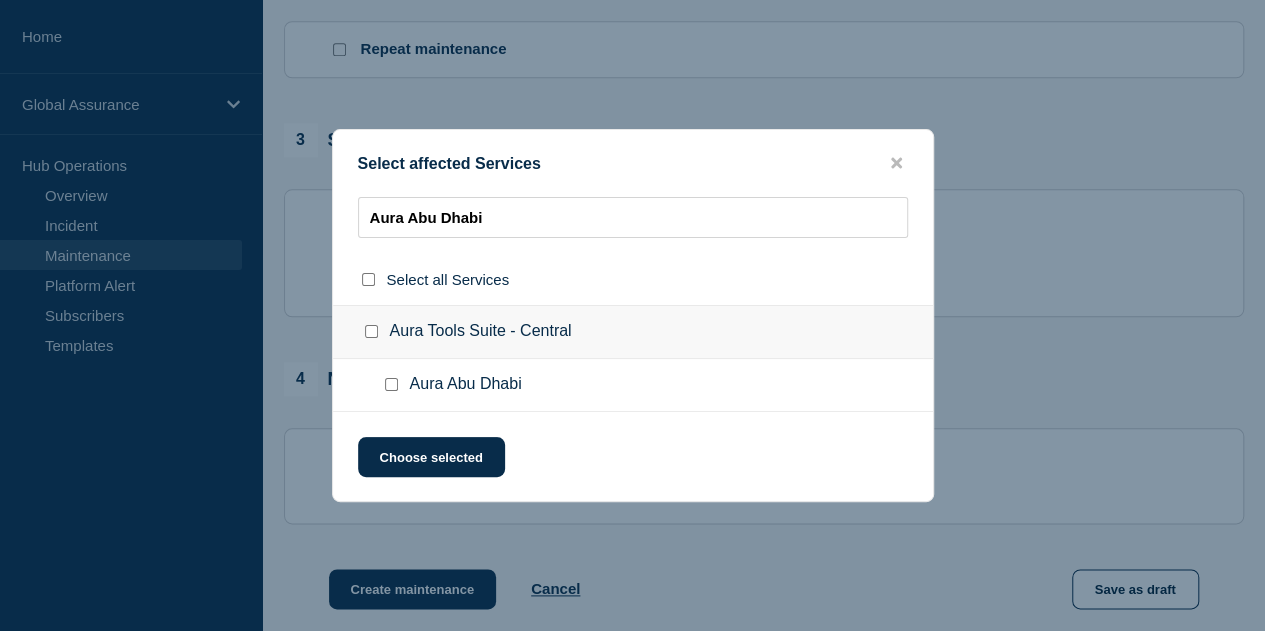 click at bounding box center (391, 384) 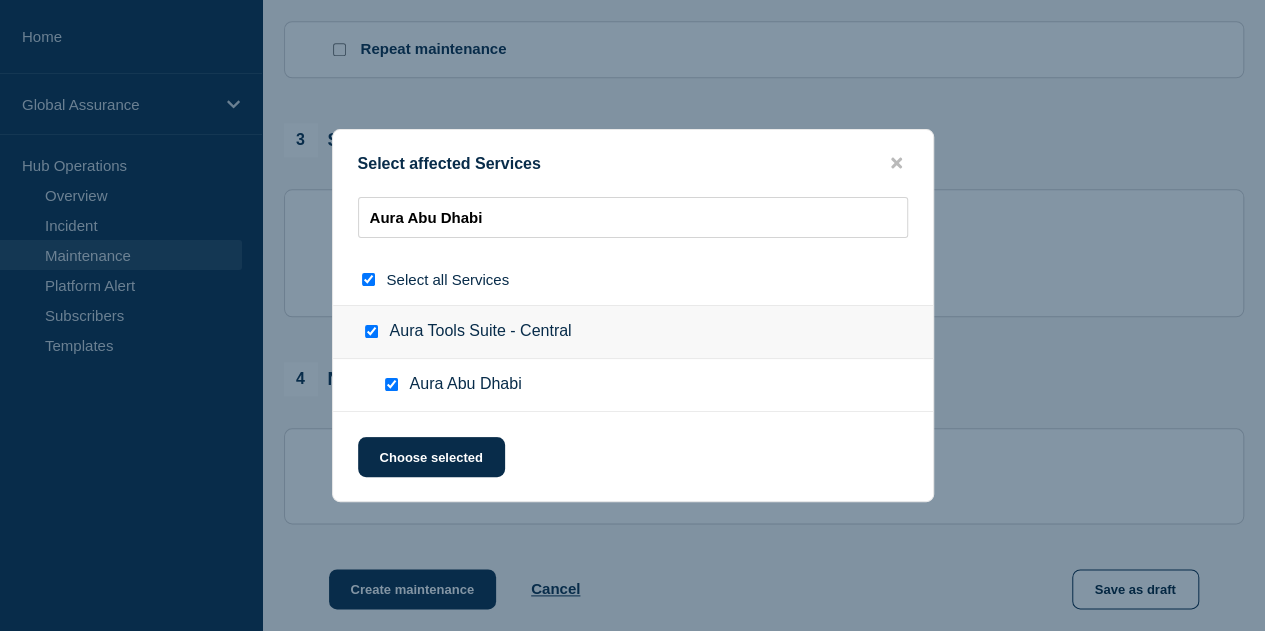 checkbox on "true" 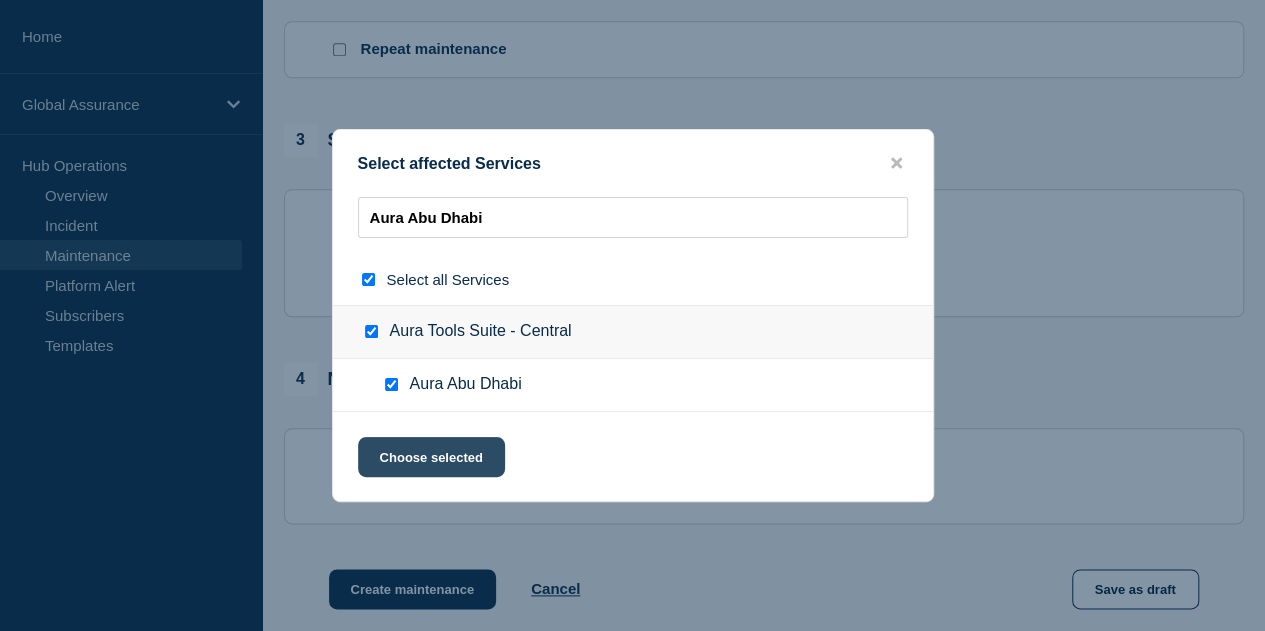 click on "Choose selected" 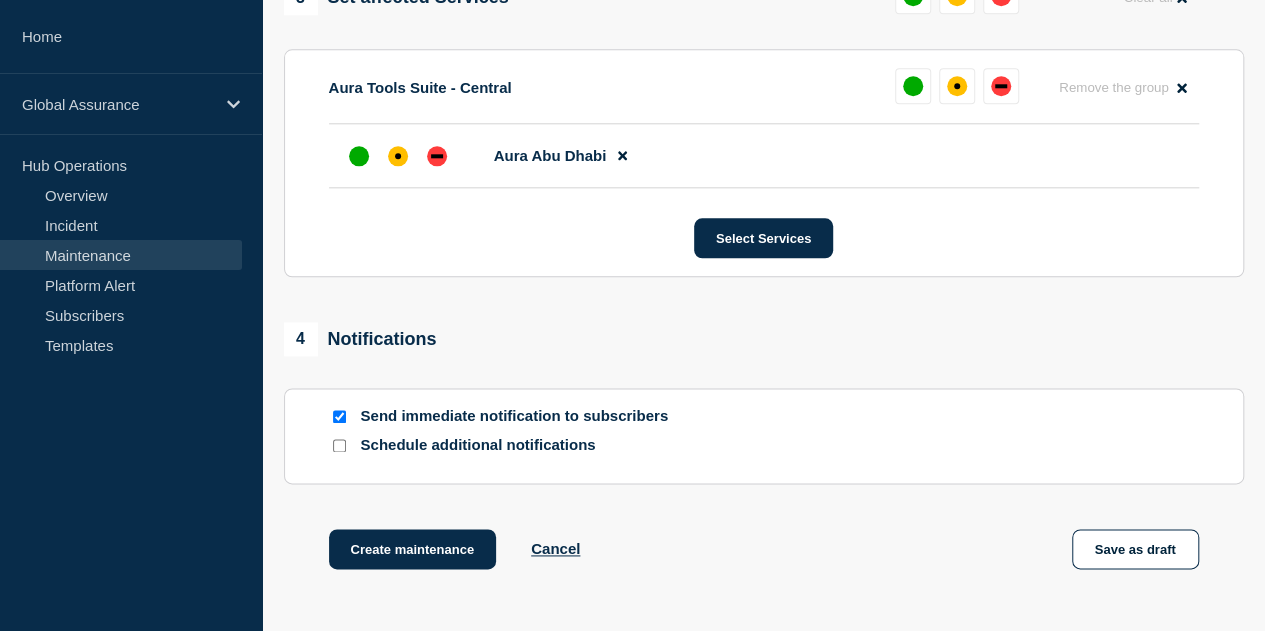 scroll, scrollTop: 1200, scrollLeft: 0, axis: vertical 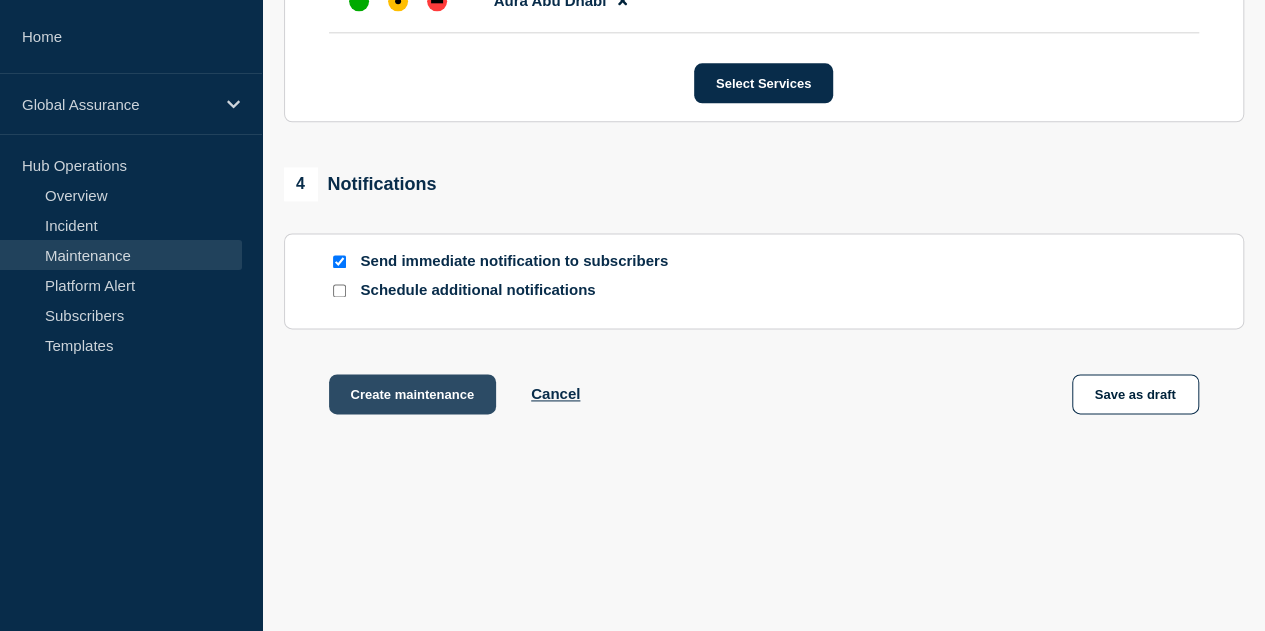 click on "Create maintenance" at bounding box center [413, 394] 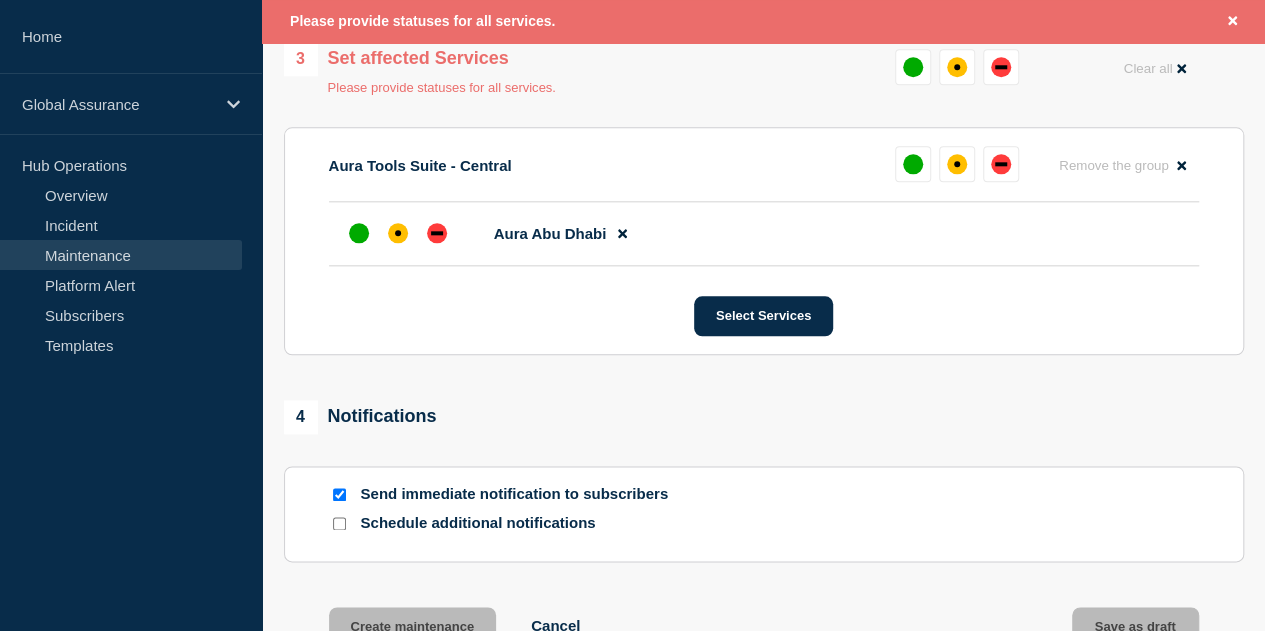 scroll, scrollTop: 756, scrollLeft: 0, axis: vertical 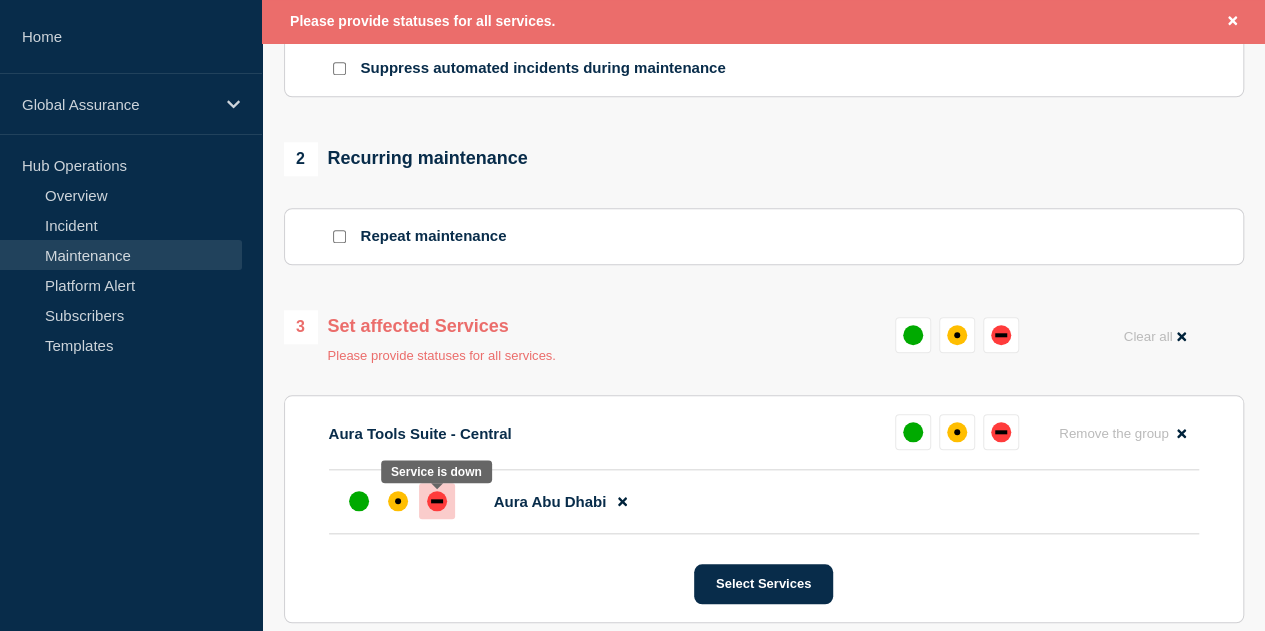 click at bounding box center (437, 501) 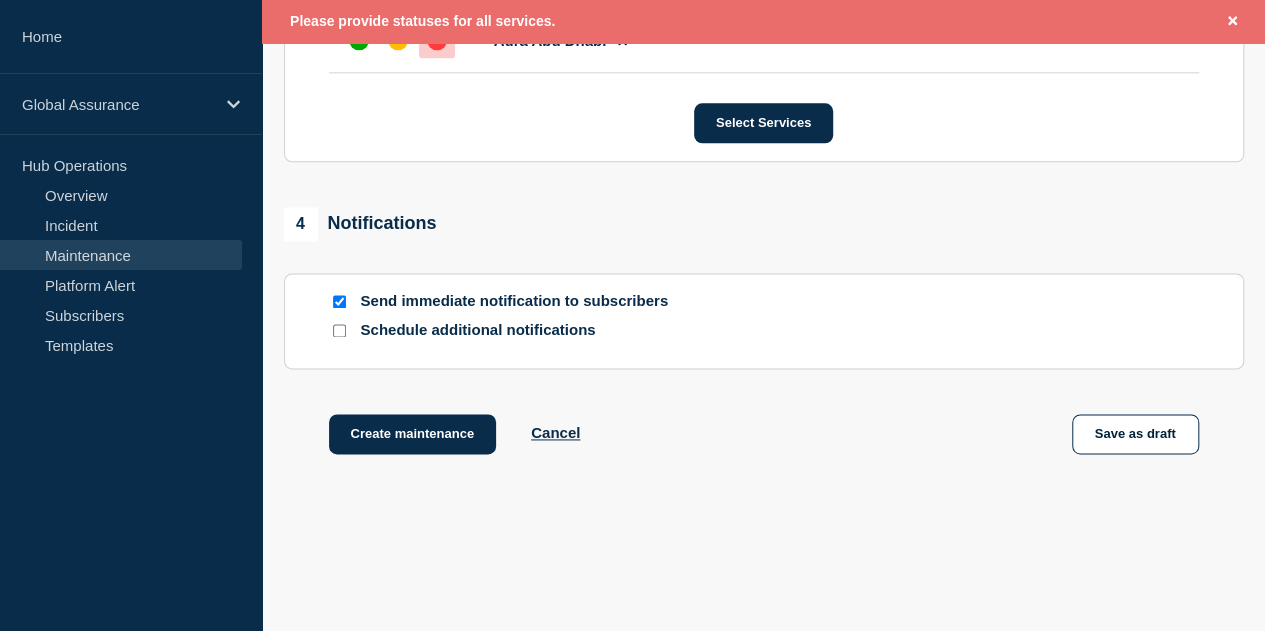 scroll, scrollTop: 1258, scrollLeft: 0, axis: vertical 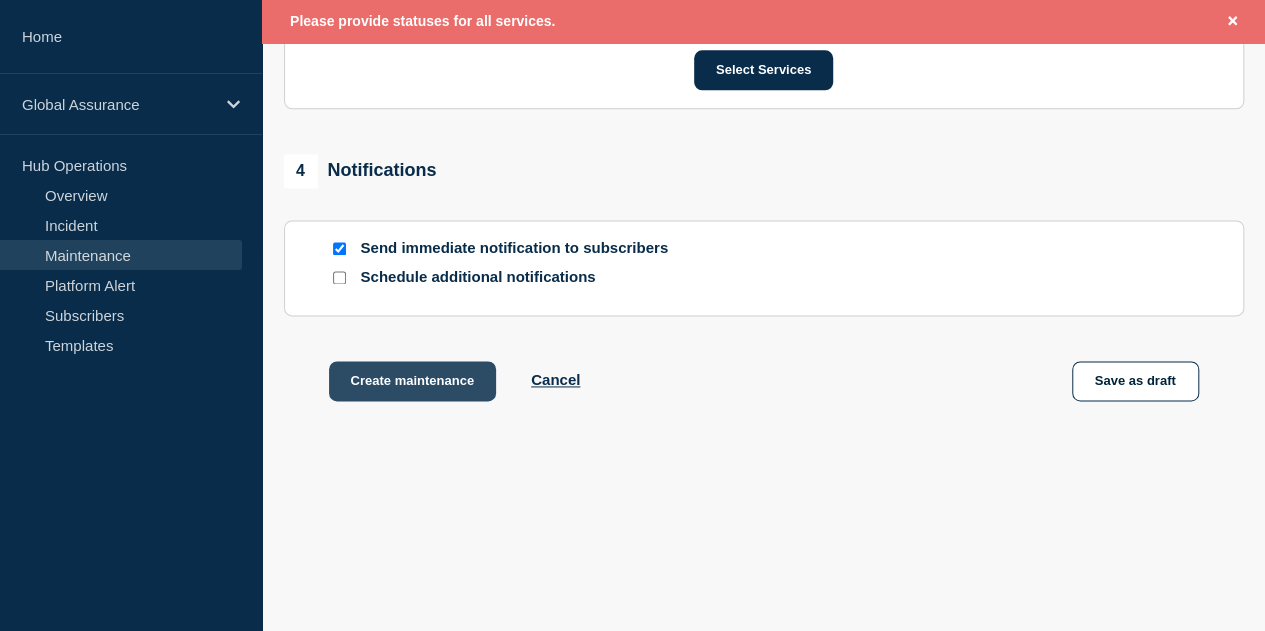 click on "Create maintenance" at bounding box center (413, 381) 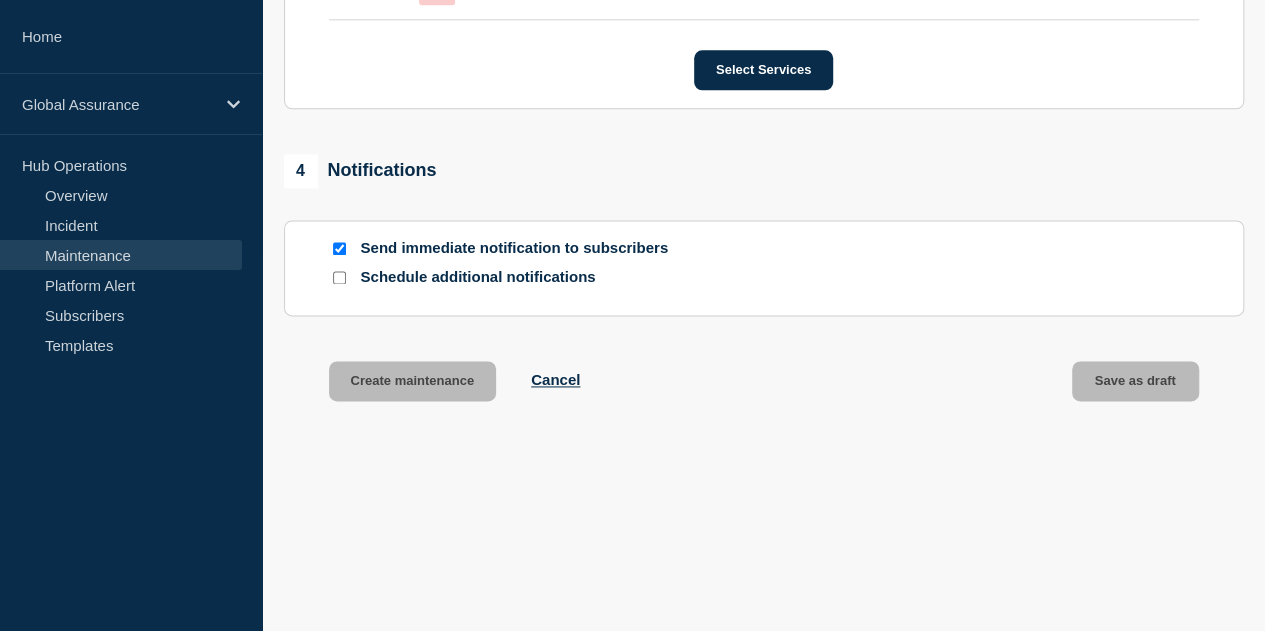 scroll, scrollTop: 1216, scrollLeft: 0, axis: vertical 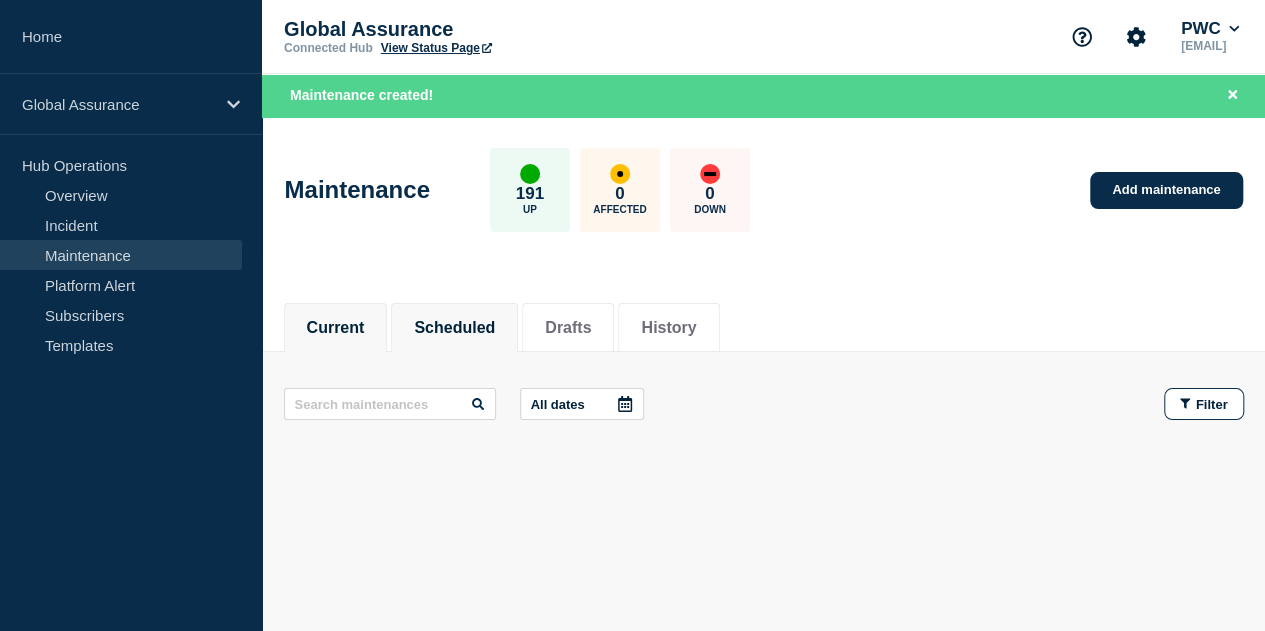 click on "Scheduled" at bounding box center [454, 328] 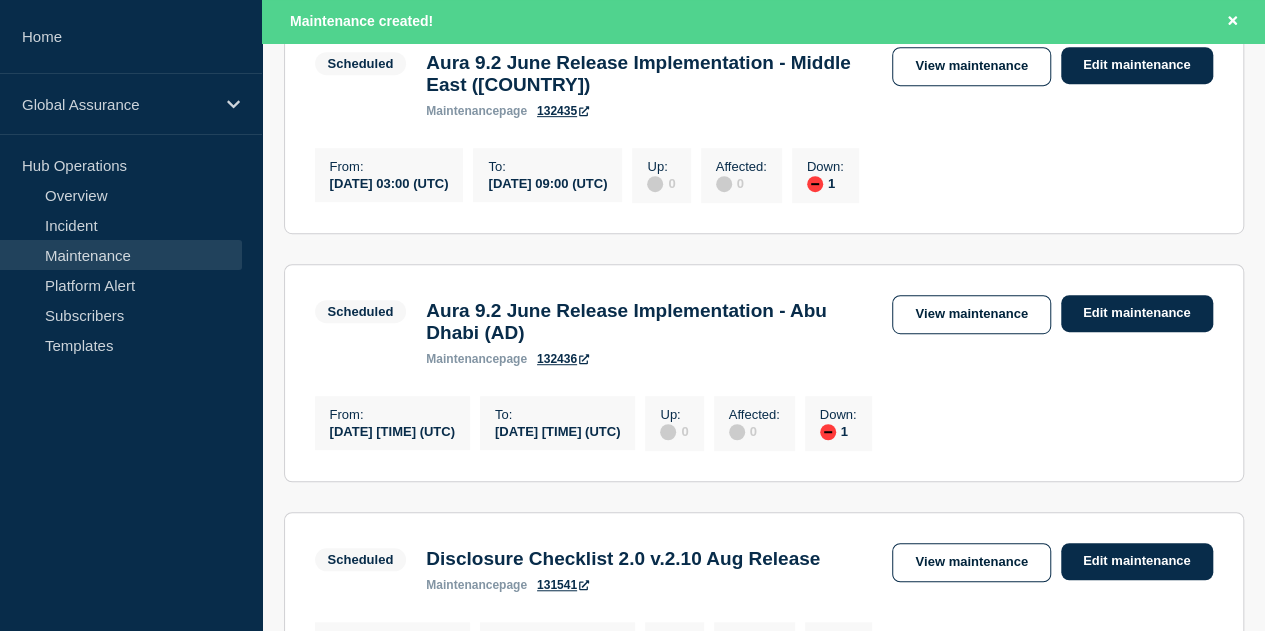 scroll, scrollTop: 400, scrollLeft: 0, axis: vertical 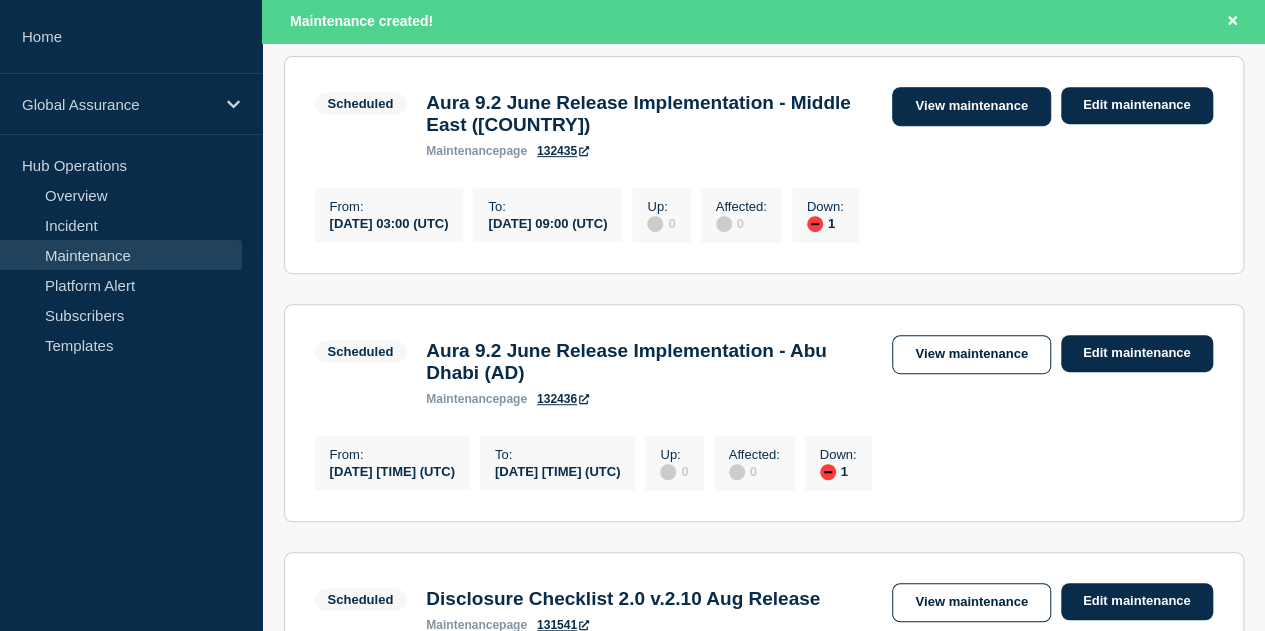 click on "View maintenance" at bounding box center [971, 106] 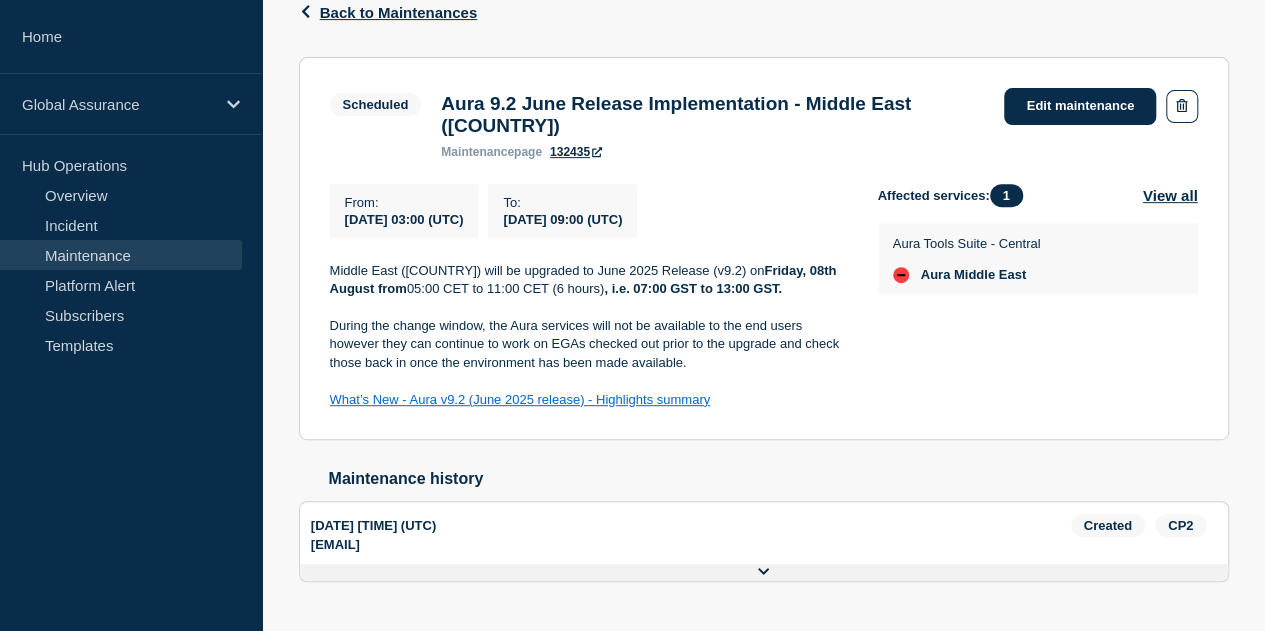 scroll, scrollTop: 365, scrollLeft: 0, axis: vertical 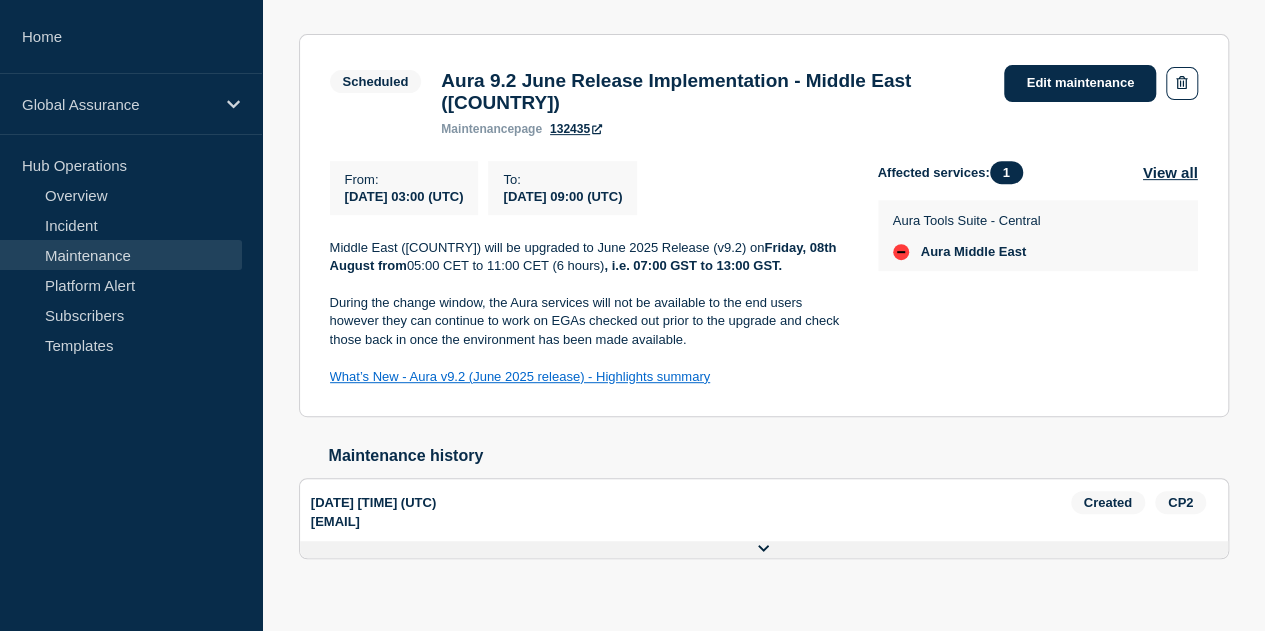 click on "Show history" at bounding box center [0, 0] 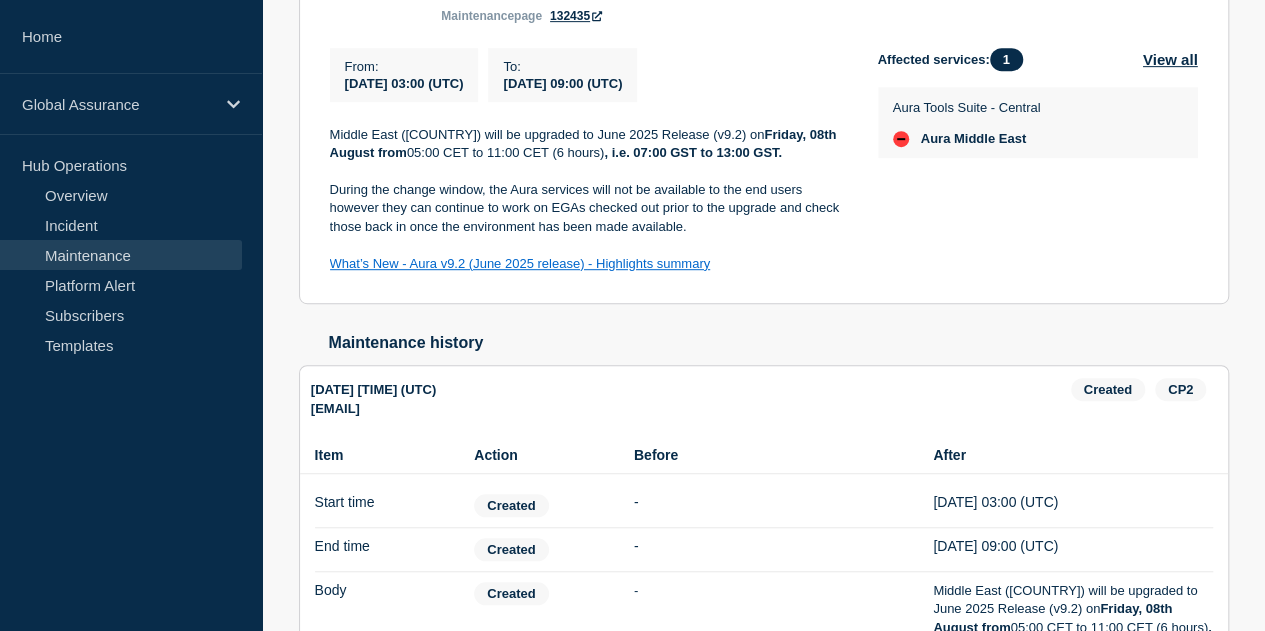 scroll, scrollTop: 565, scrollLeft: 0, axis: vertical 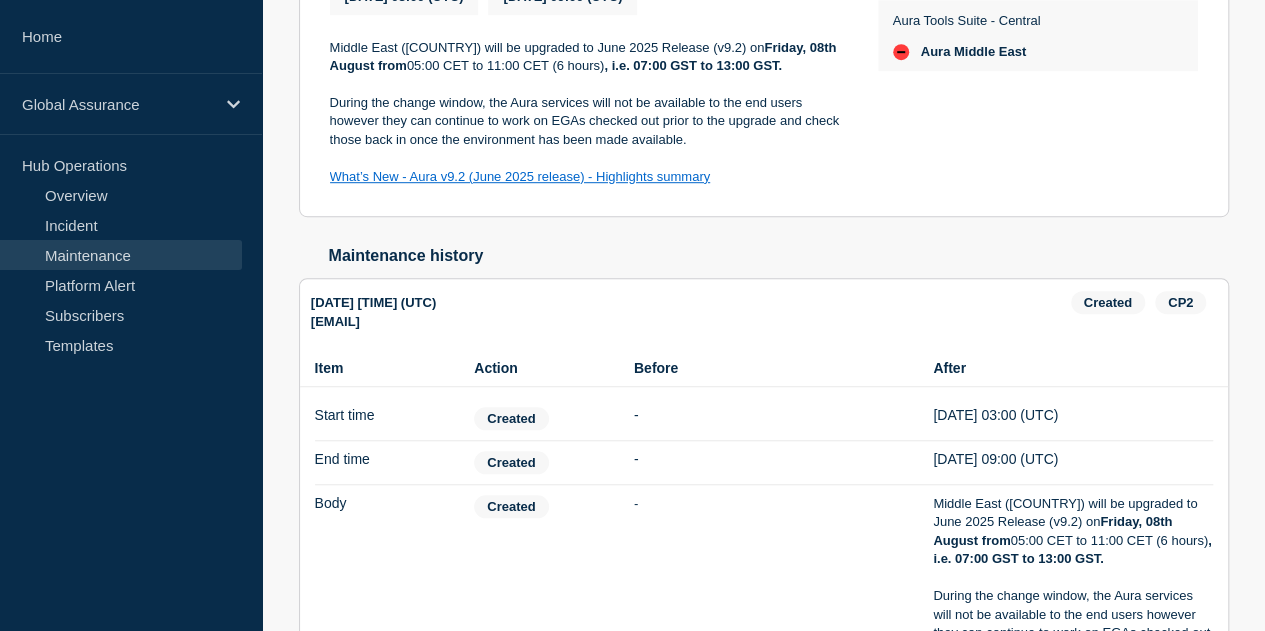 click on "Show history" at bounding box center [0, 0] 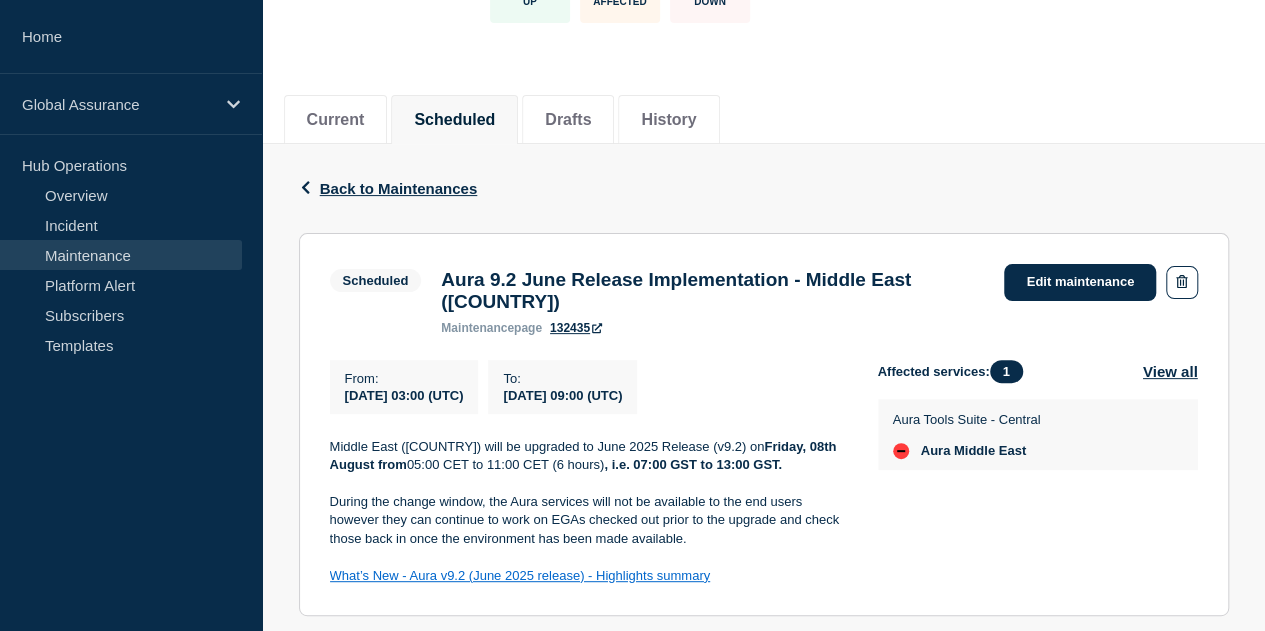 scroll, scrollTop: 0, scrollLeft: 0, axis: both 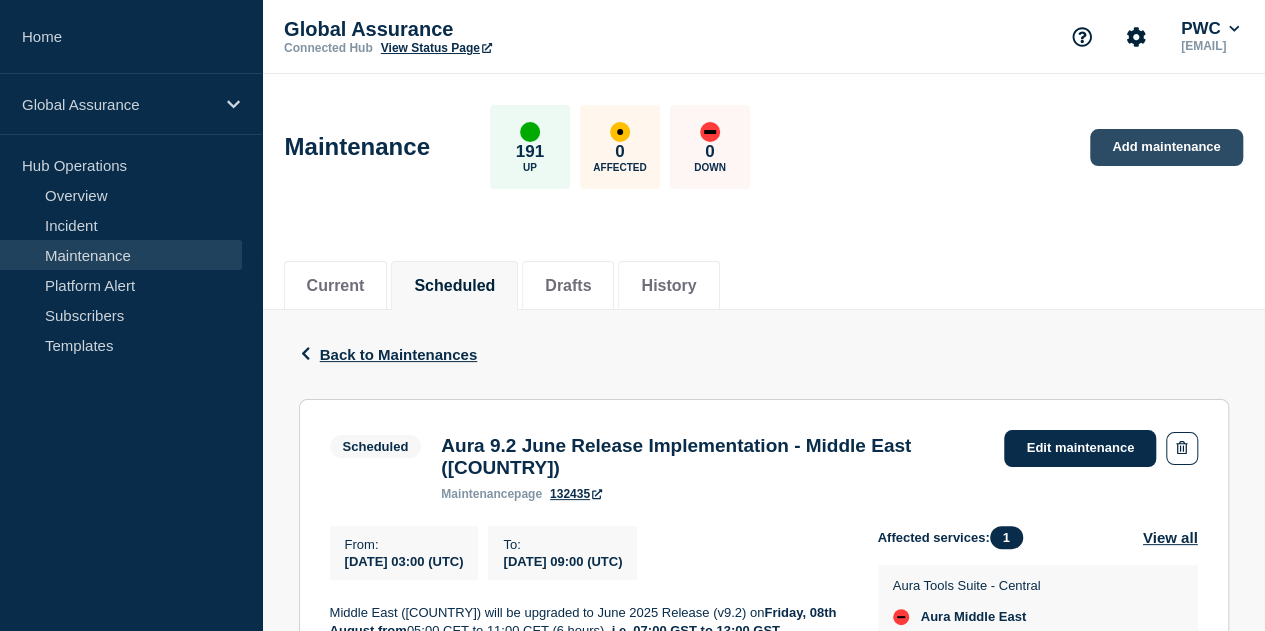 type 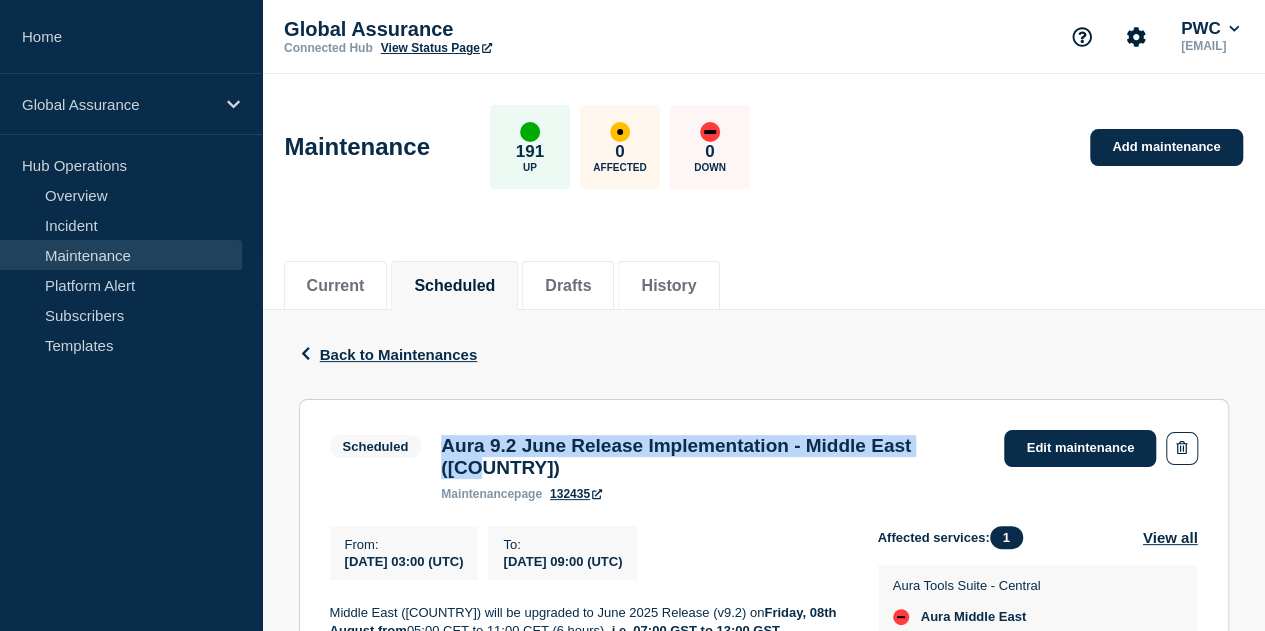 drag, startPoint x: 488, startPoint y: 477, endPoint x: 438, endPoint y: 453, distance: 55.461697 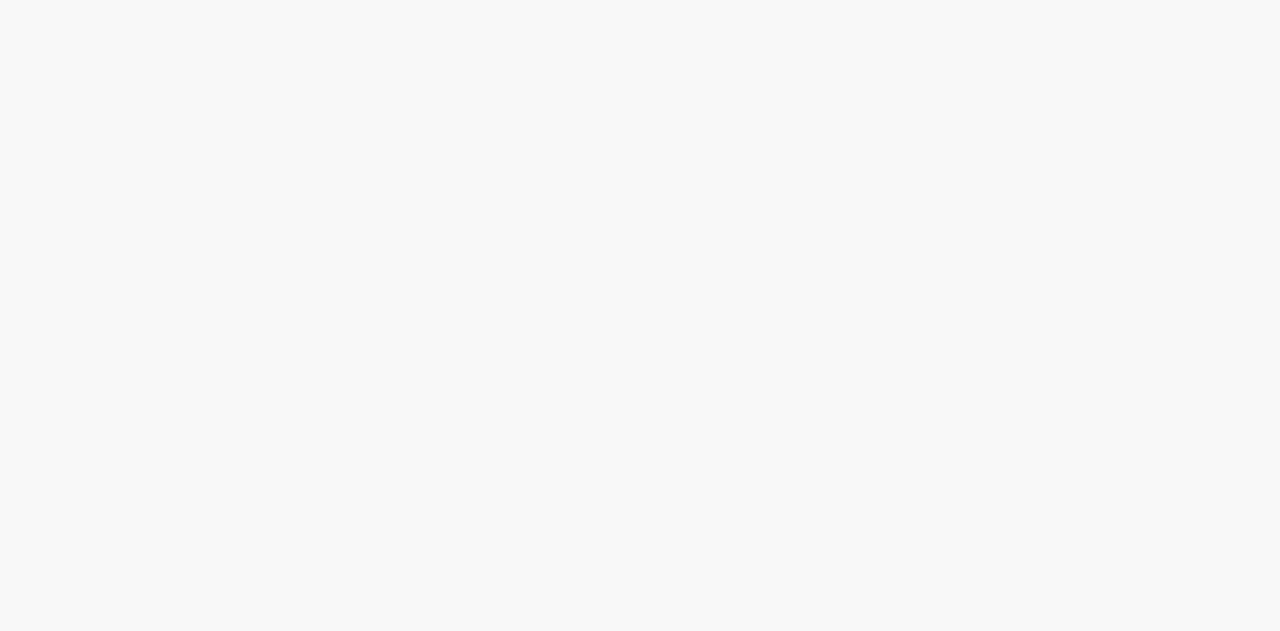 scroll, scrollTop: 0, scrollLeft: 0, axis: both 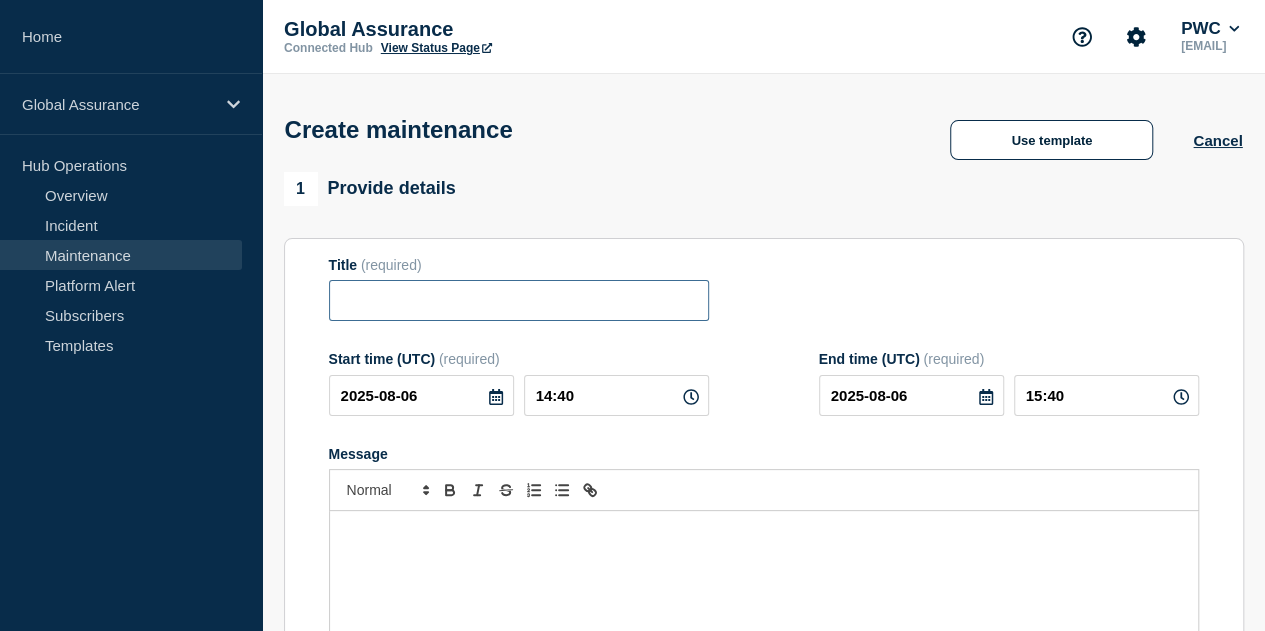 click at bounding box center (519, 300) 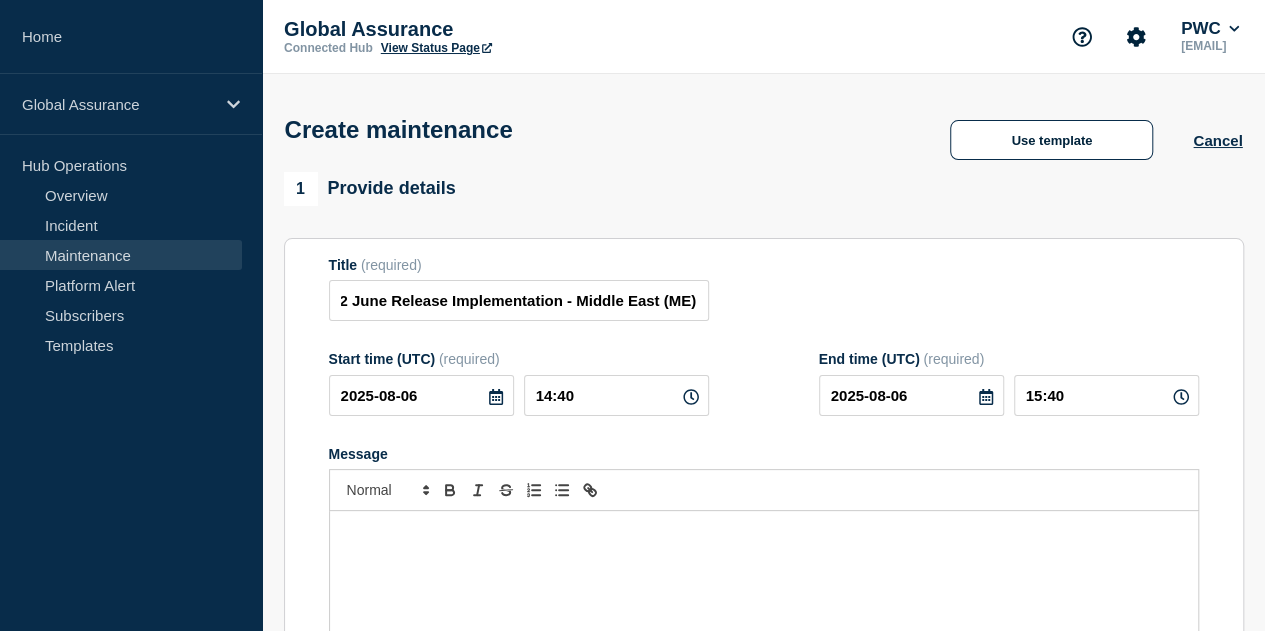 scroll, scrollTop: 0, scrollLeft: 0, axis: both 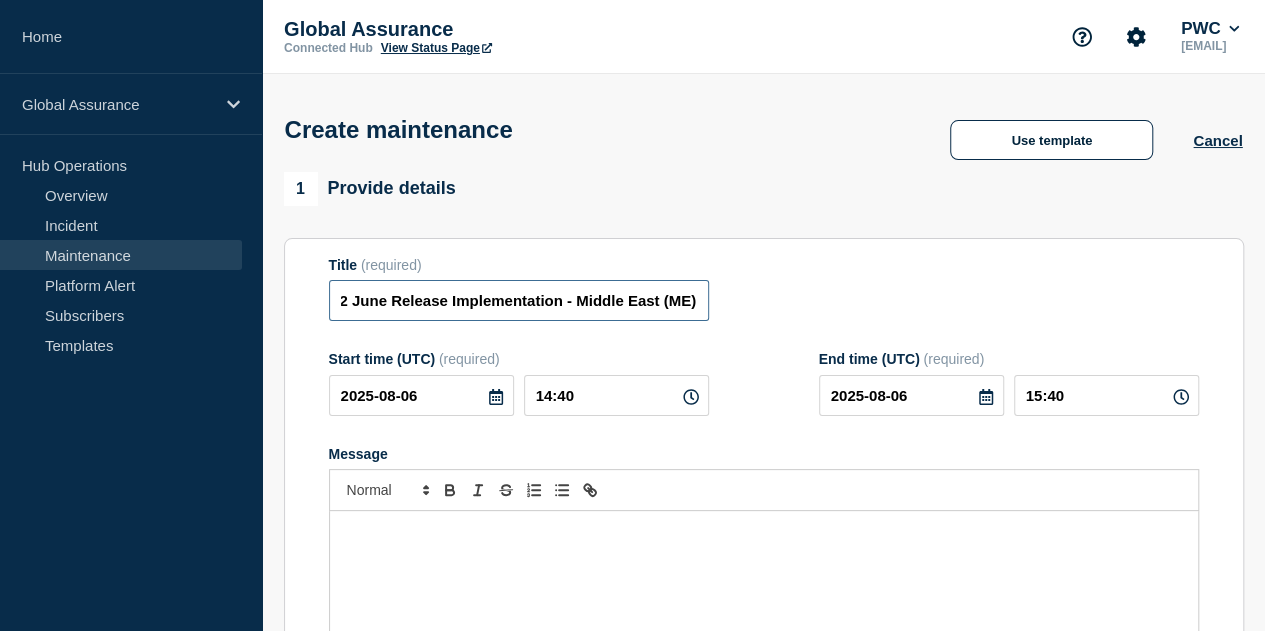 drag, startPoint x: 640, startPoint y: 303, endPoint x: 807, endPoint y: 303, distance: 167 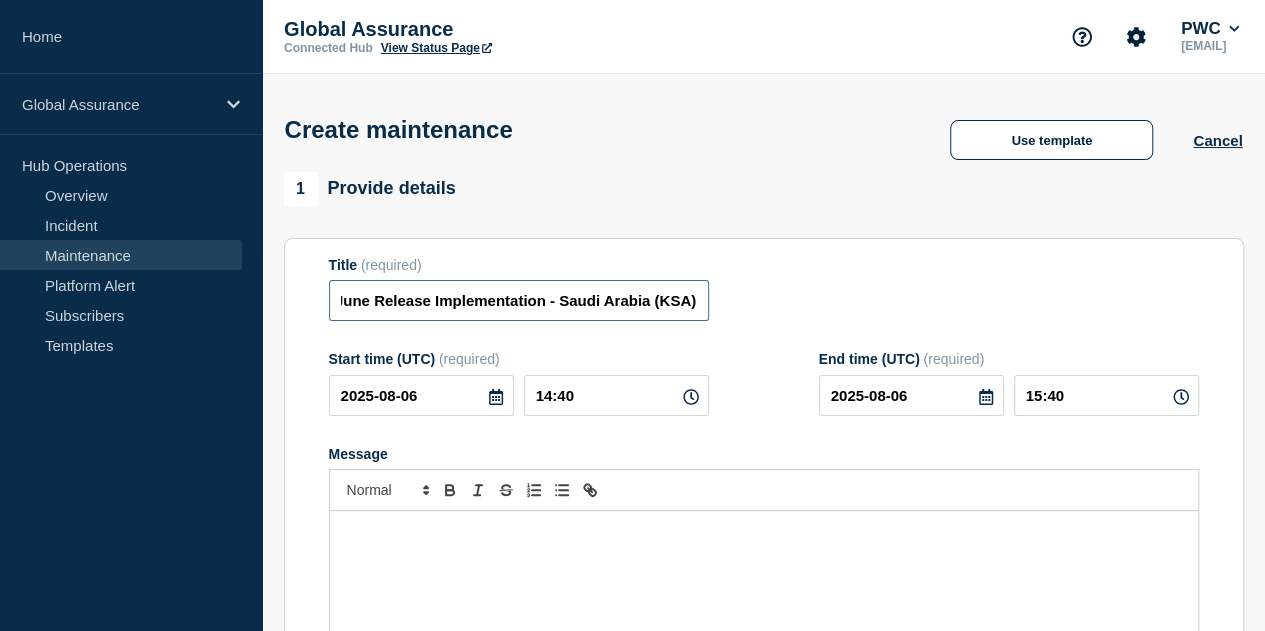 scroll, scrollTop: 0, scrollLeft: 89, axis: horizontal 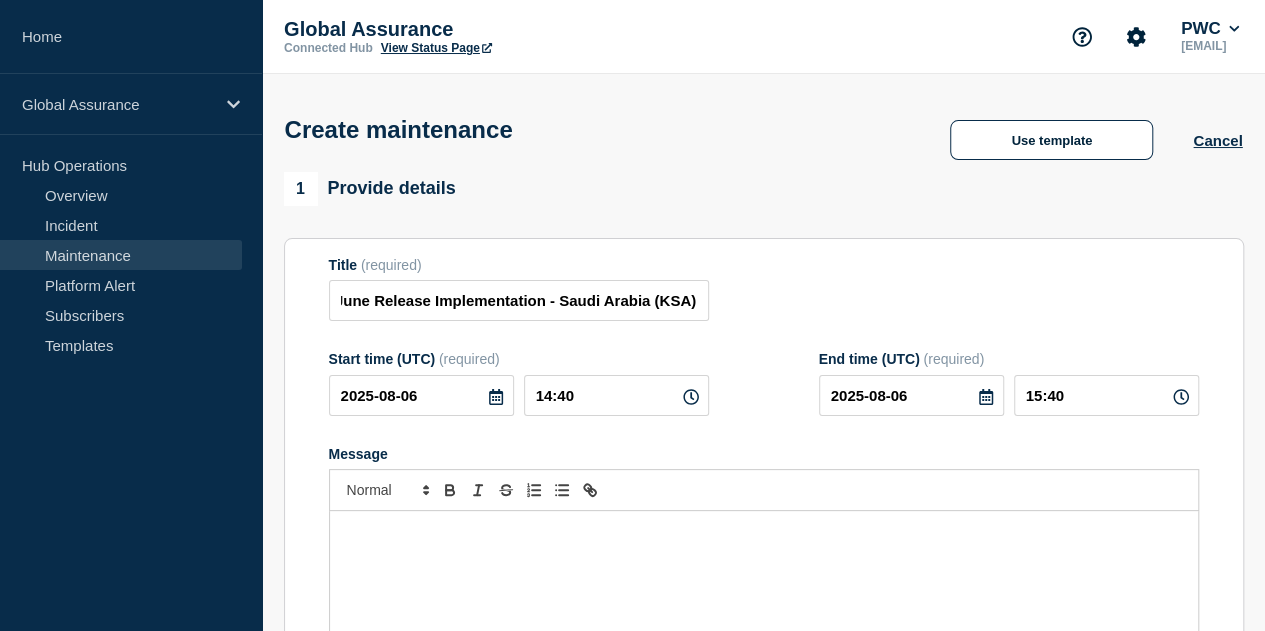 click at bounding box center [764, 532] 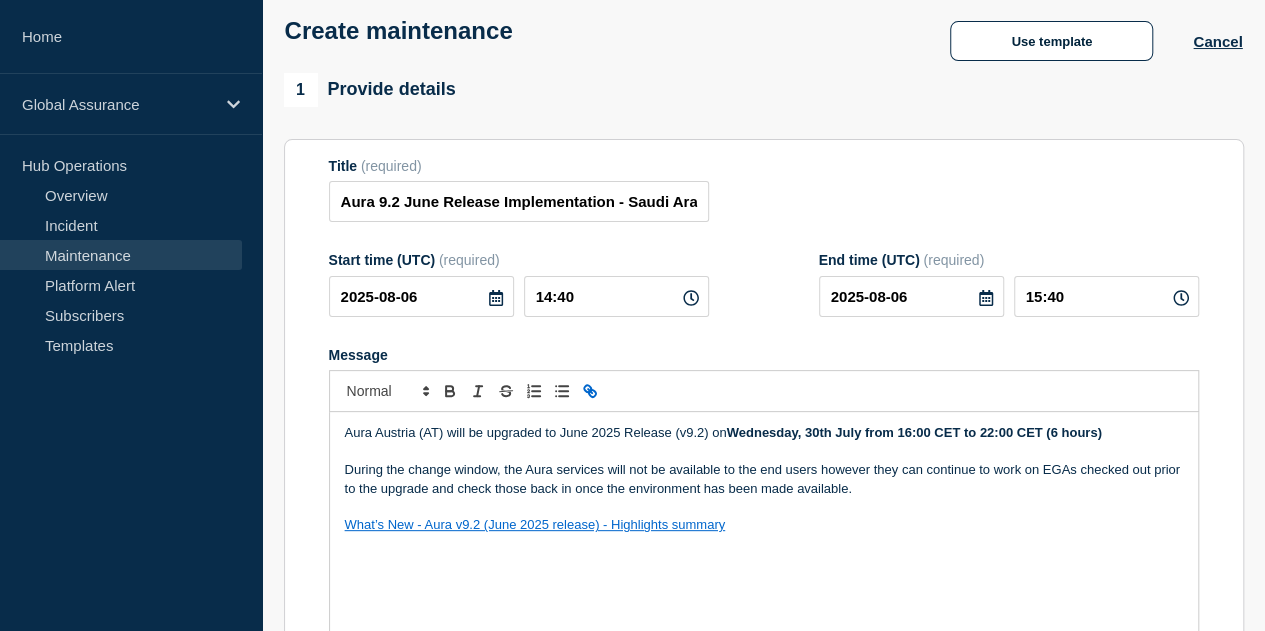scroll, scrollTop: 204, scrollLeft: 0, axis: vertical 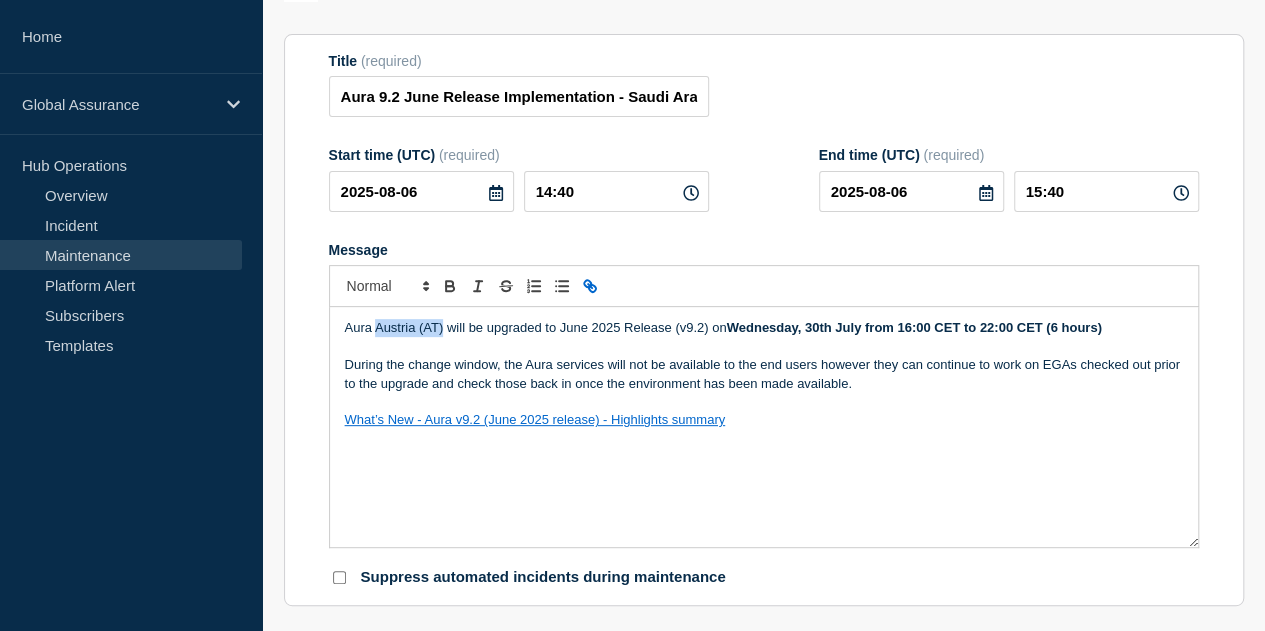 drag, startPoint x: 440, startPoint y: 335, endPoint x: 378, endPoint y: 336, distance: 62.008064 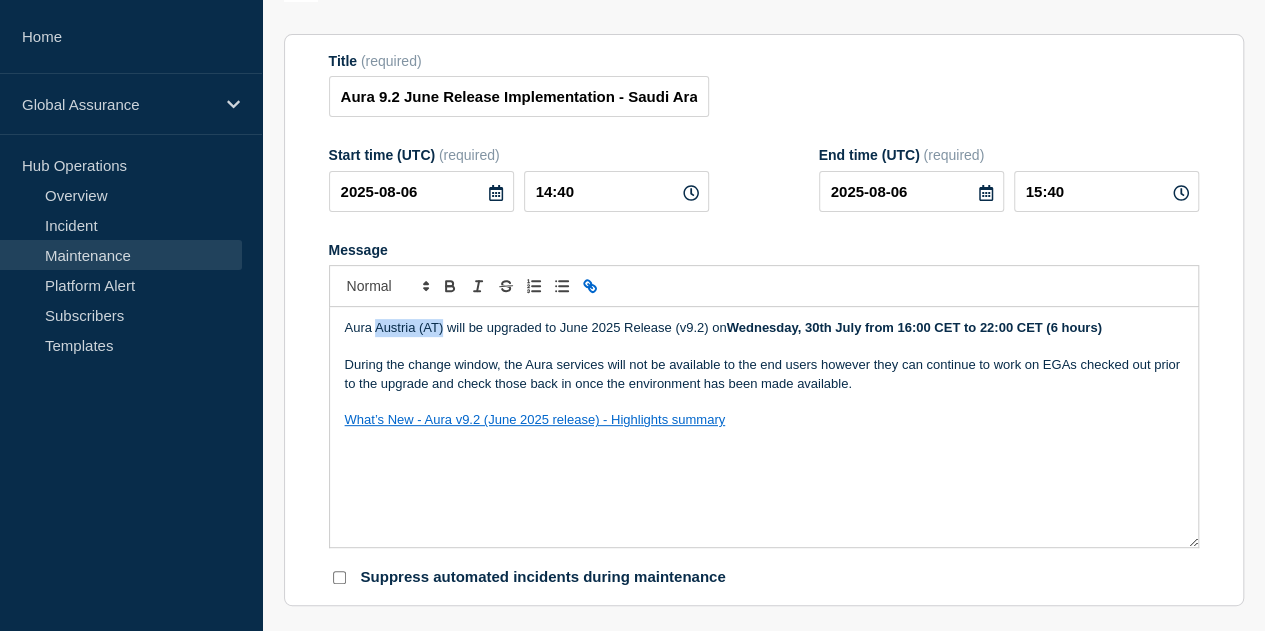 click on "Aura Austria (AT) will be upgraded to June 2025 Release (v9.2) on Wednesday, 30th July from 16:00 CET to 22:00 CET (6 hours)" at bounding box center (764, 328) 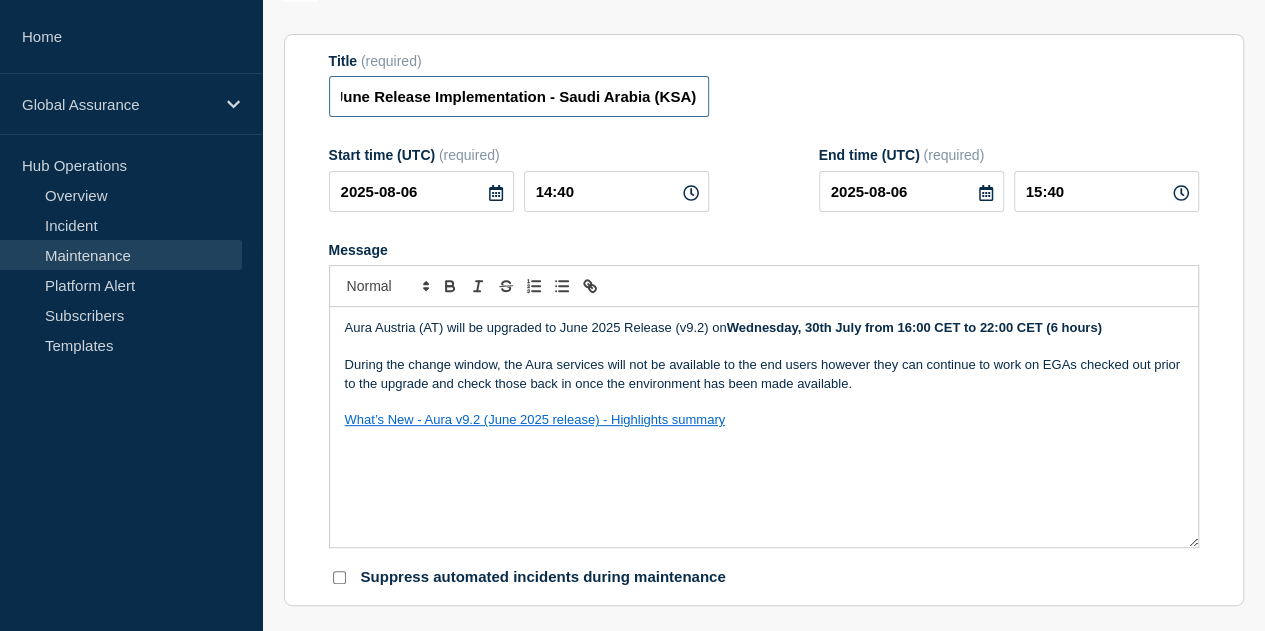 scroll, scrollTop: 0, scrollLeft: 89, axis: horizontal 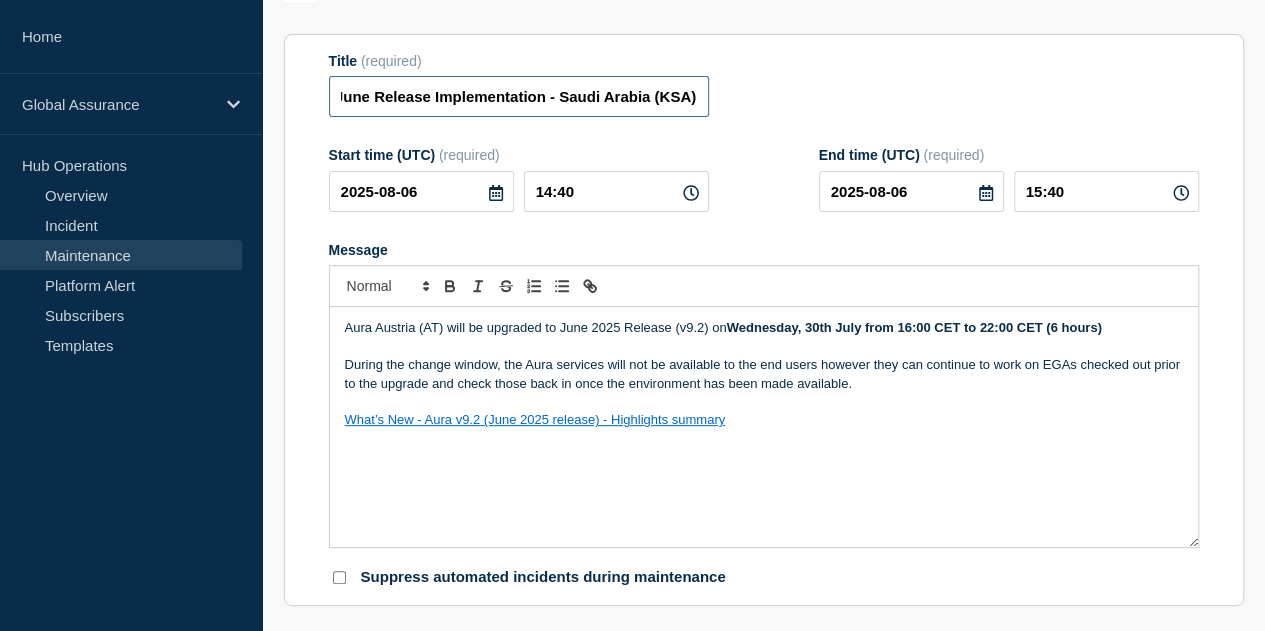 drag, startPoint x: 648, startPoint y: 99, endPoint x: 742, endPoint y: 100, distance: 94.00532 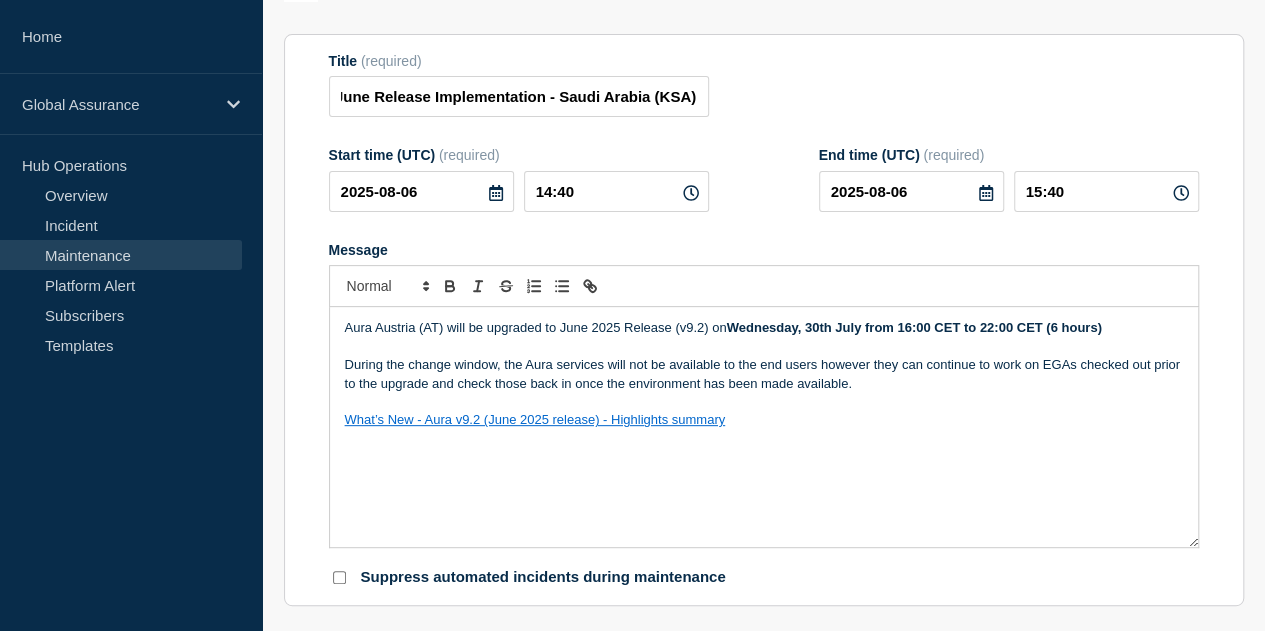 scroll, scrollTop: 0, scrollLeft: 0, axis: both 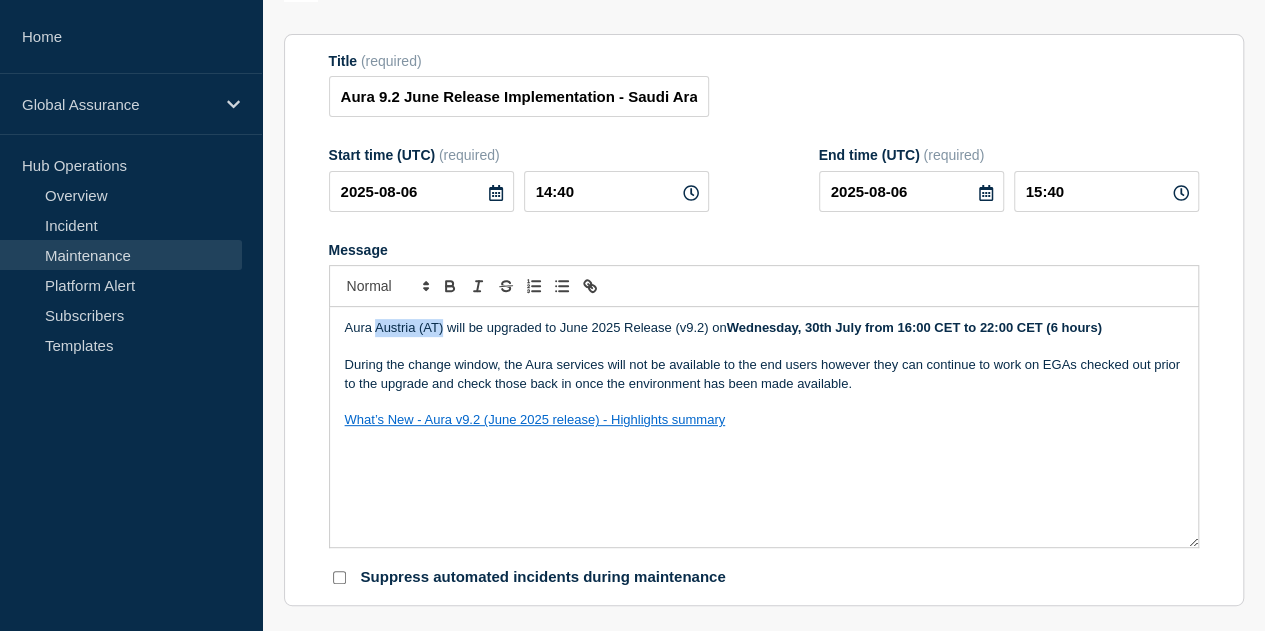 drag, startPoint x: 442, startPoint y: 333, endPoint x: 374, endPoint y: 327, distance: 68.26419 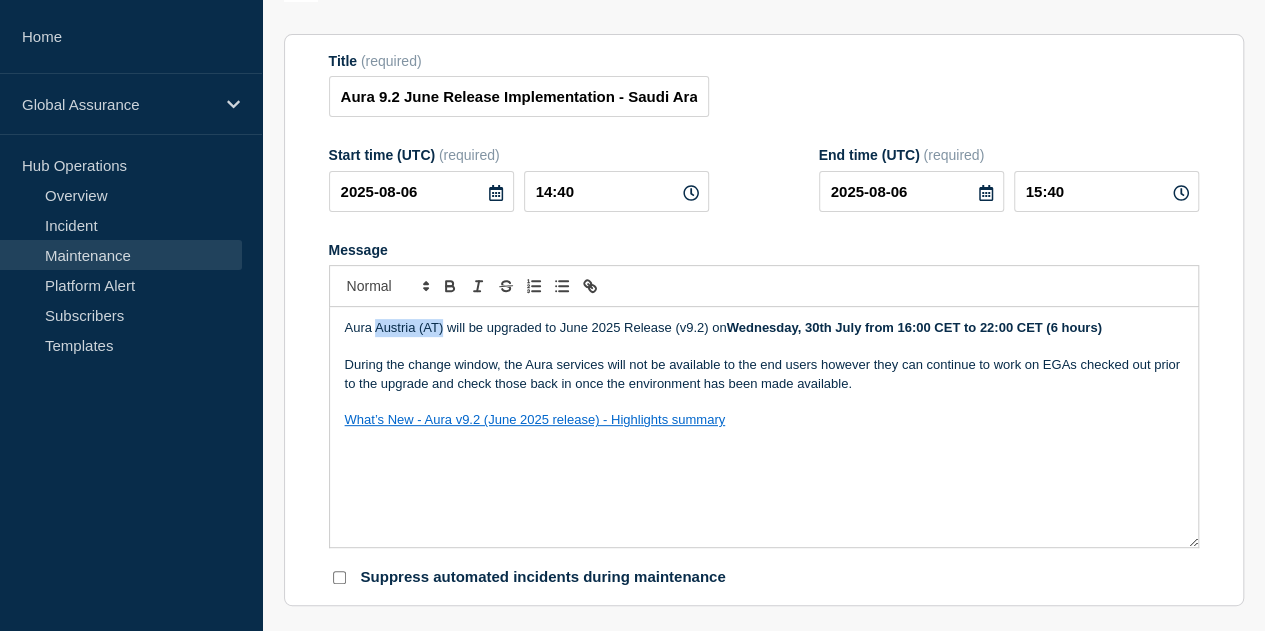 click on "Aura Austria (AT) will be upgraded to June 2025 Release (v9.2) on Wednesday, 30th July from 16:00 CET to 22:00 CET (6 hours)" at bounding box center (764, 328) 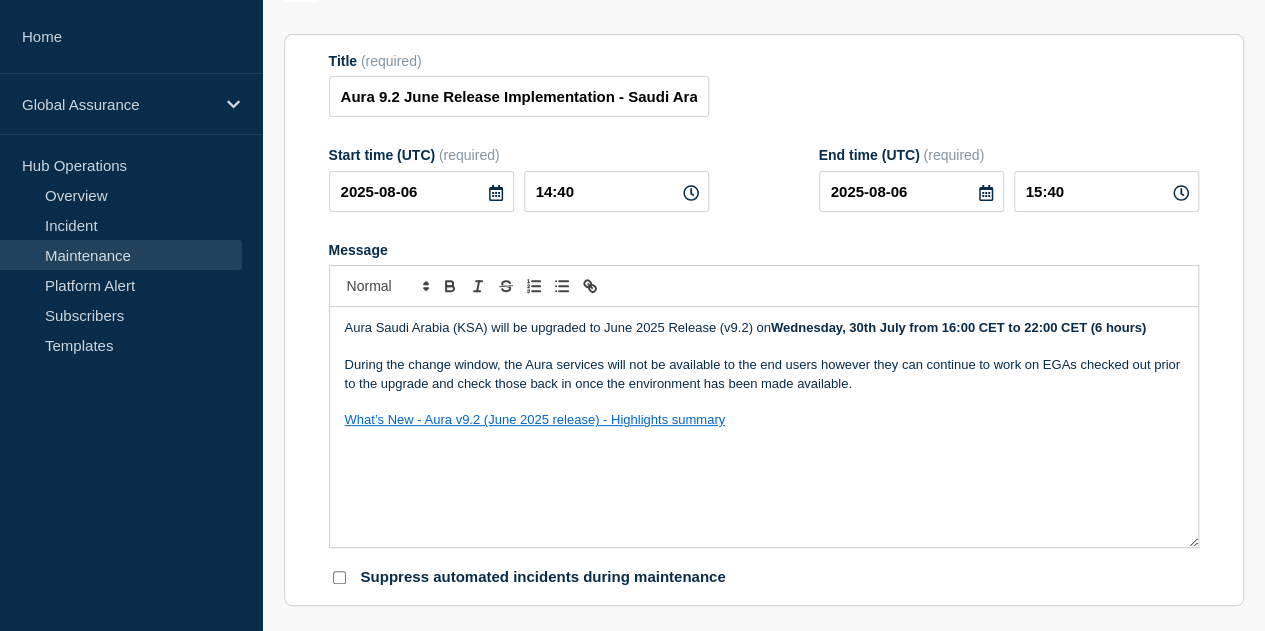drag, startPoint x: 908, startPoint y: 331, endPoint x: 897, endPoint y: 331, distance: 11 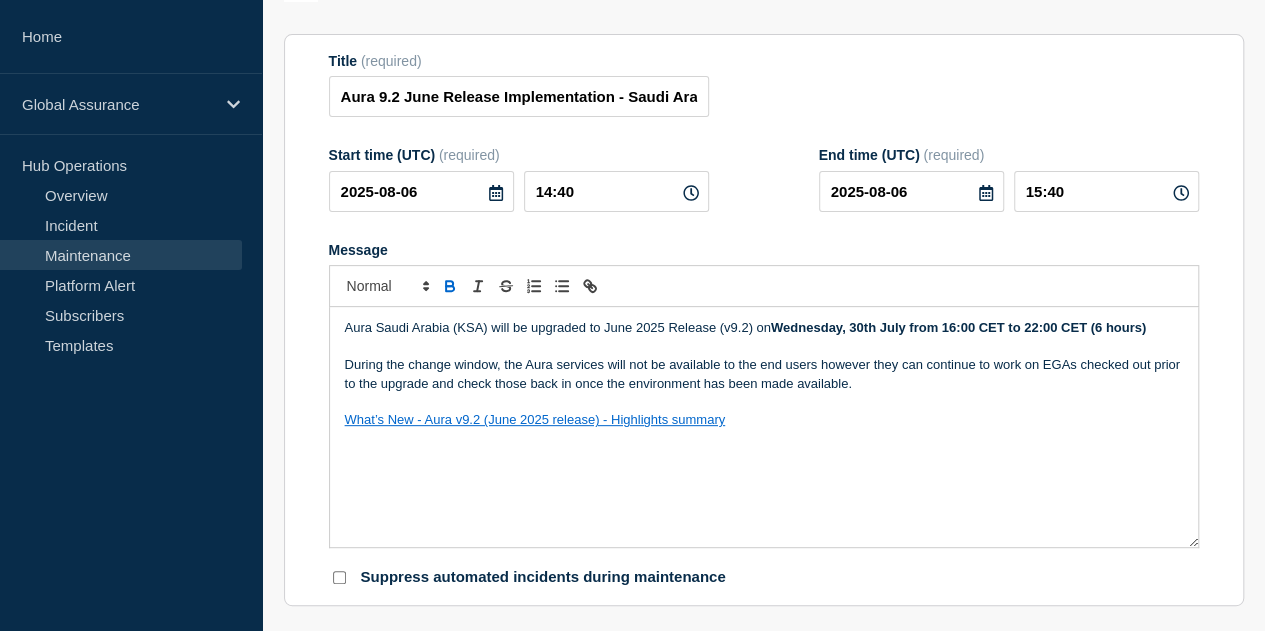 click on "Wednesday, 30th July from 16:00 CET to 22:00 CET (6 hours)" at bounding box center (958, 327) 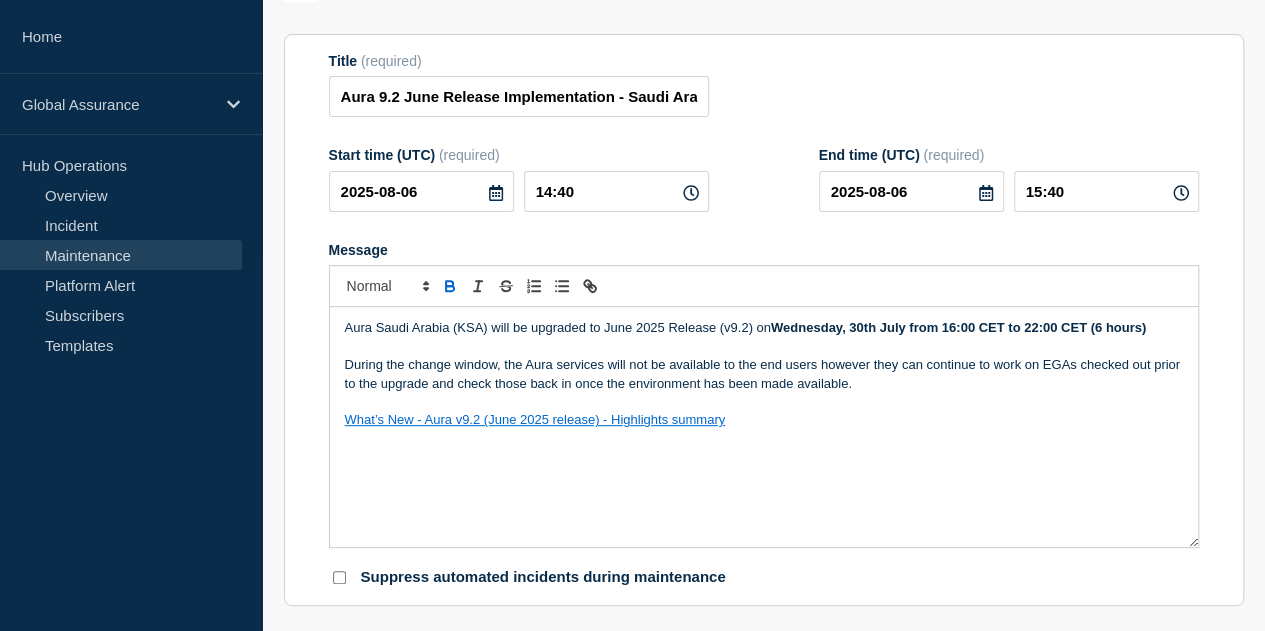 type 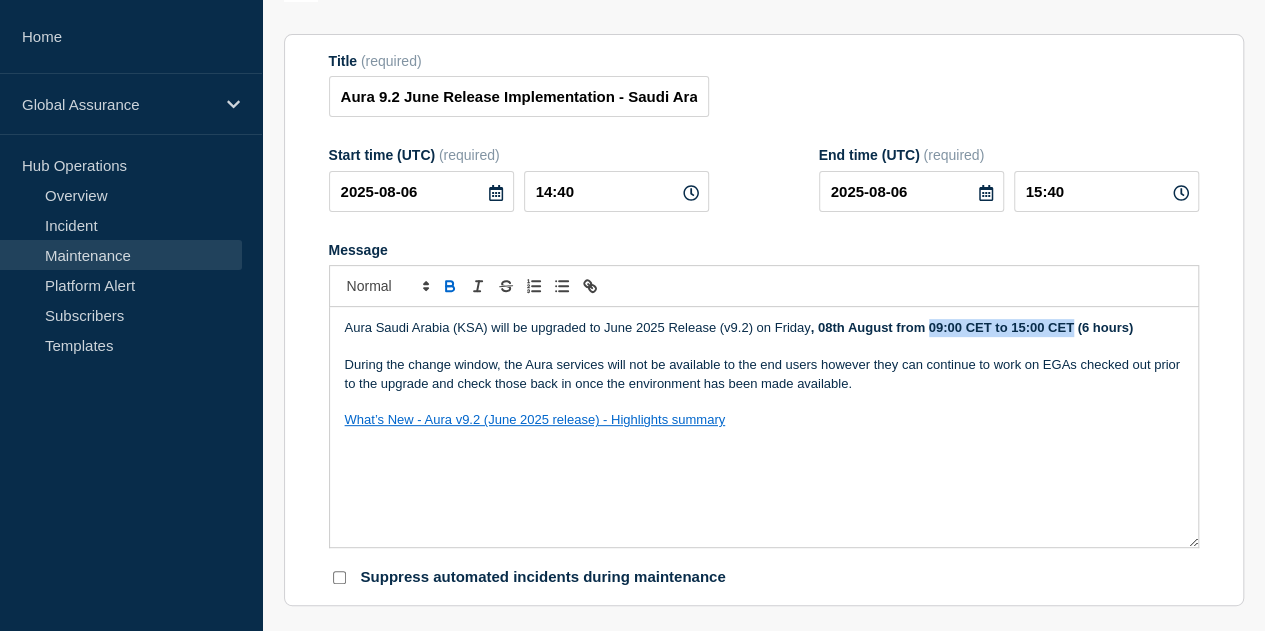 drag, startPoint x: 1043, startPoint y: 327, endPoint x: 928, endPoint y: 325, distance: 115.01739 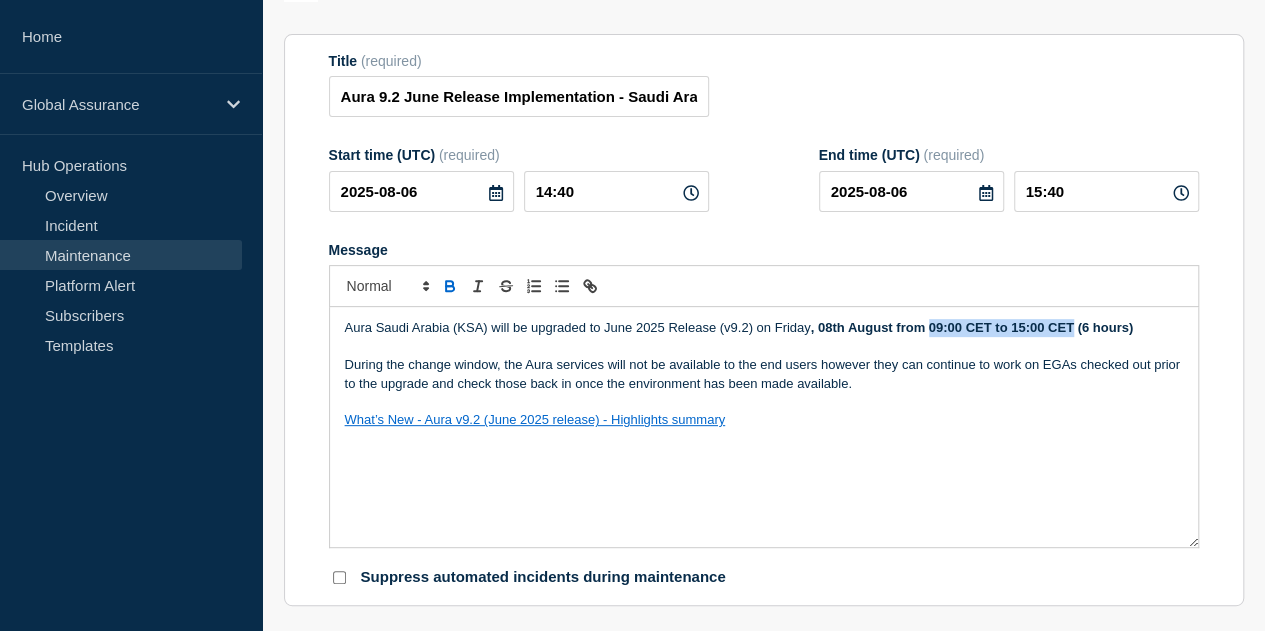 click on ", 08th August from 09:00 CET to 15:00 CET (6 hours)" at bounding box center [972, 327] 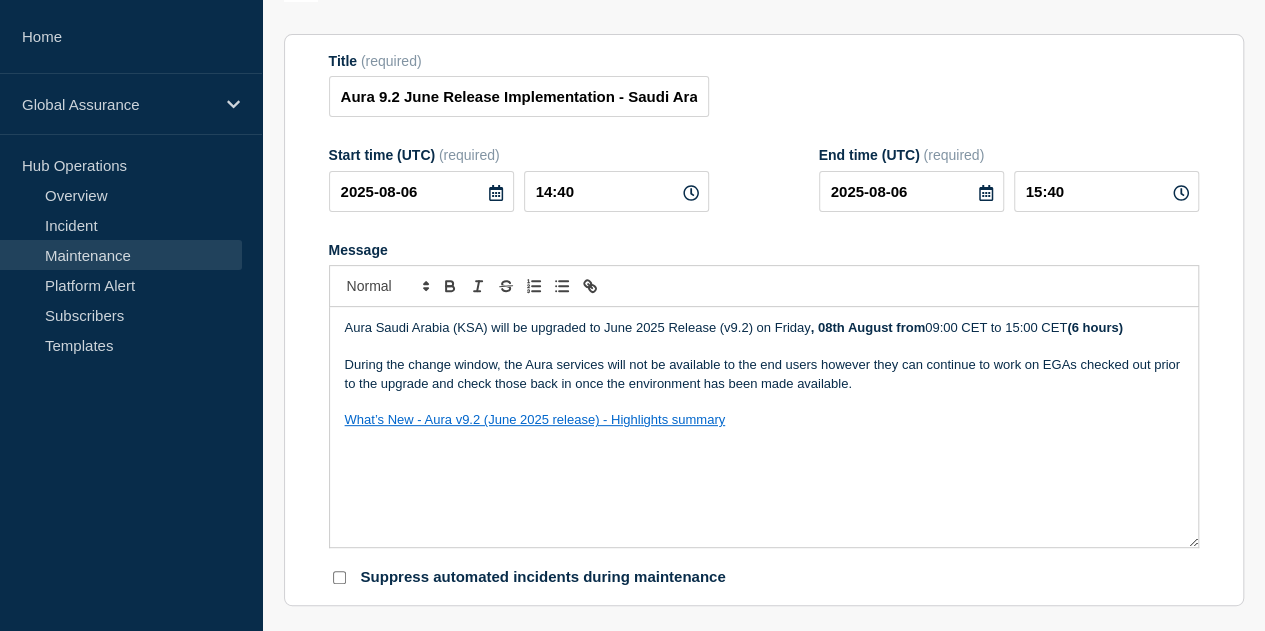 click on "Aura Saudi Arabia (KSA) will be upgraded to June 2025 Release (v9.2) on Friday , 08th August from 09:00 CET to 15:00 CET (6 hours)" at bounding box center [764, 328] 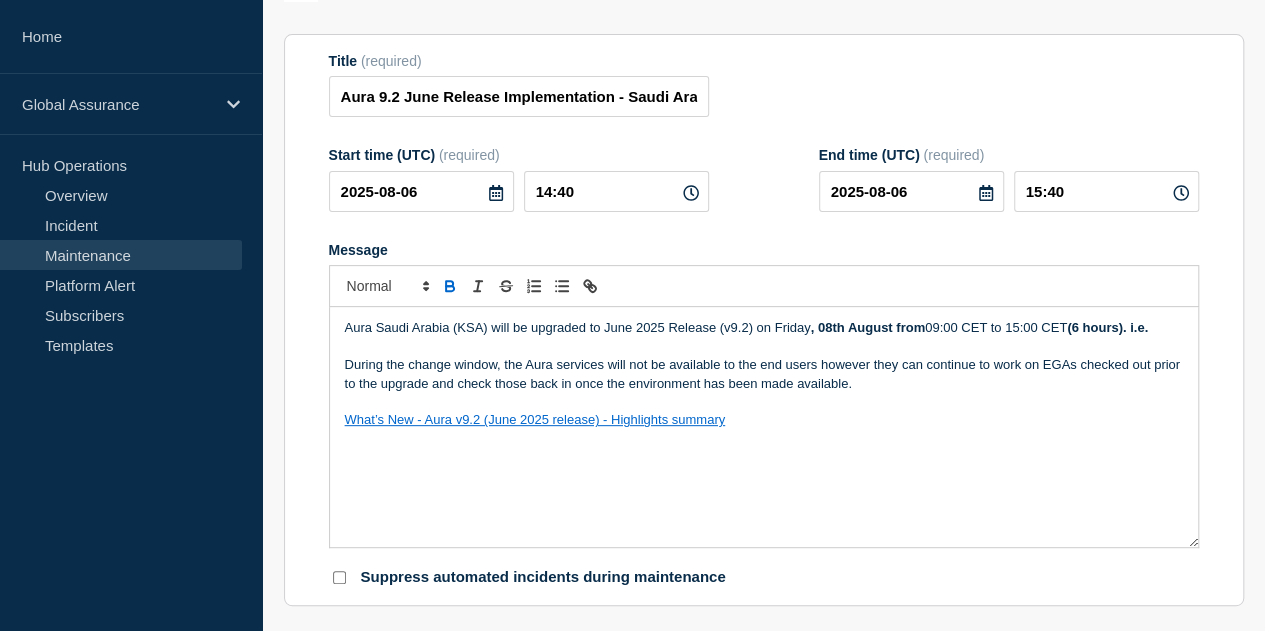 click on "Aura Saudi Arabia (KSA) will be upgraded to June 2025 Release (v9.2) on Friday , 08th August from 09:00 CET to 15:00 CET (6 hours). i.e." at bounding box center (764, 328) 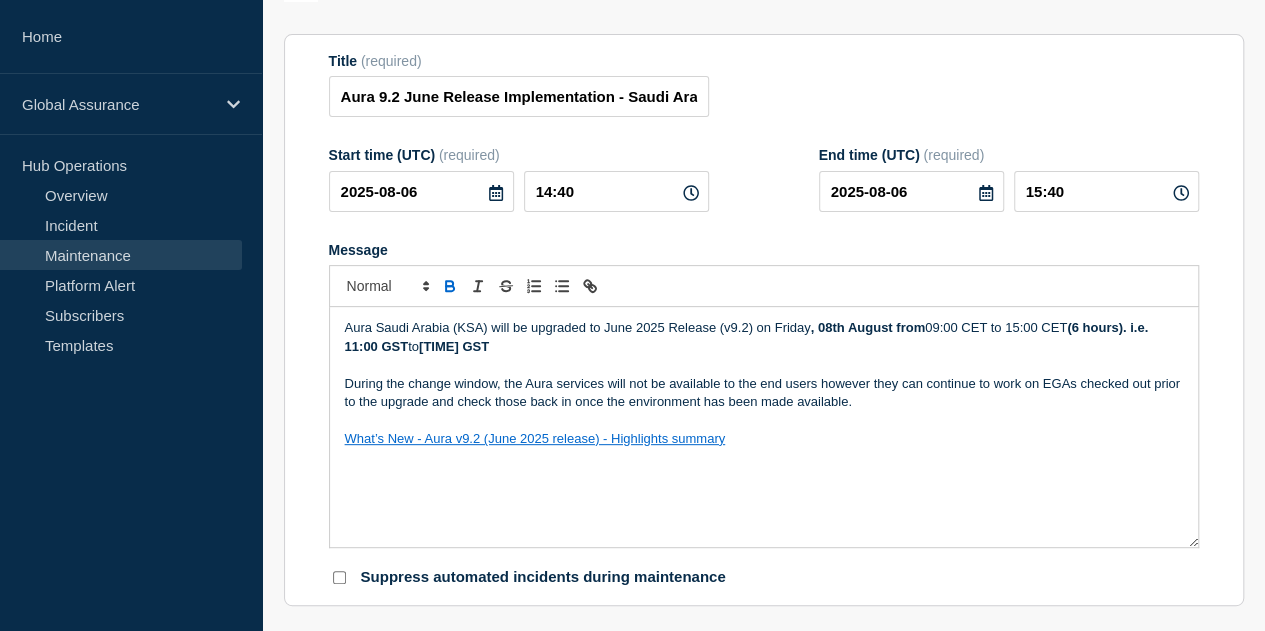 click on "During the change window, the Aura services will not be available to the end users however they can continue to work on EGAs checked out prior to the upgrade and check those back in once the environment has been made available." at bounding box center [764, 393] 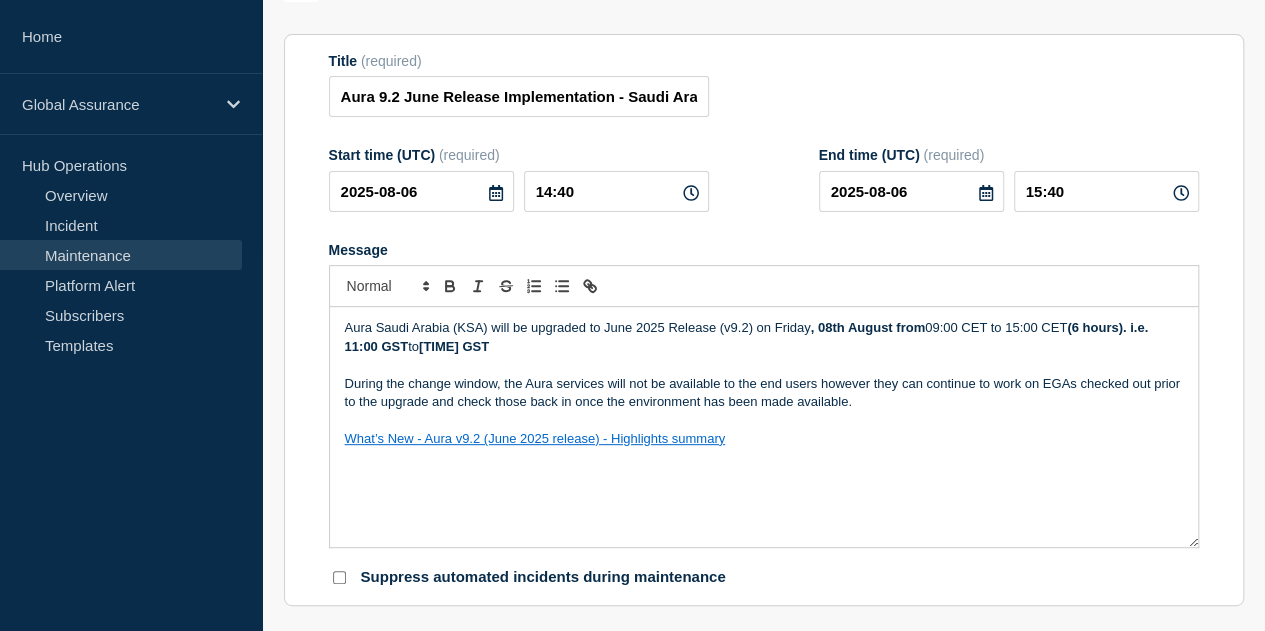 click 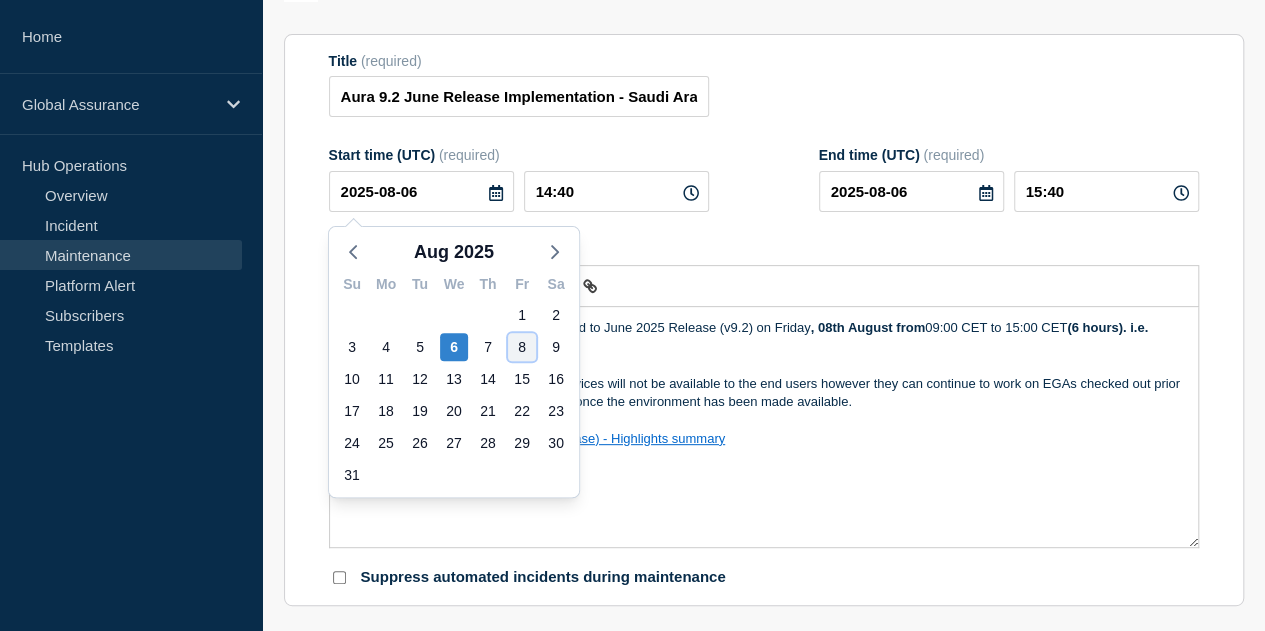 click on "8" 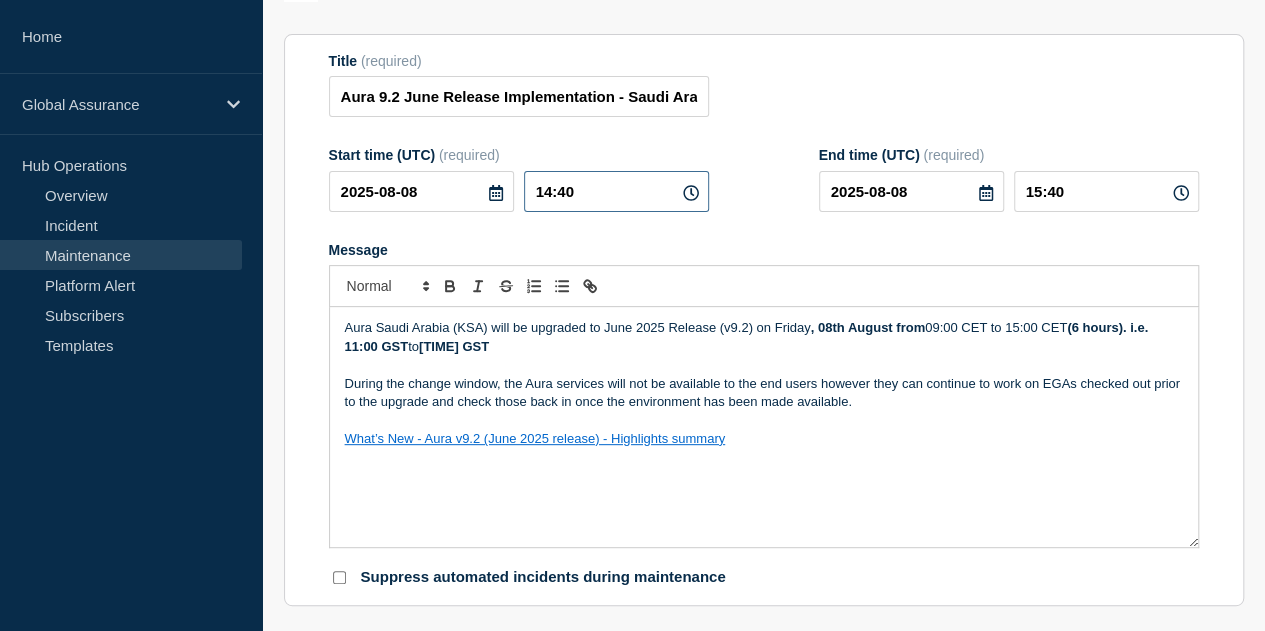 drag, startPoint x: 587, startPoint y: 190, endPoint x: 668, endPoint y: 19, distance: 189.21416 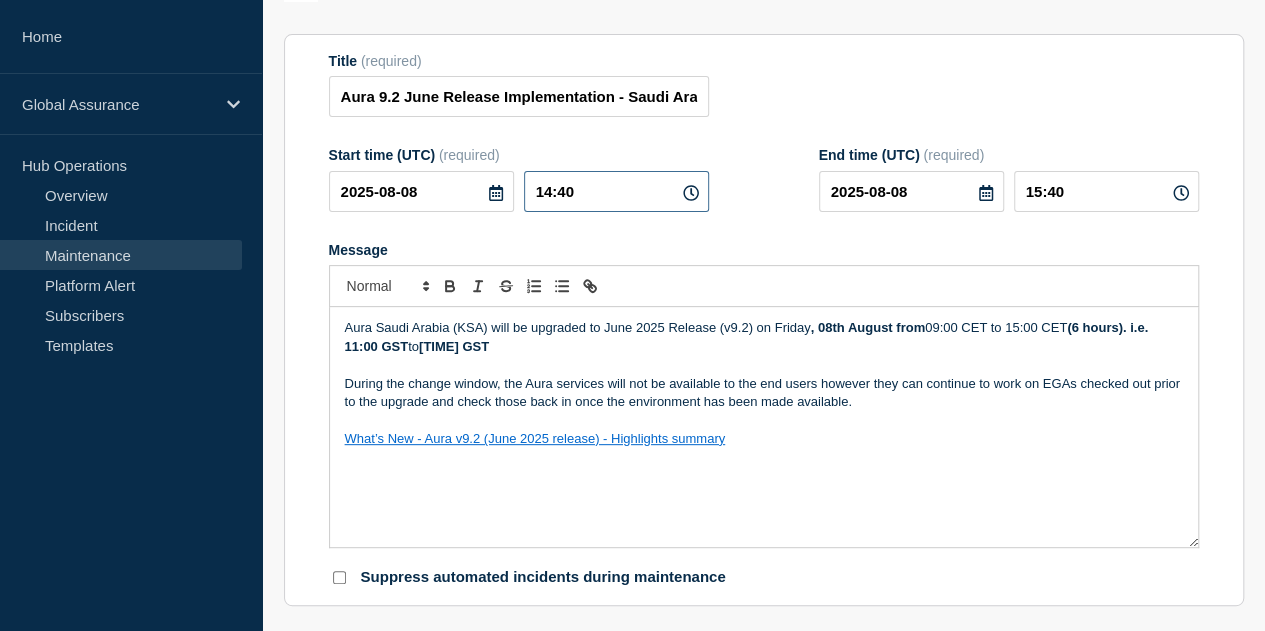 click on "14:40" at bounding box center [616, 191] 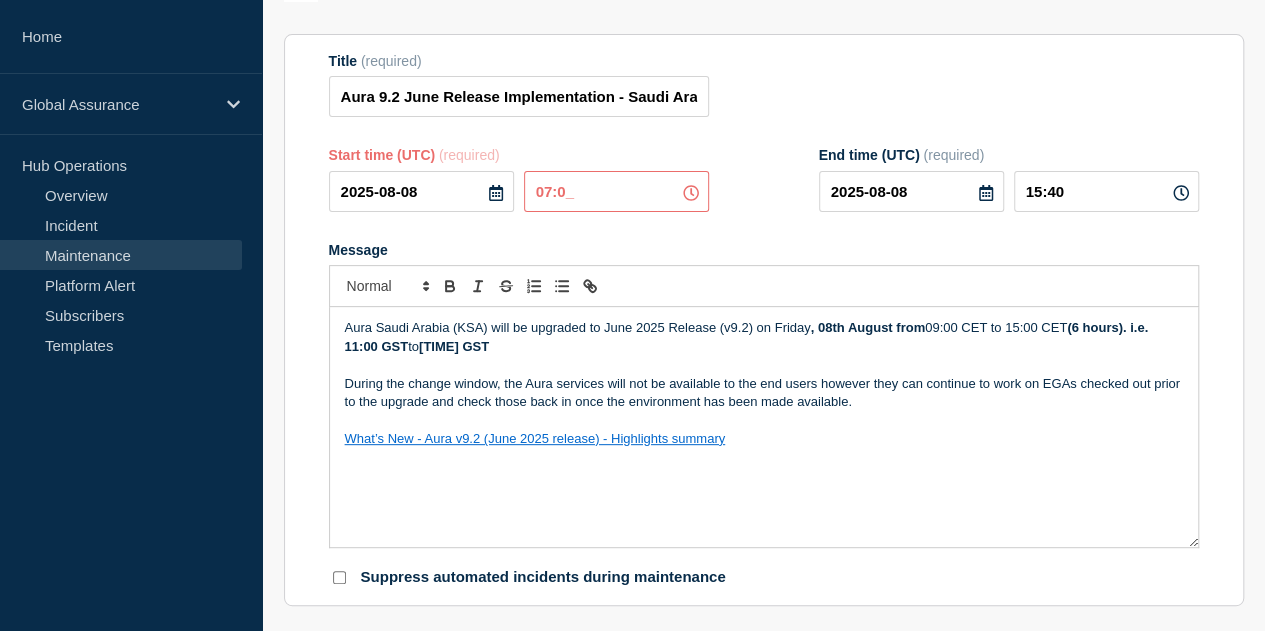 type on "07:00" 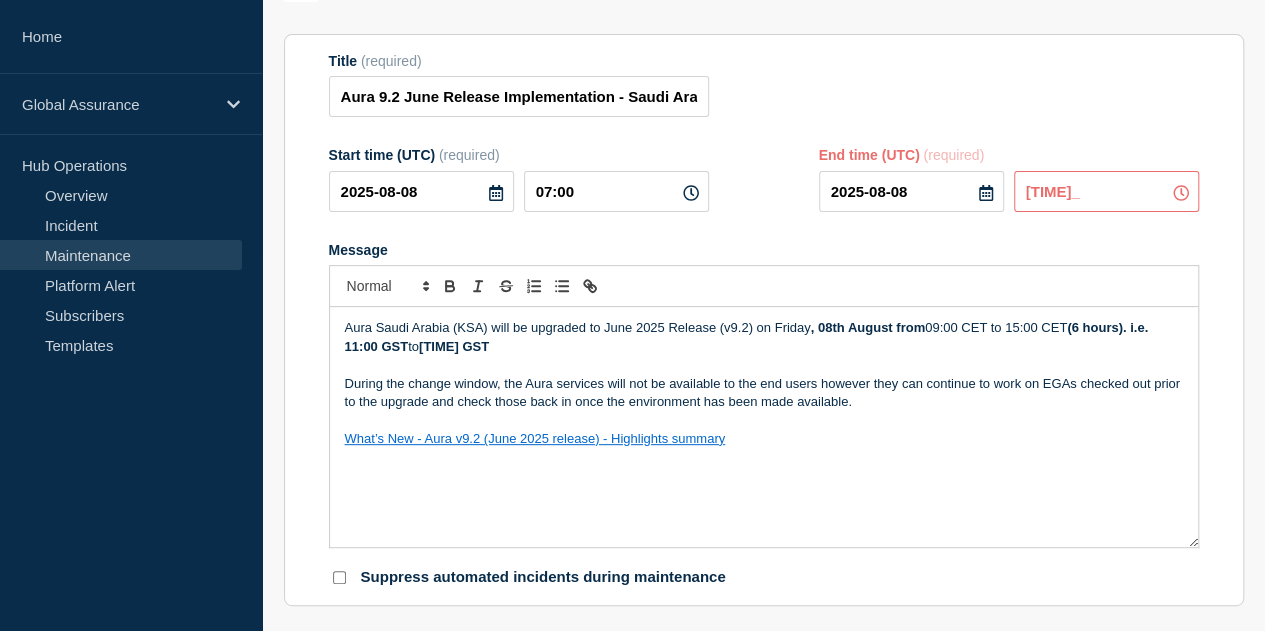 type on "13:00" 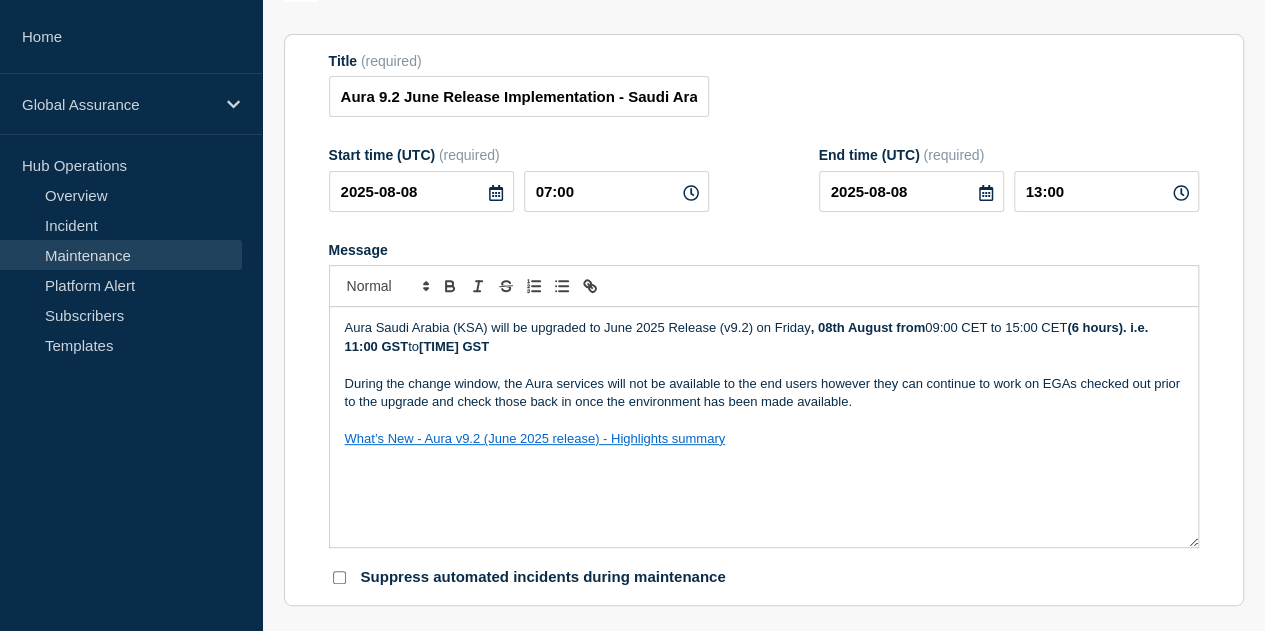 click on "Title (required) Aura 9.2 June Release Implementation - Saudi Arabia (KSA)" at bounding box center [764, 85] 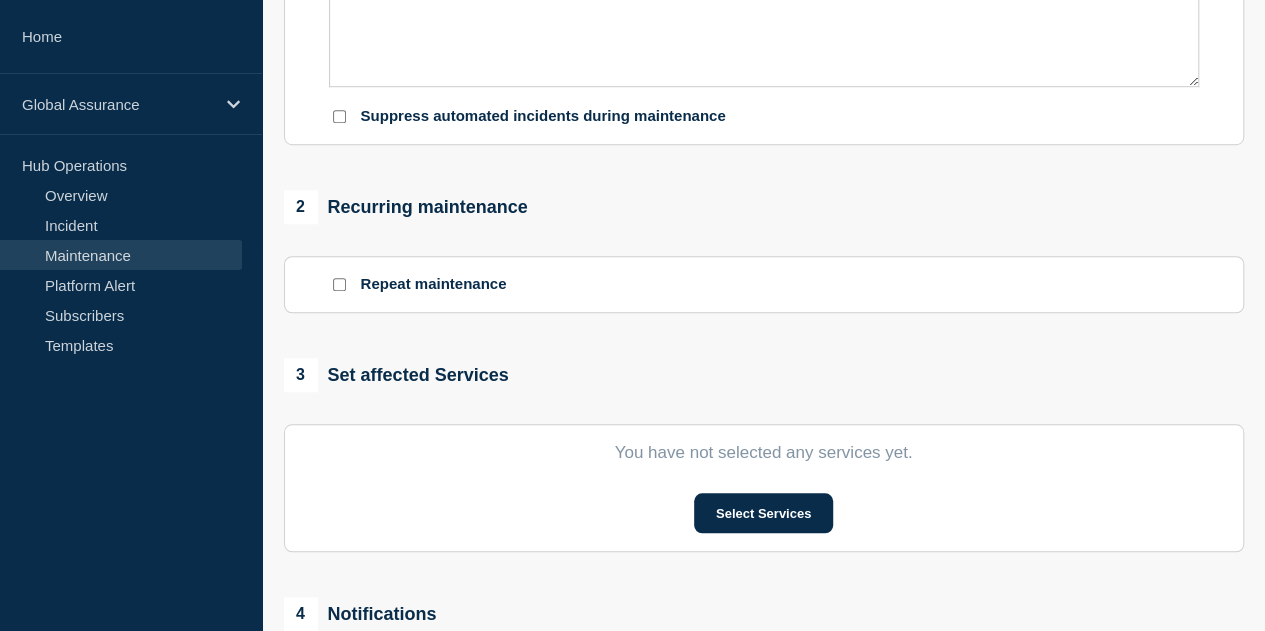 scroll, scrollTop: 804, scrollLeft: 0, axis: vertical 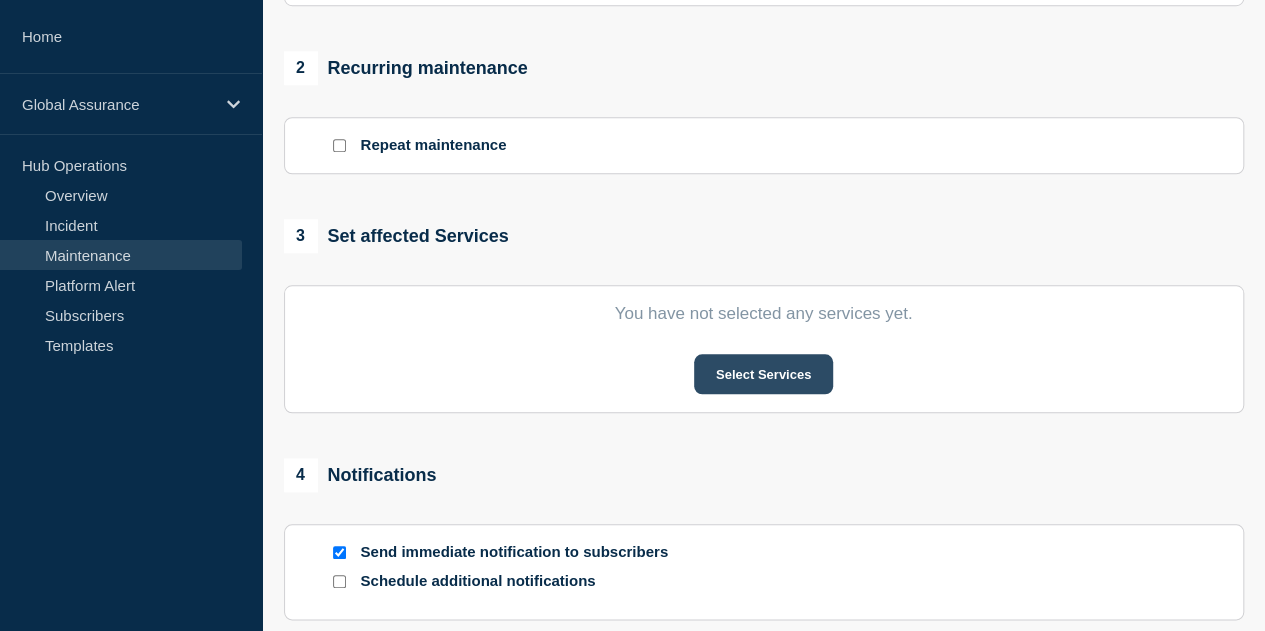 click on "Select Services" at bounding box center [763, 374] 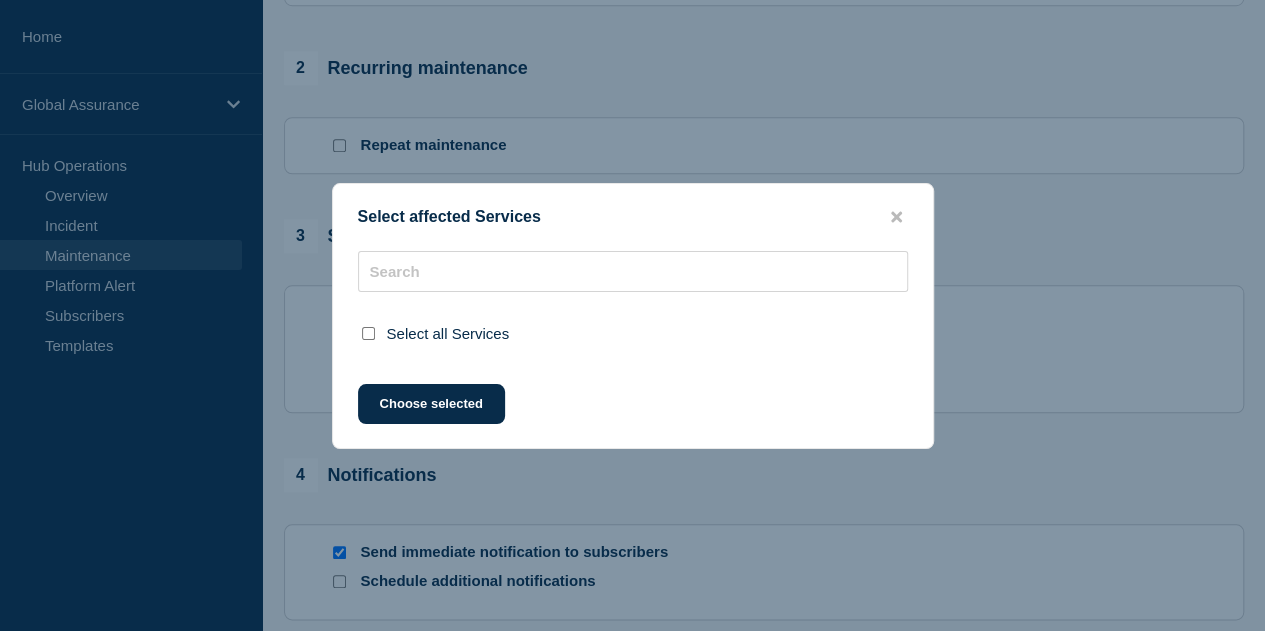 type 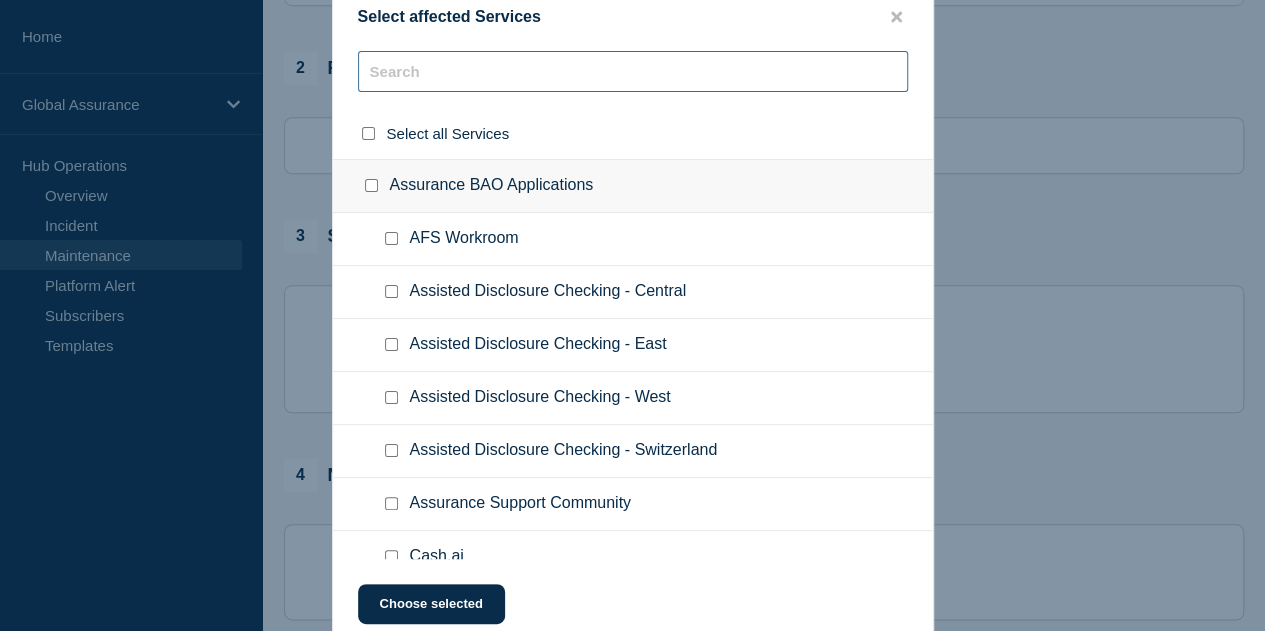 click at bounding box center (633, 71) 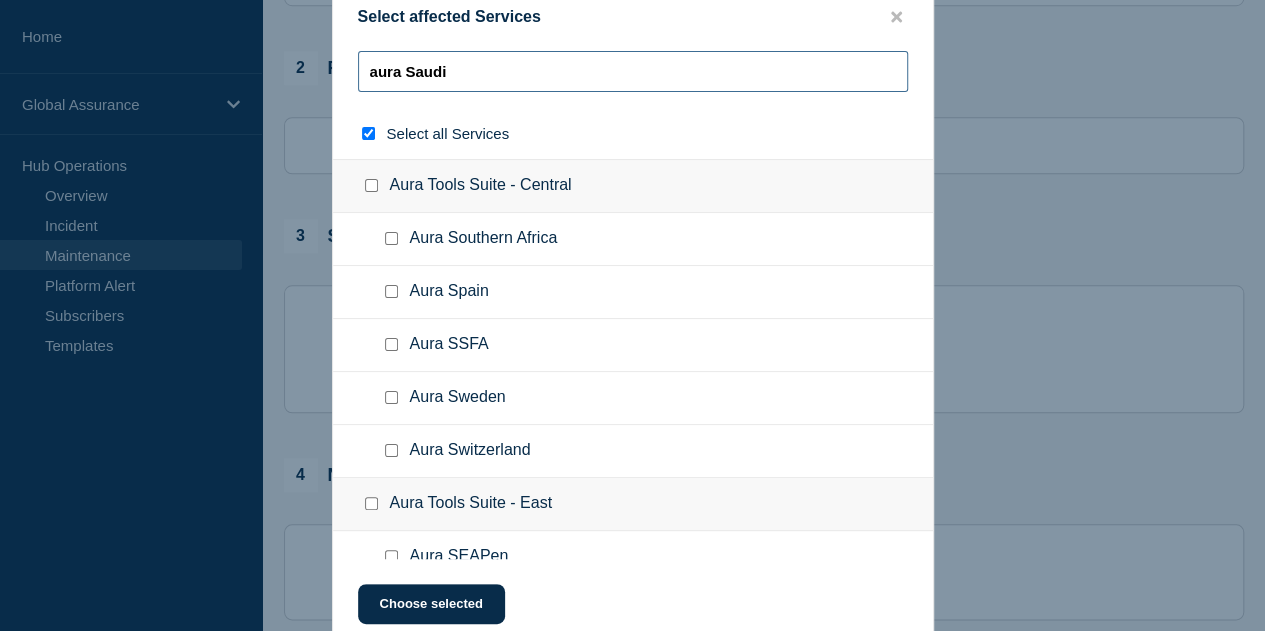 type on "aura sa" 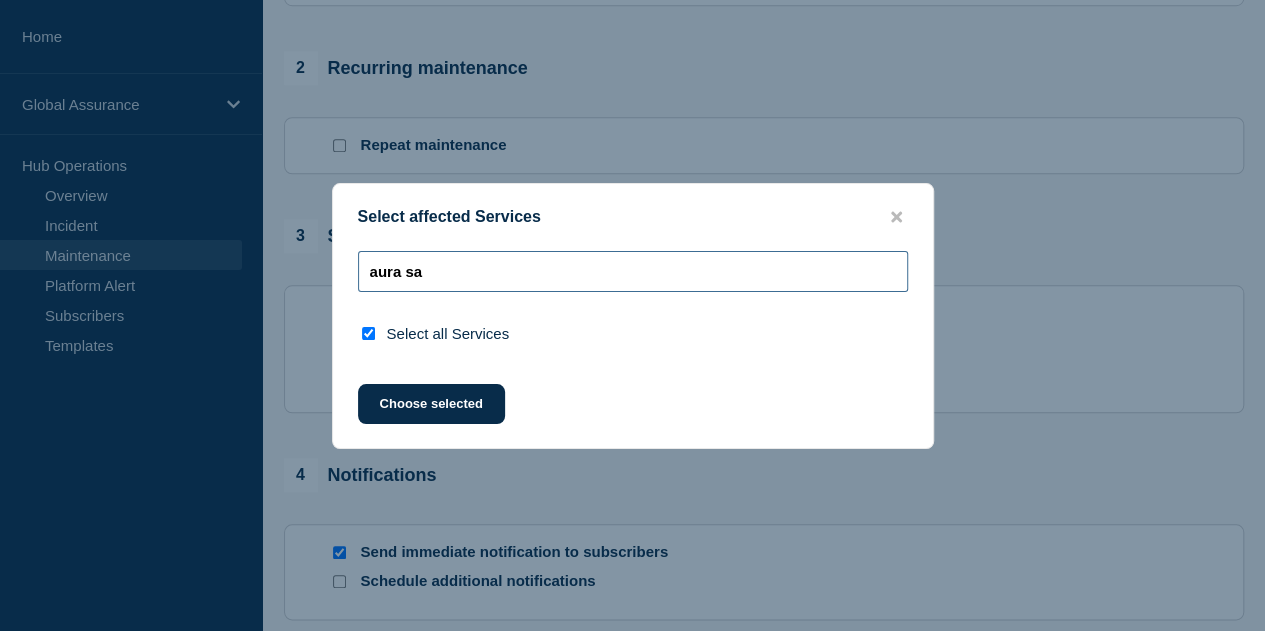 type on "aura Saudi" 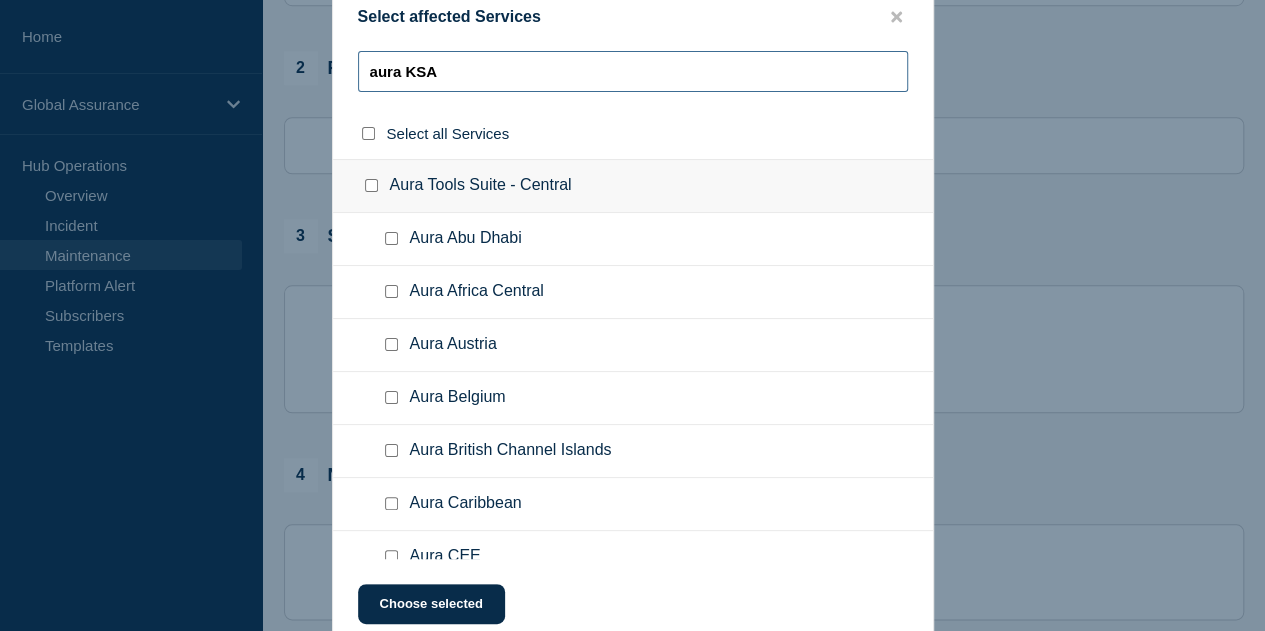type on "aura KSA" 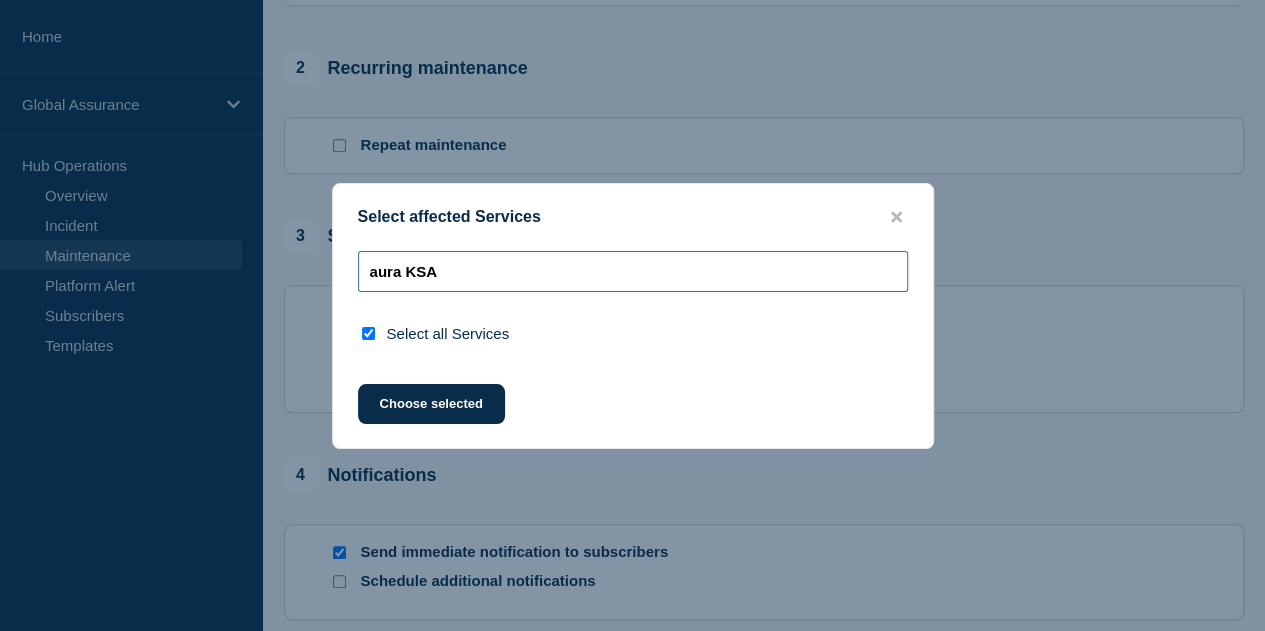 type on "aura KSA" 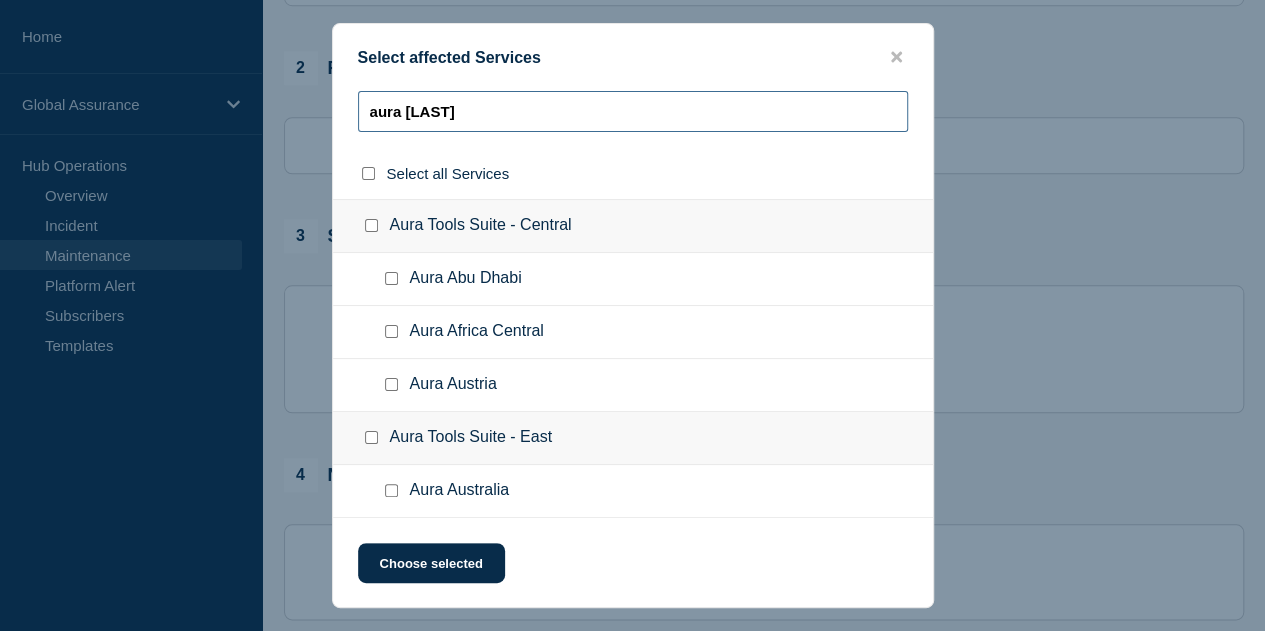 type on "aura Arab" 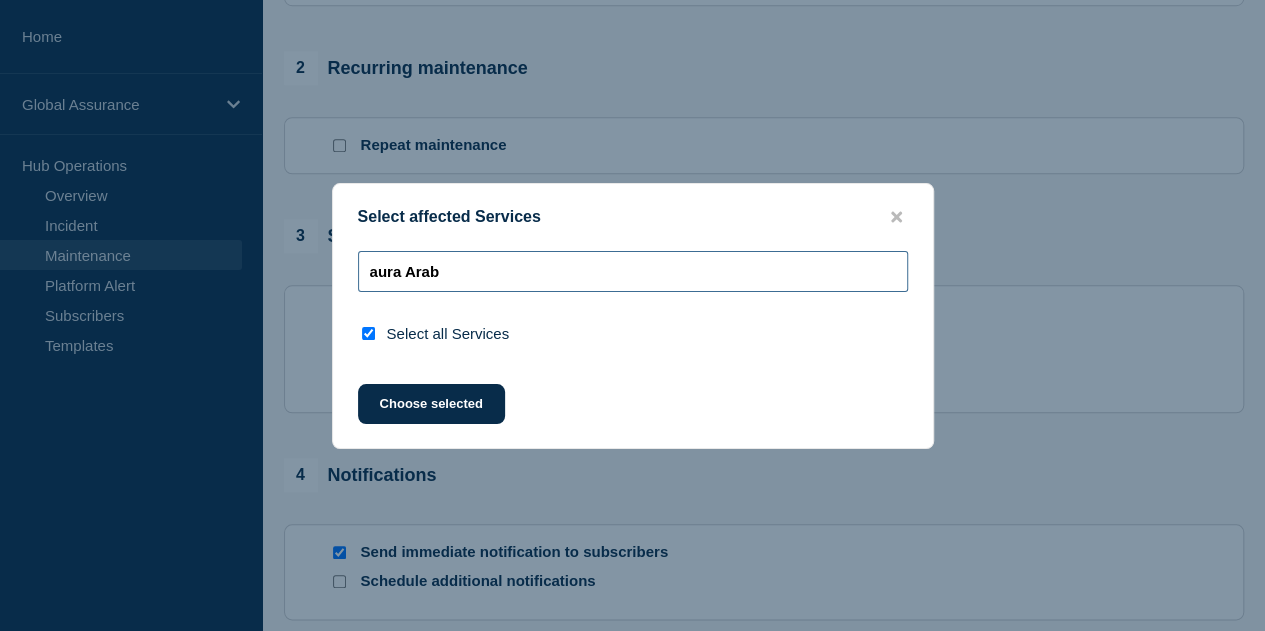 type on "aura [LAST]" 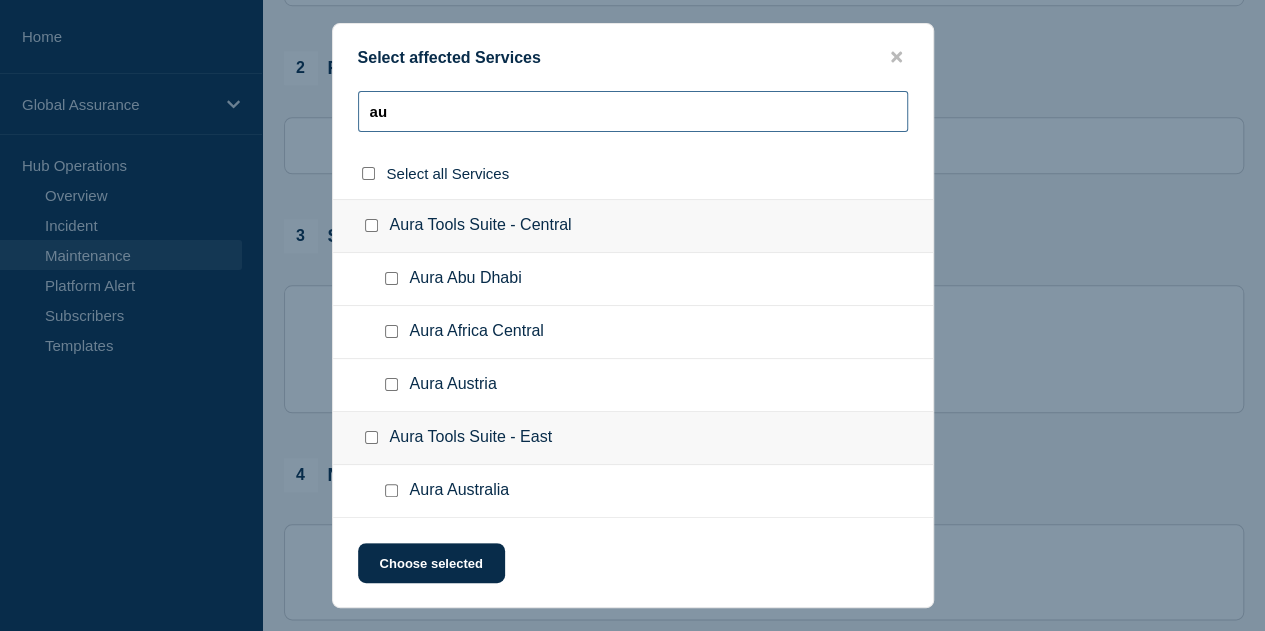 type on "a" 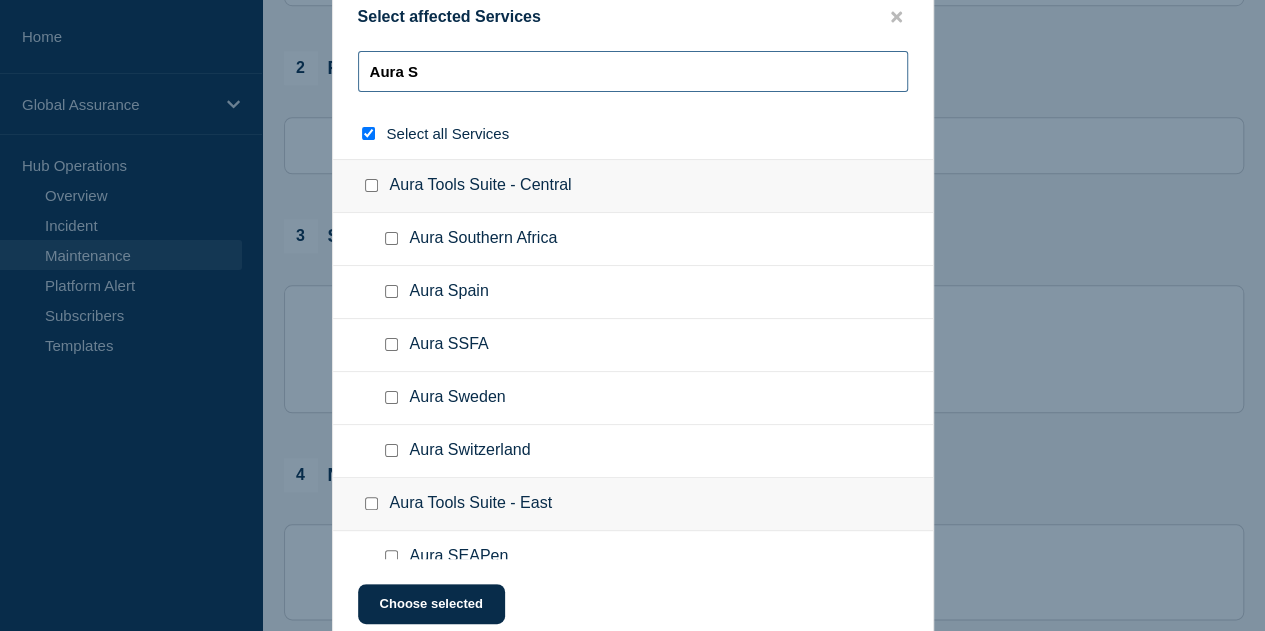 type on "Aura Saudi" 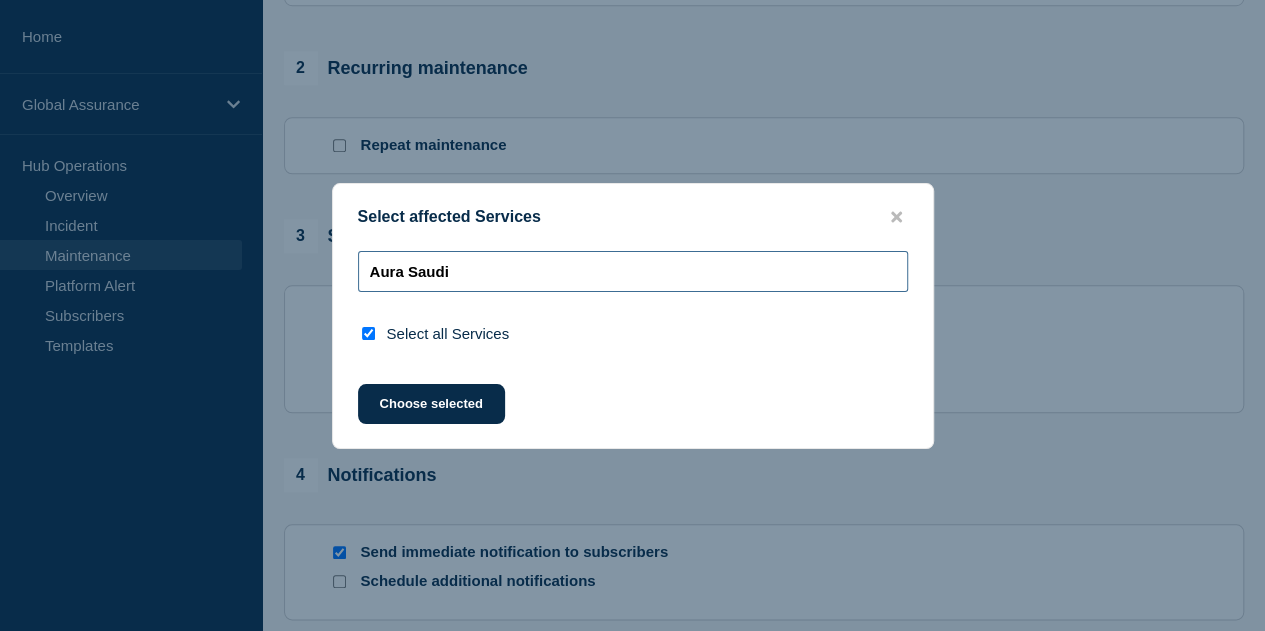 type on "Aura S" 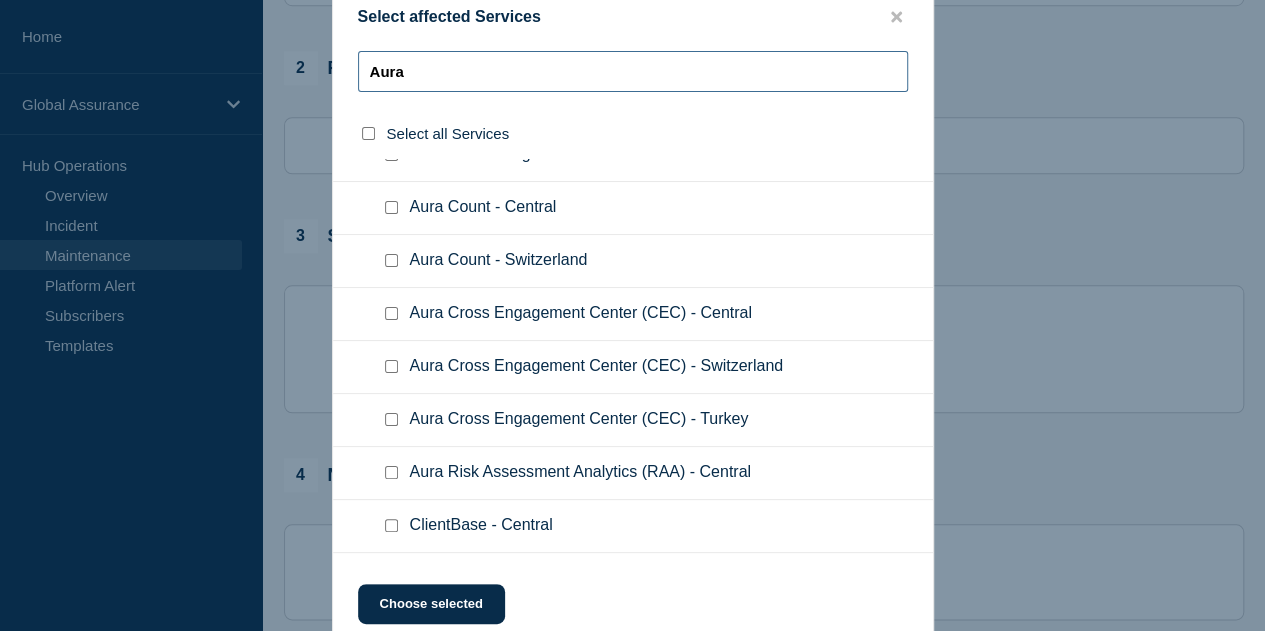 scroll, scrollTop: 1600, scrollLeft: 0, axis: vertical 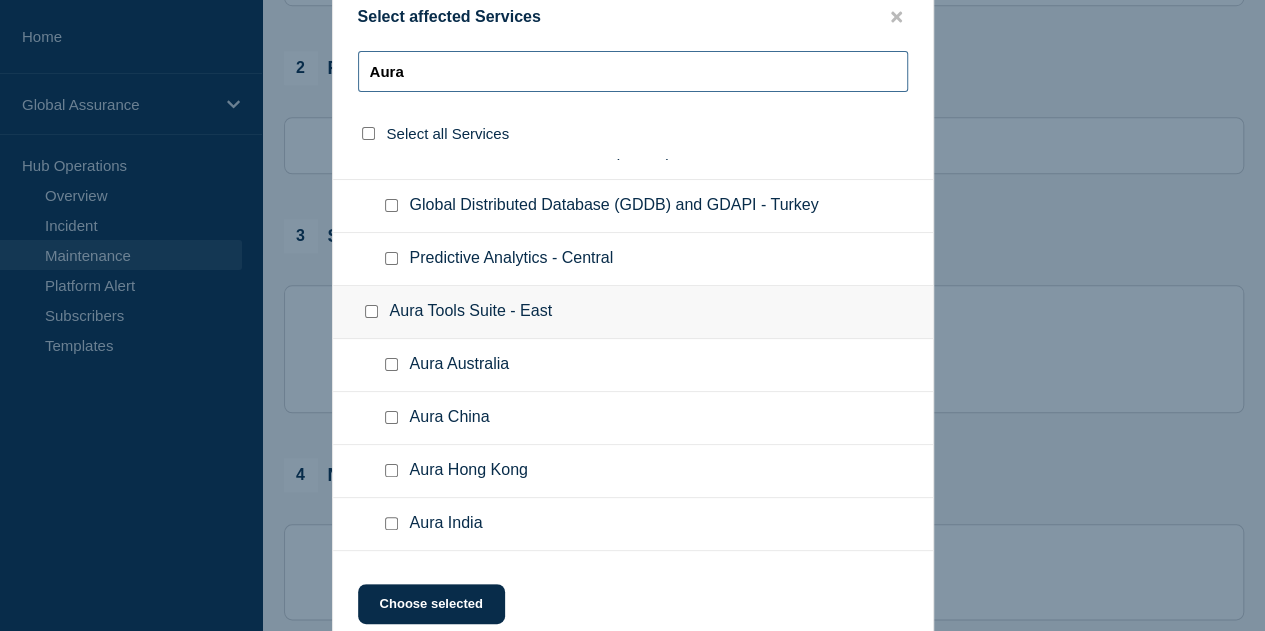 type on "Aura" 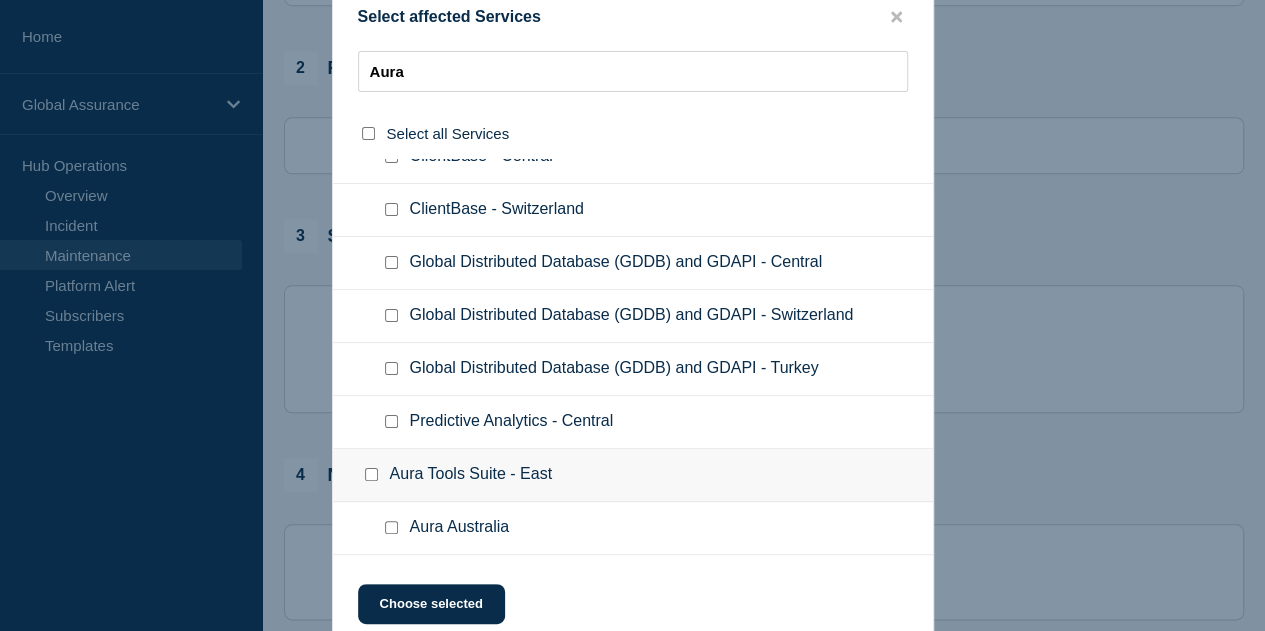 scroll, scrollTop: 1900, scrollLeft: 0, axis: vertical 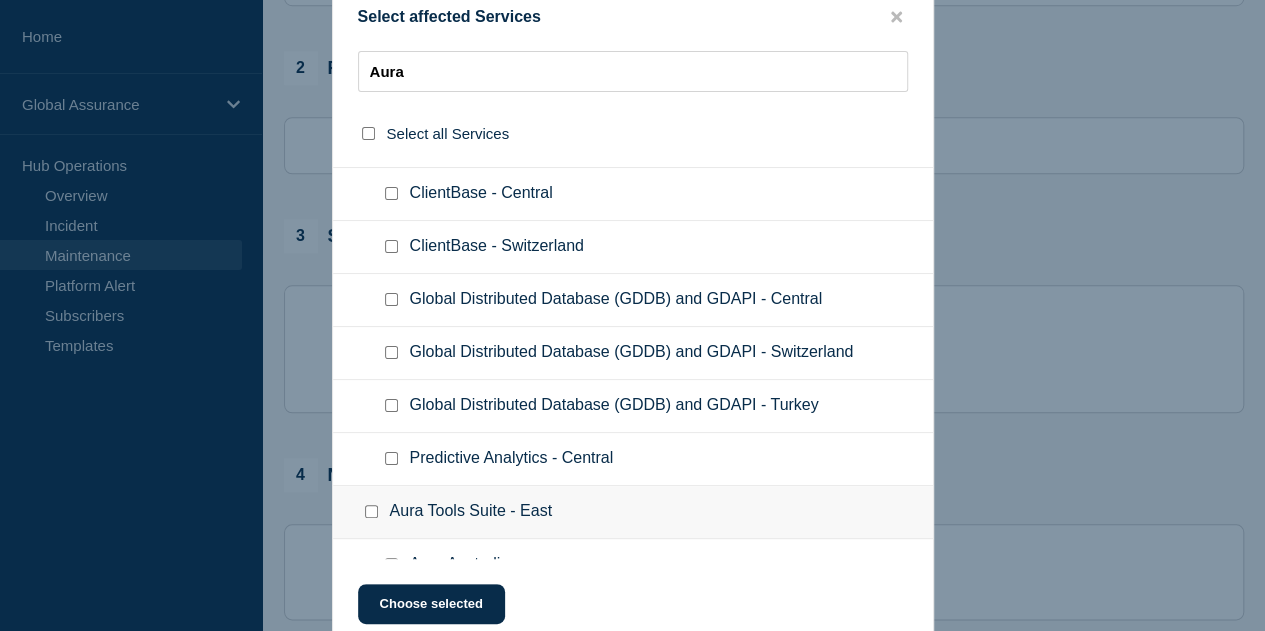 drag, startPoint x: 820, startPoint y: 391, endPoint x: 1094, endPoint y: 522, distance: 303.70544 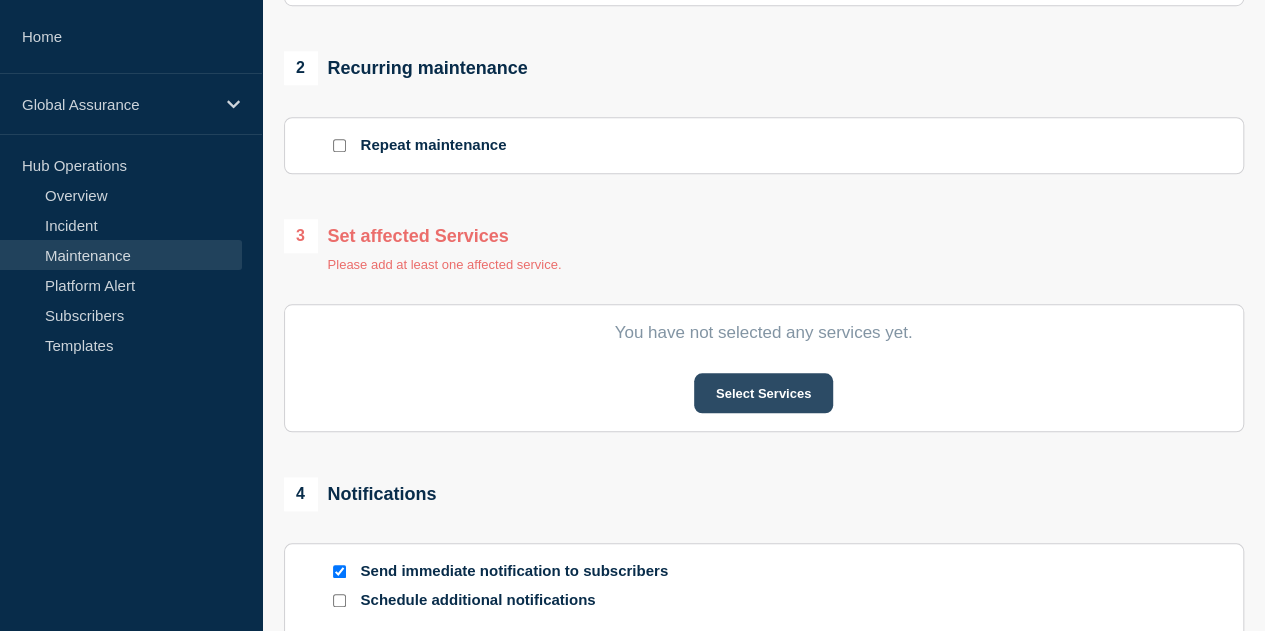 click on "Select Services" at bounding box center (763, 393) 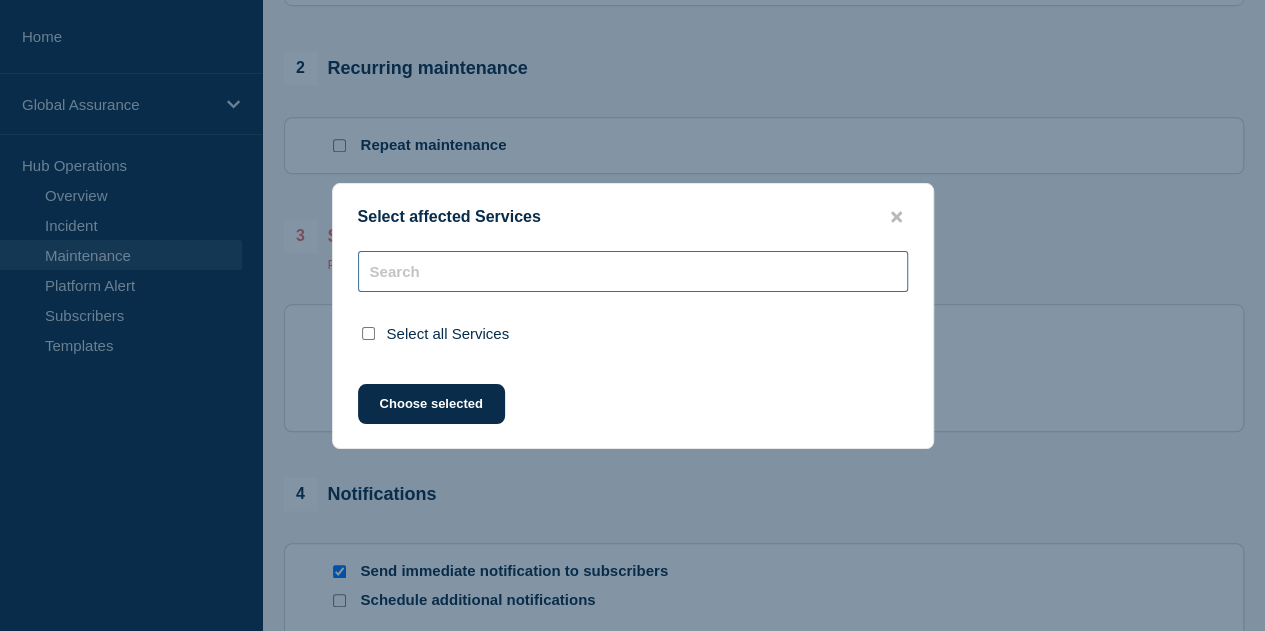 click at bounding box center [633, 271] 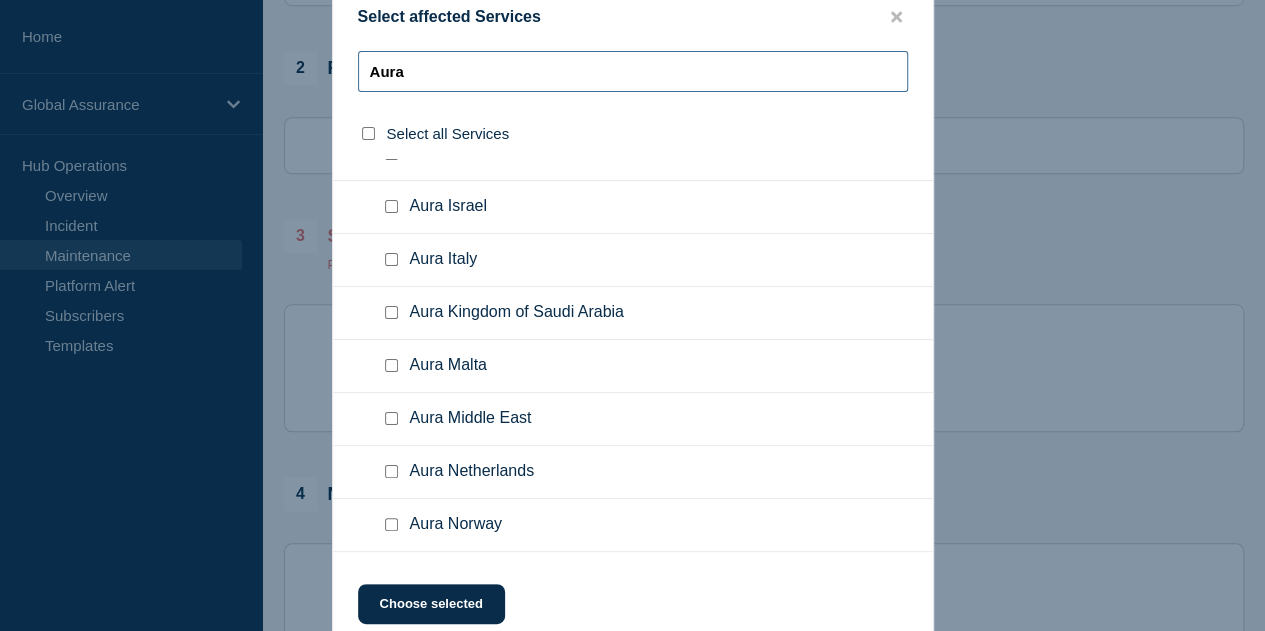 scroll, scrollTop: 800, scrollLeft: 0, axis: vertical 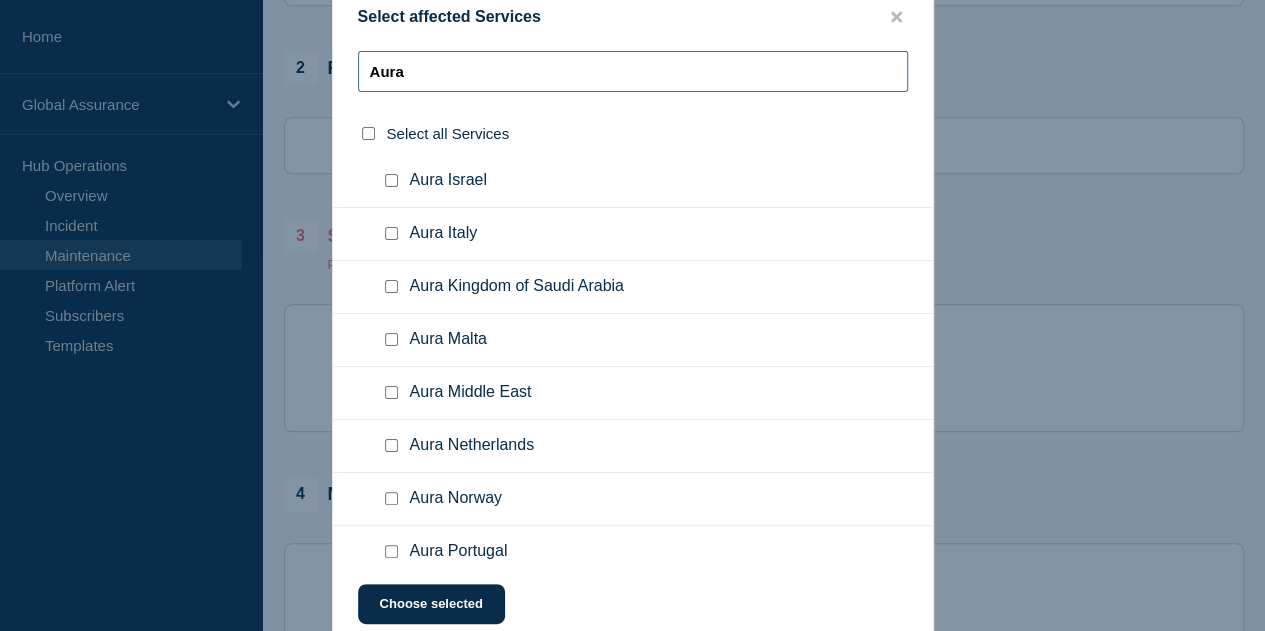 type on "Aura" 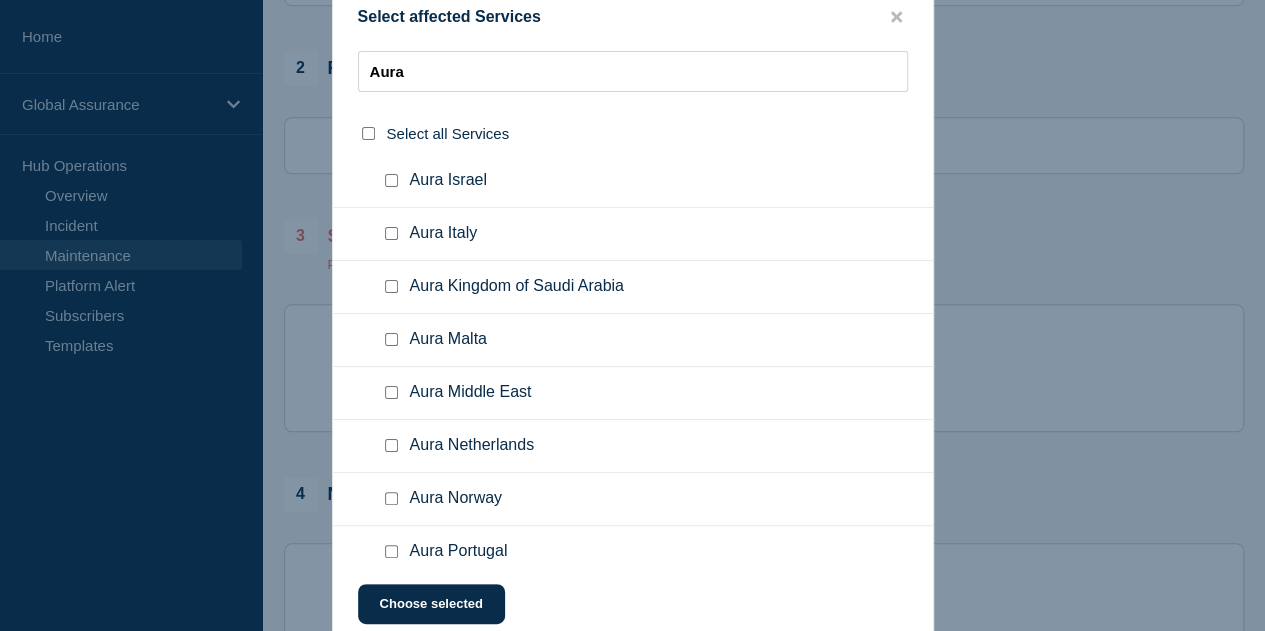 click at bounding box center [391, 286] 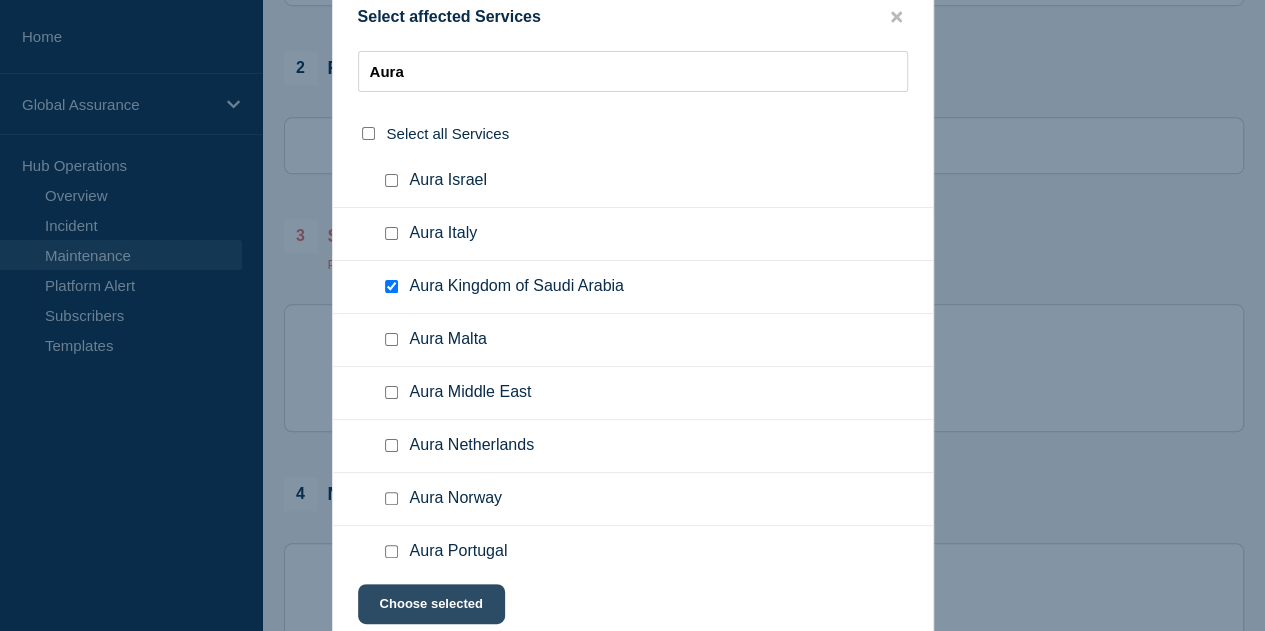 click on "Choose selected" 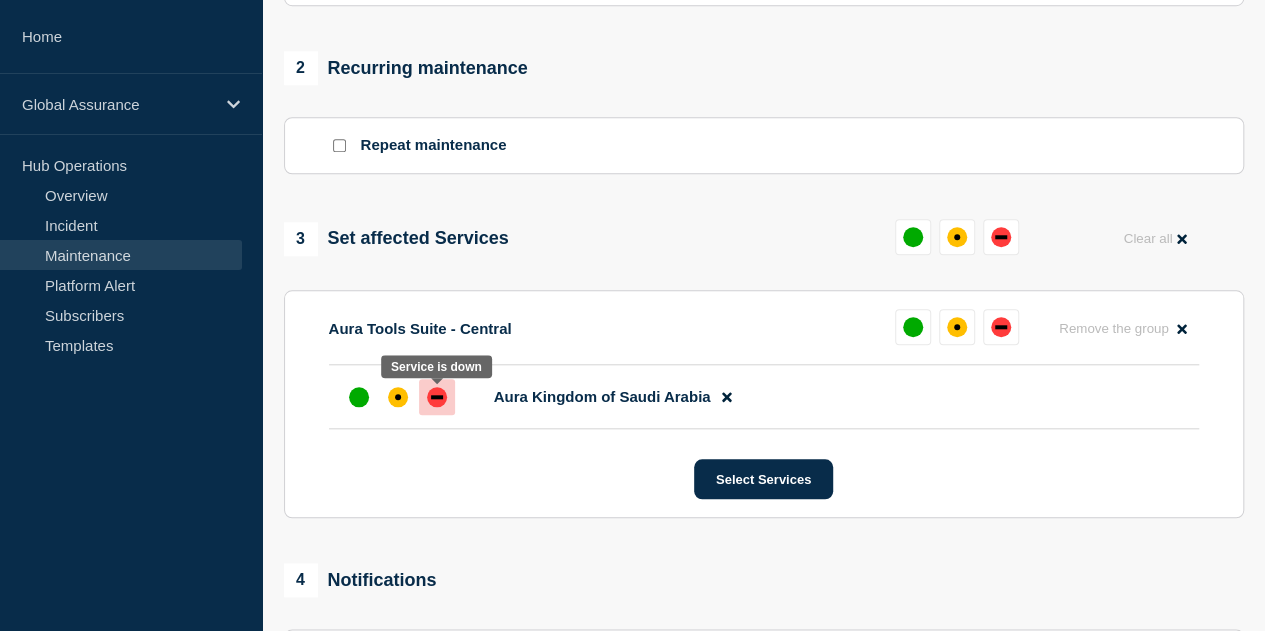 click at bounding box center (437, 397) 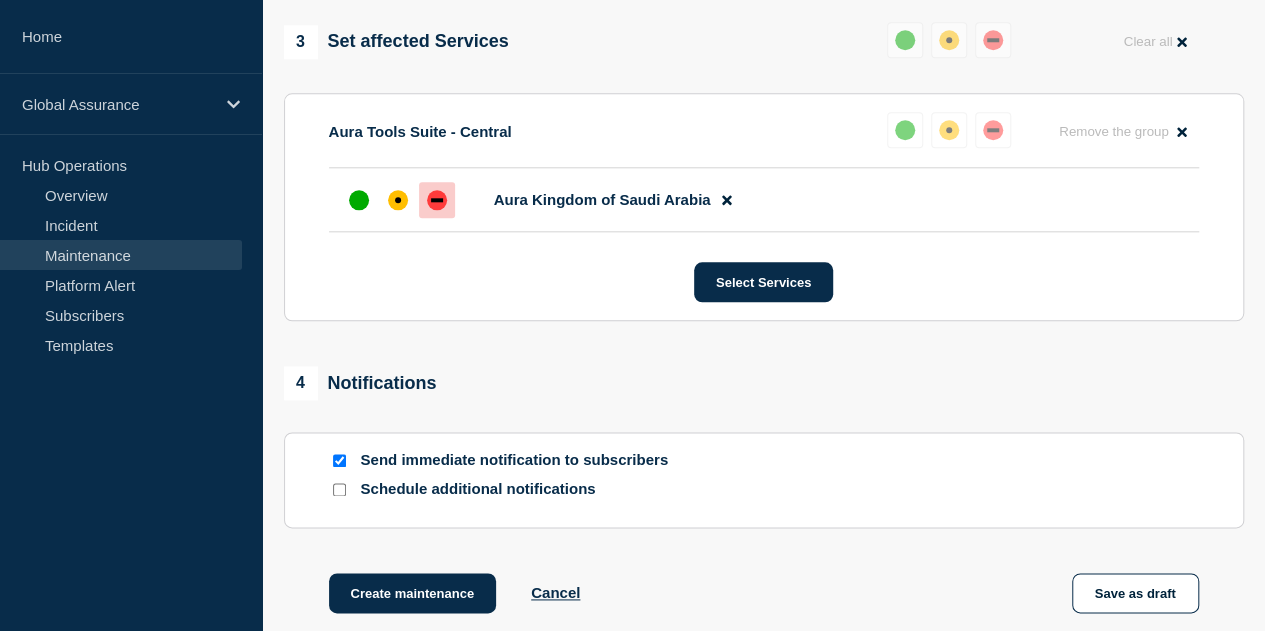 scroll, scrollTop: 1200, scrollLeft: 0, axis: vertical 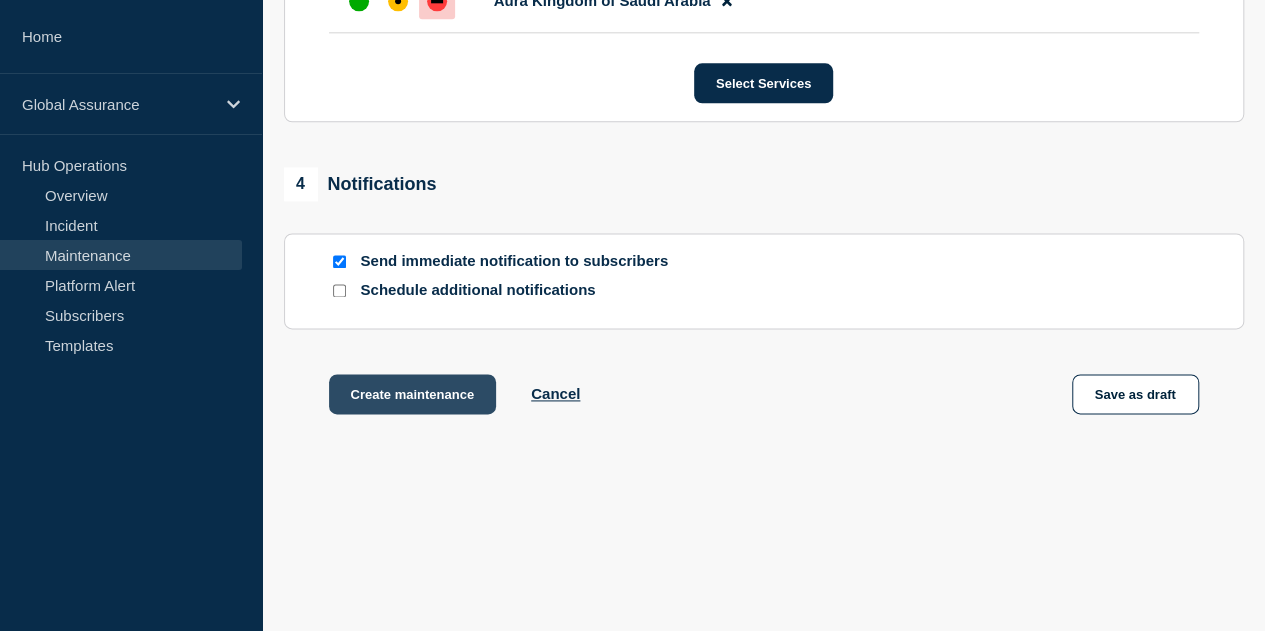 click on "Create maintenance" at bounding box center (413, 394) 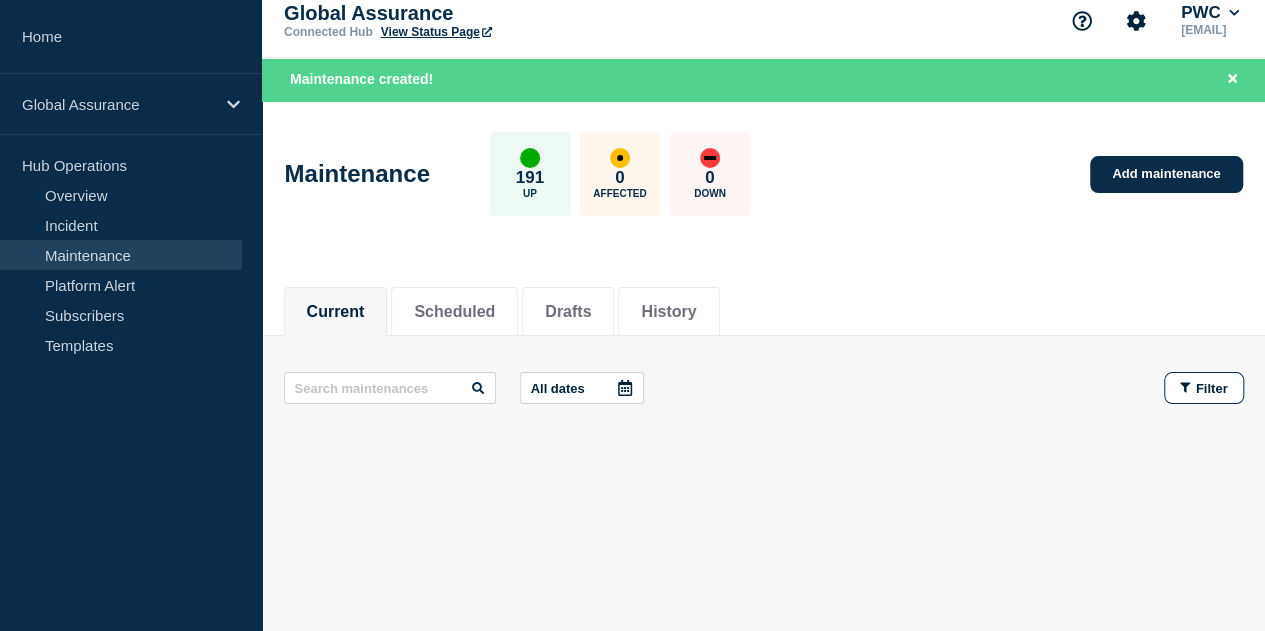scroll, scrollTop: 21, scrollLeft: 0, axis: vertical 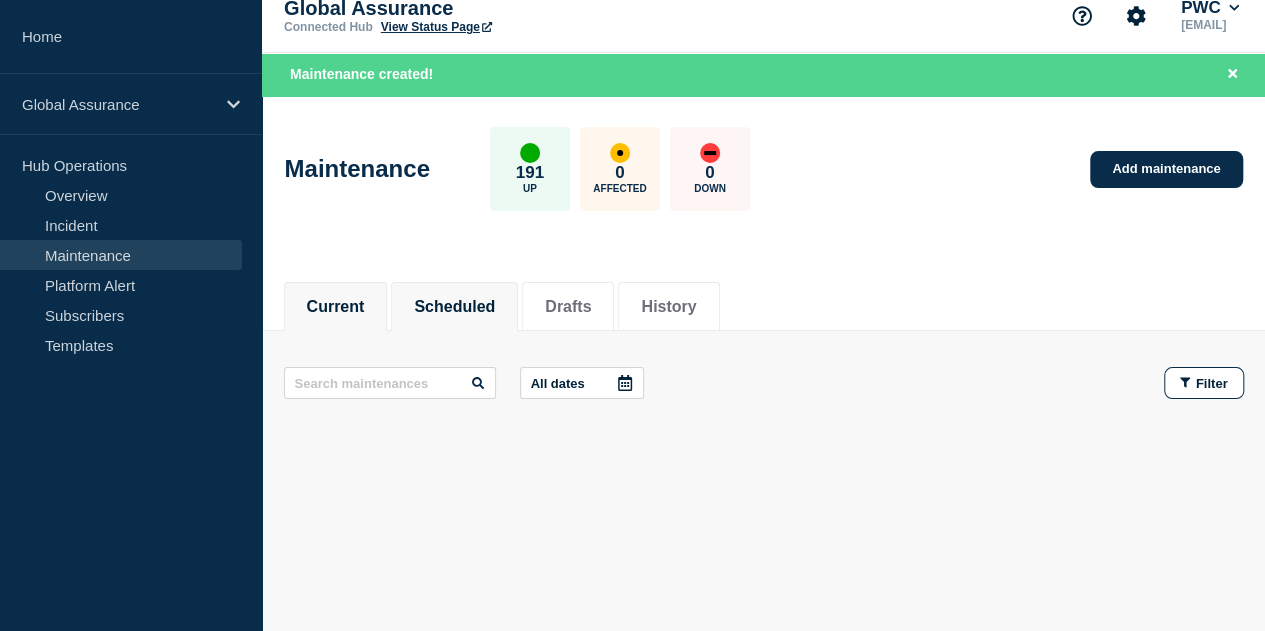 click on "Scheduled" 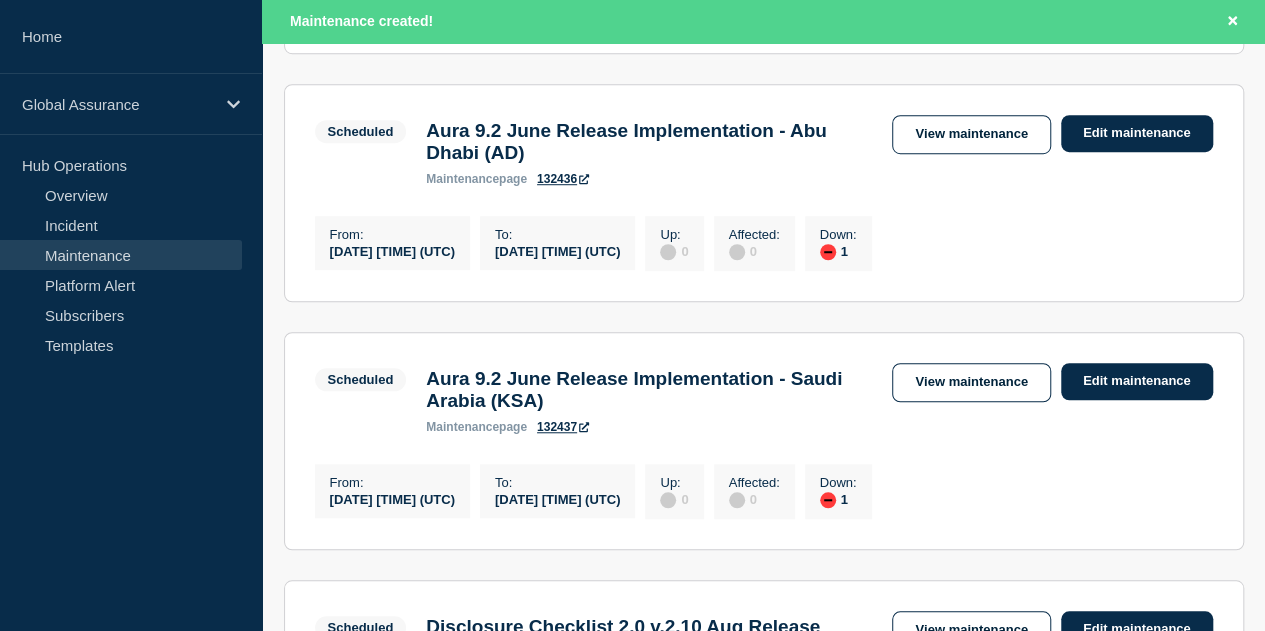 scroll, scrollTop: 621, scrollLeft: 0, axis: vertical 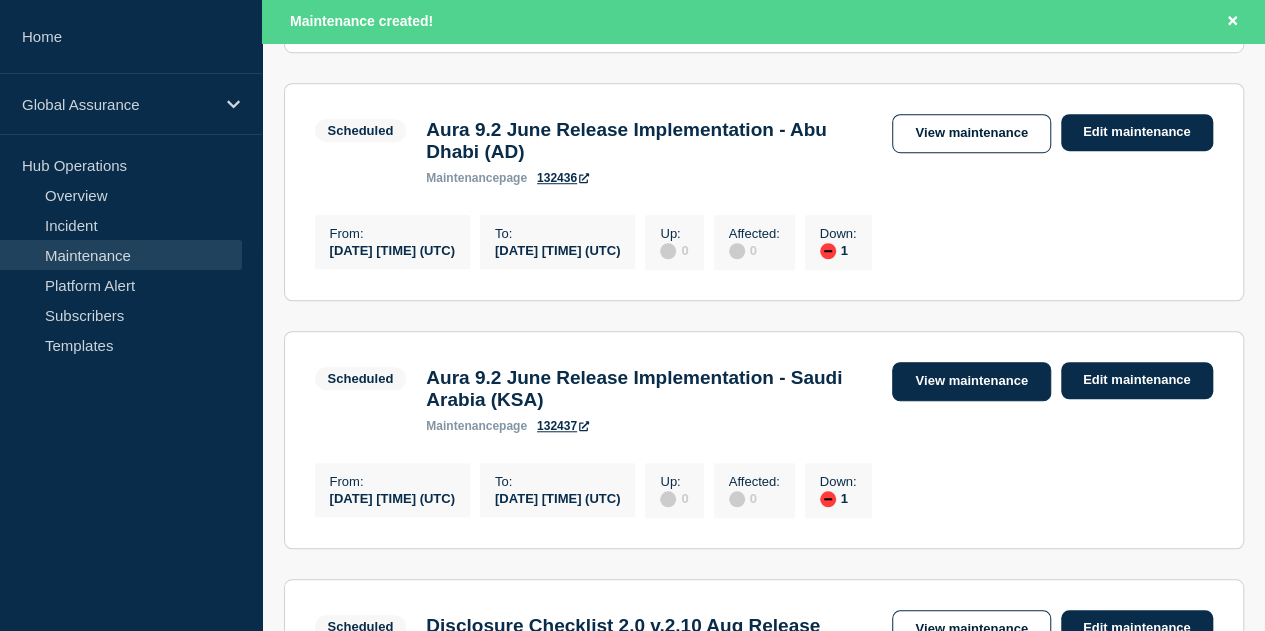 click on "View maintenance" at bounding box center [971, 381] 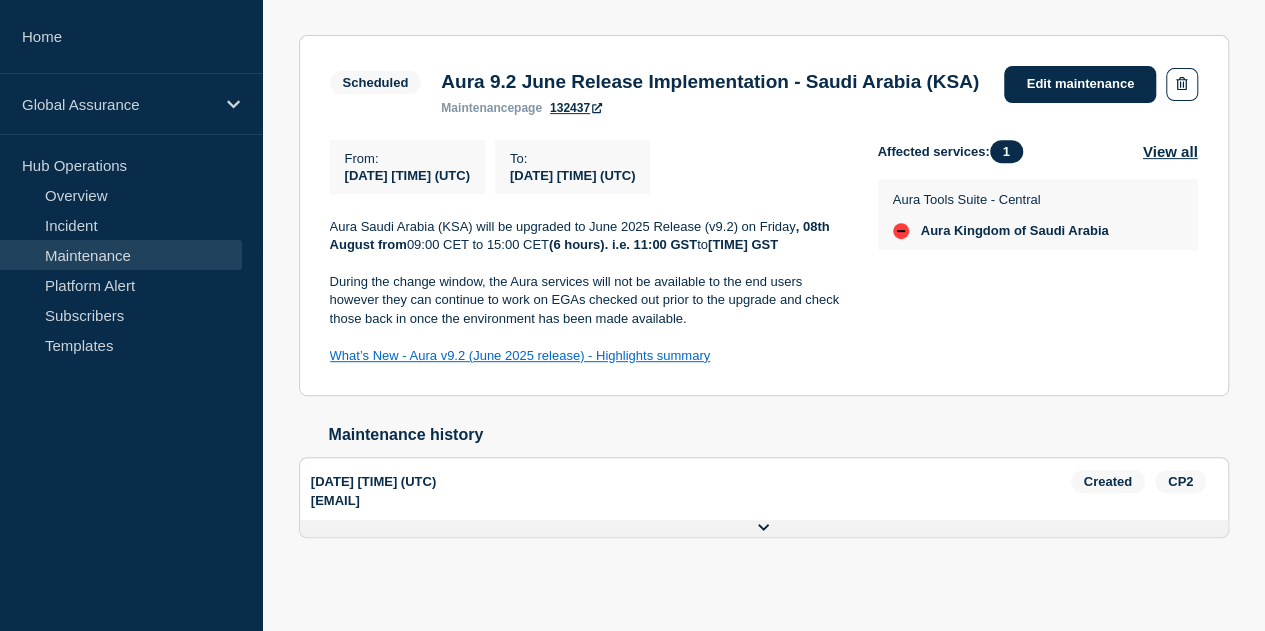 scroll, scrollTop: 0, scrollLeft: 0, axis: both 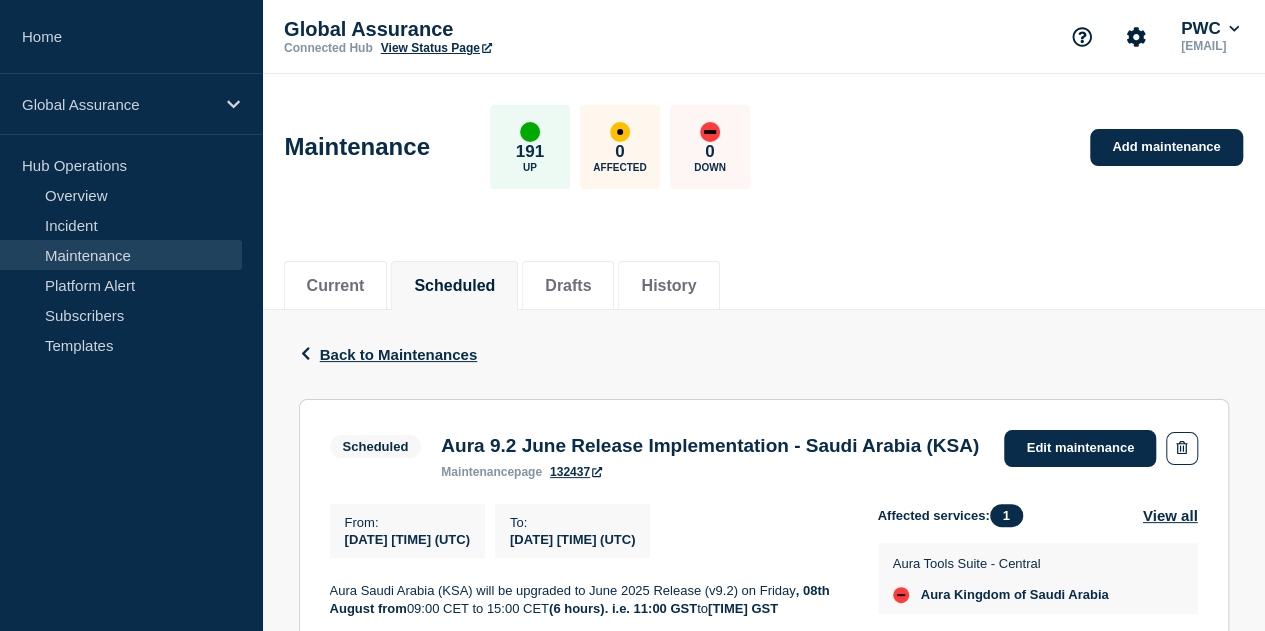click on "Scheduled" at bounding box center [454, 286] 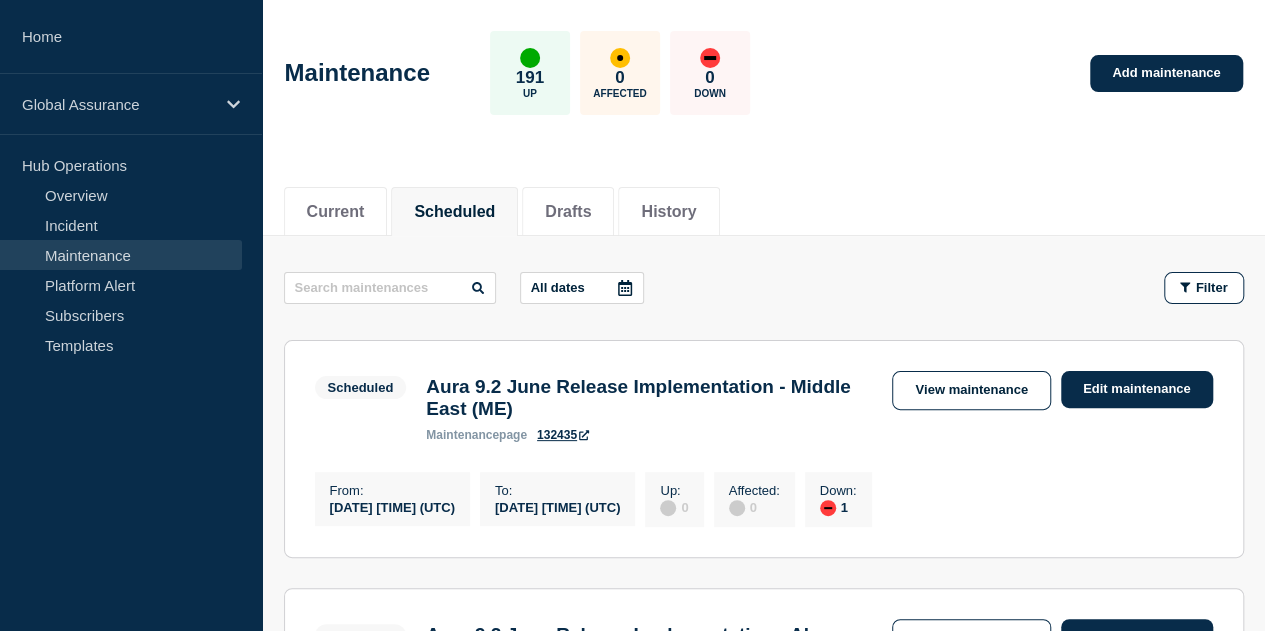 scroll, scrollTop: 0, scrollLeft: 0, axis: both 